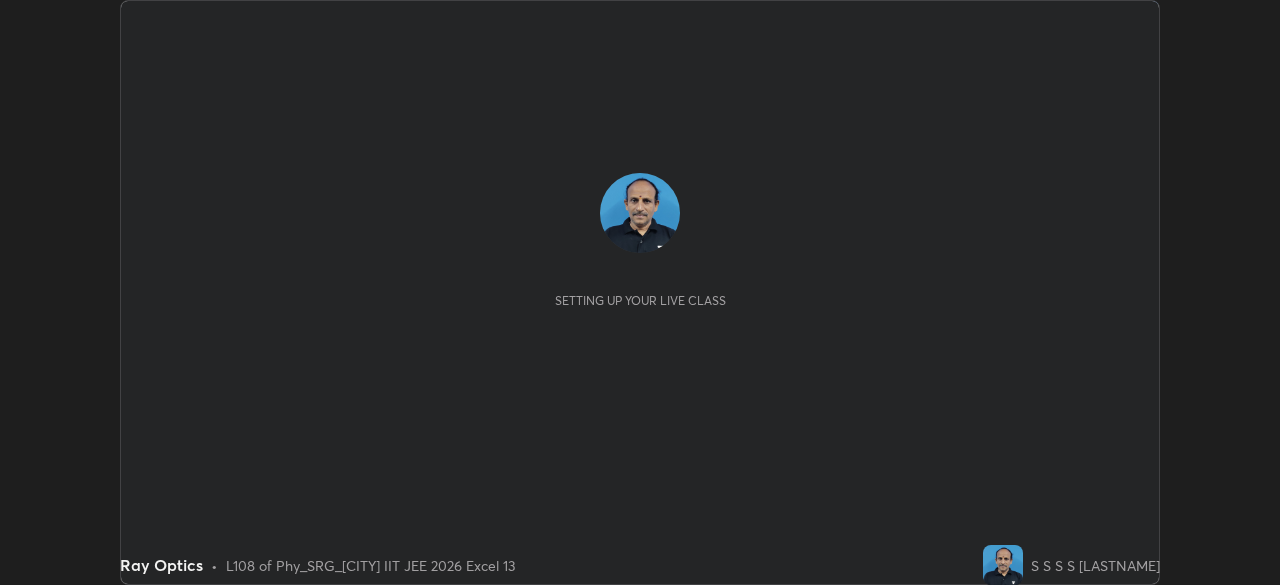 scroll, scrollTop: 0, scrollLeft: 0, axis: both 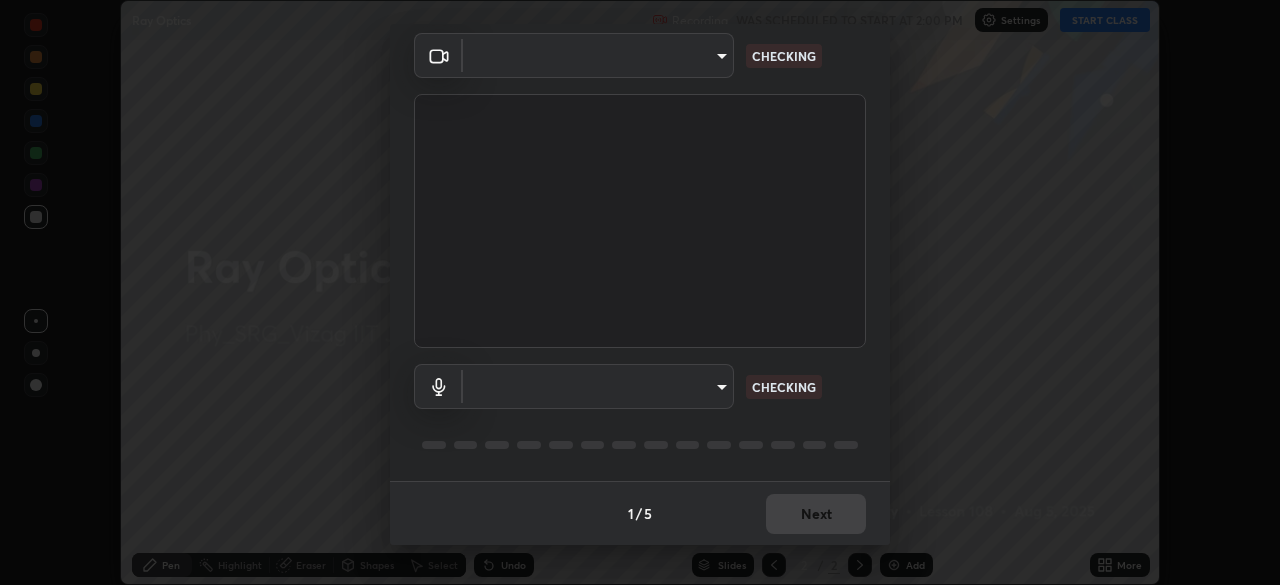 type on "60e4d704cc8f24c1cb46315f93dea7131adeebca537fc4a4d6c1d7a5e743d867" 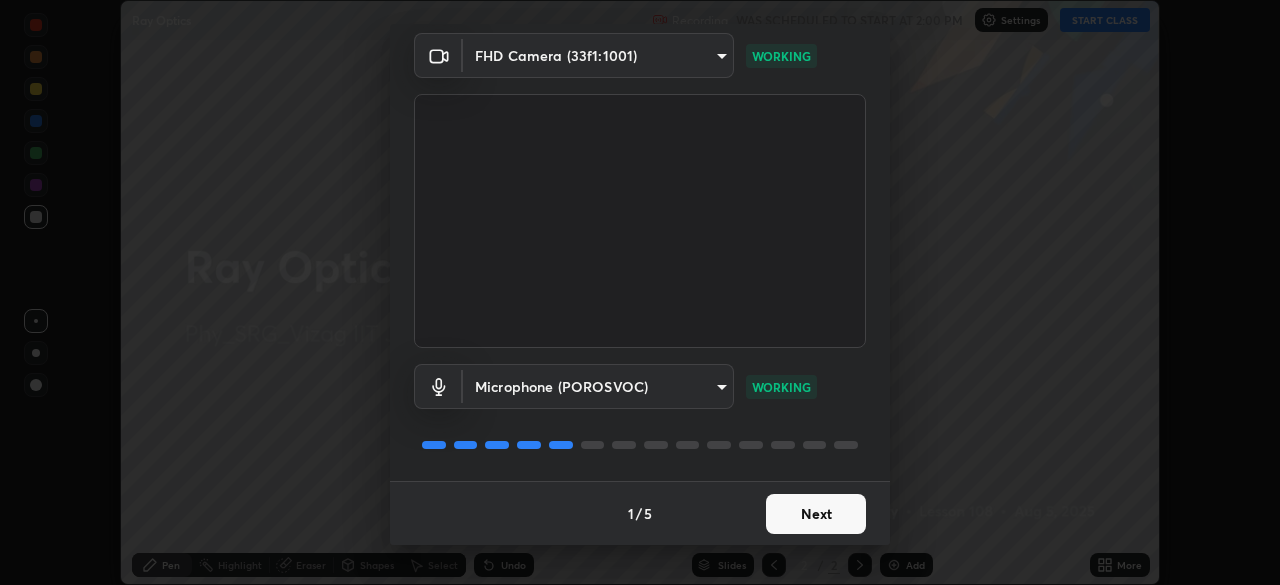 click on "Next" at bounding box center [816, 514] 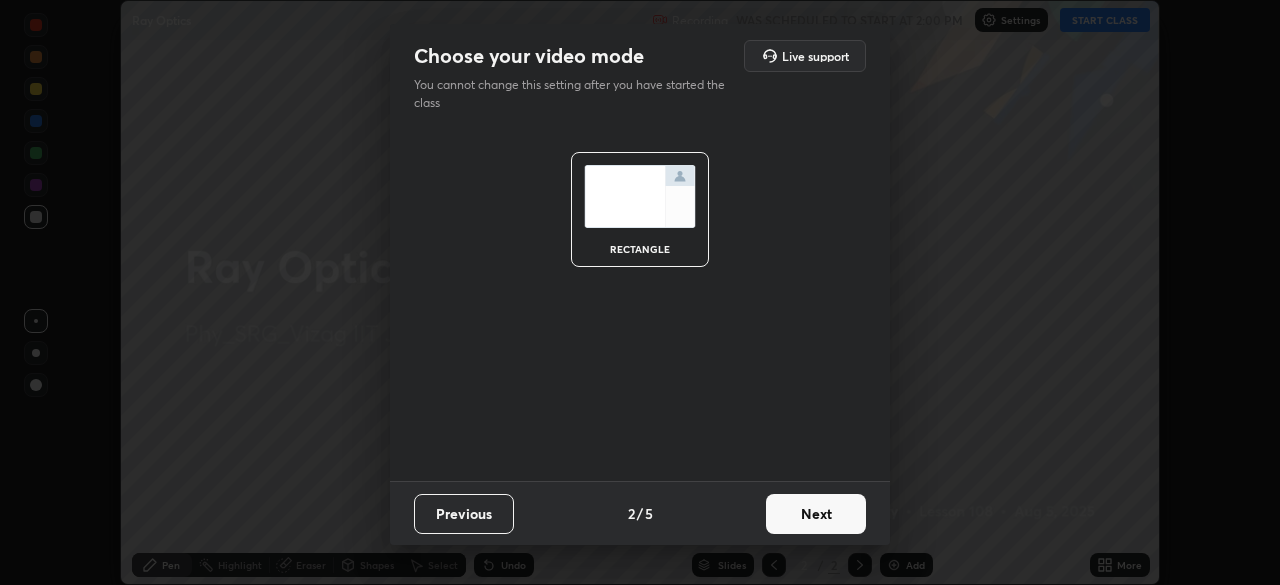 scroll, scrollTop: 0, scrollLeft: 0, axis: both 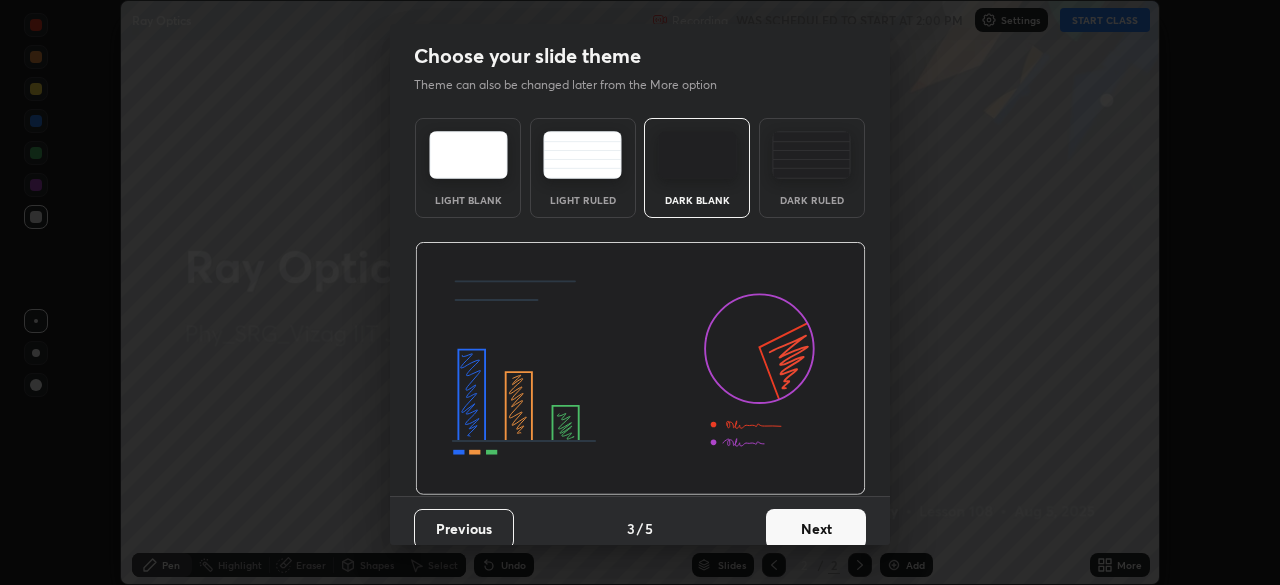 click on "Dark Ruled" at bounding box center [812, 168] 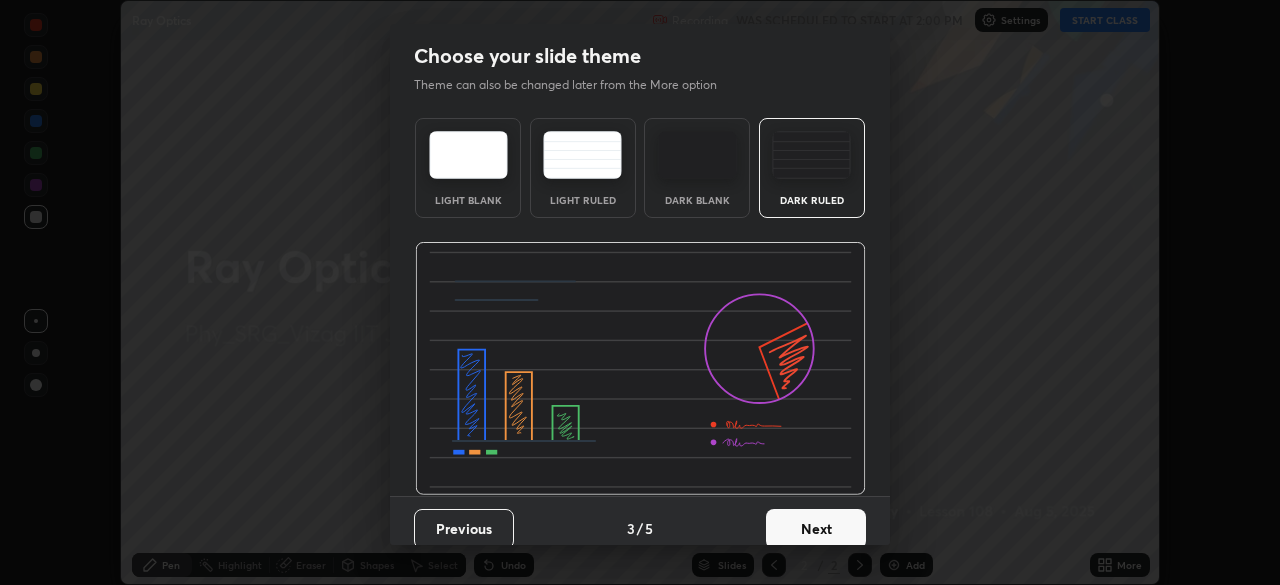 click on "Next" at bounding box center (816, 529) 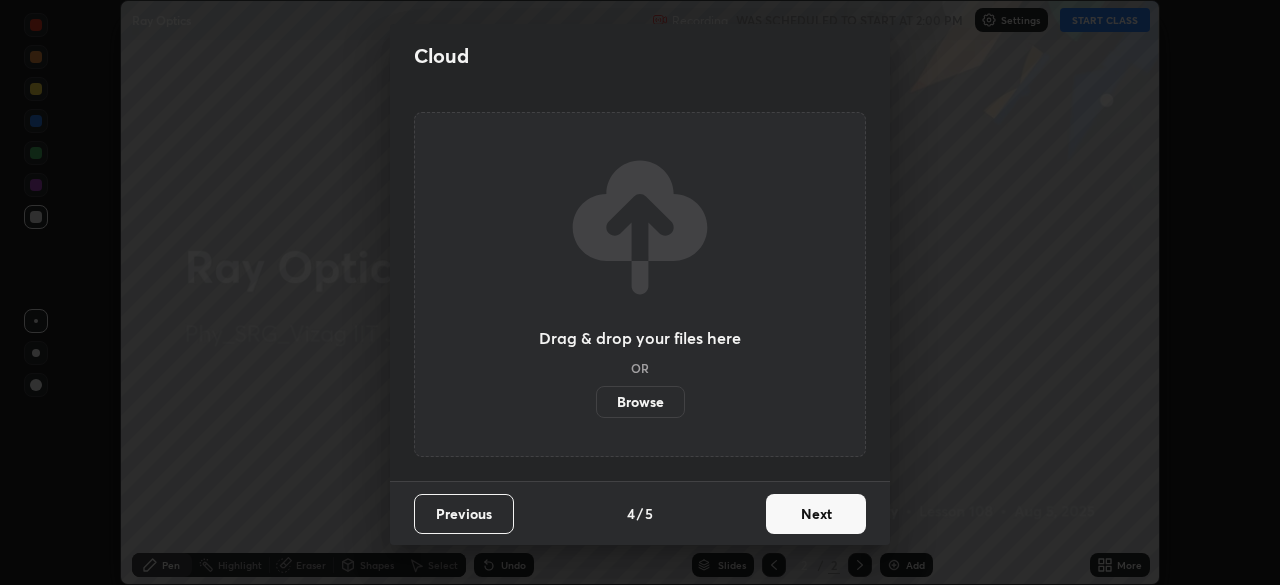 click on "Next" at bounding box center (816, 514) 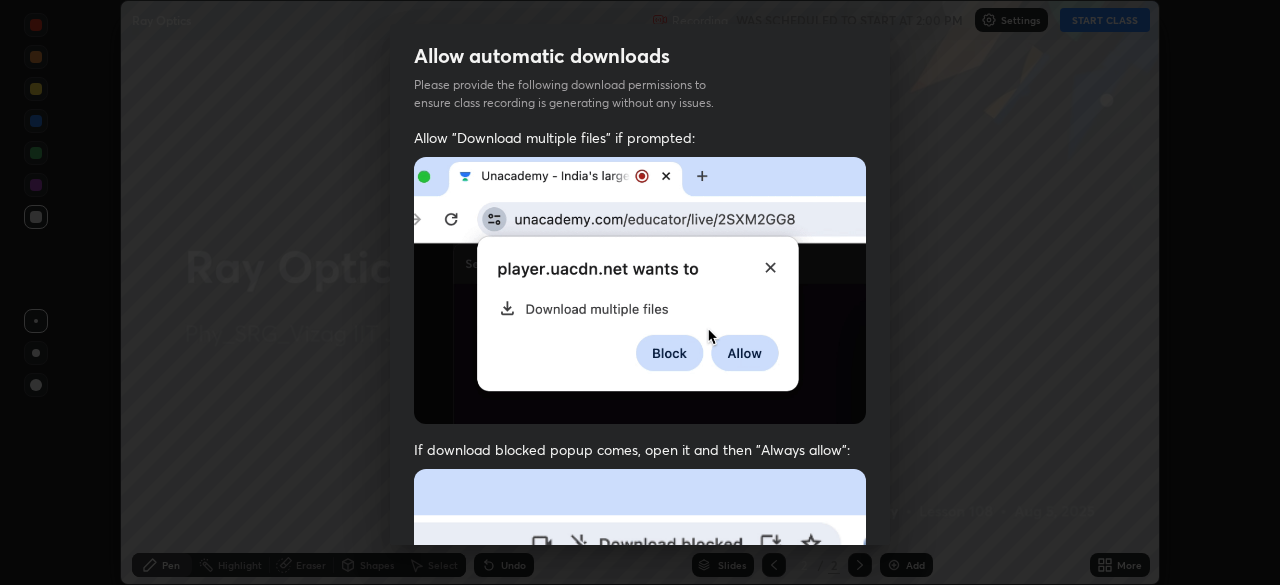 click at bounding box center [640, 290] 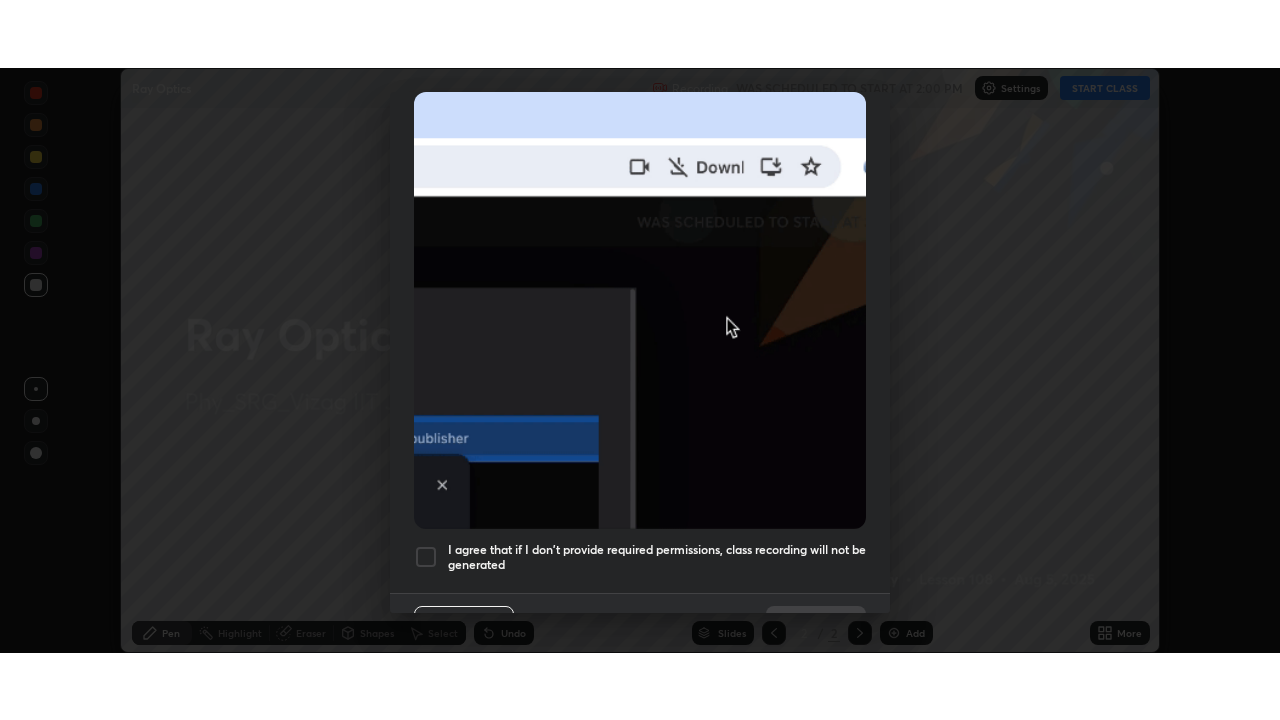scroll, scrollTop: 479, scrollLeft: 0, axis: vertical 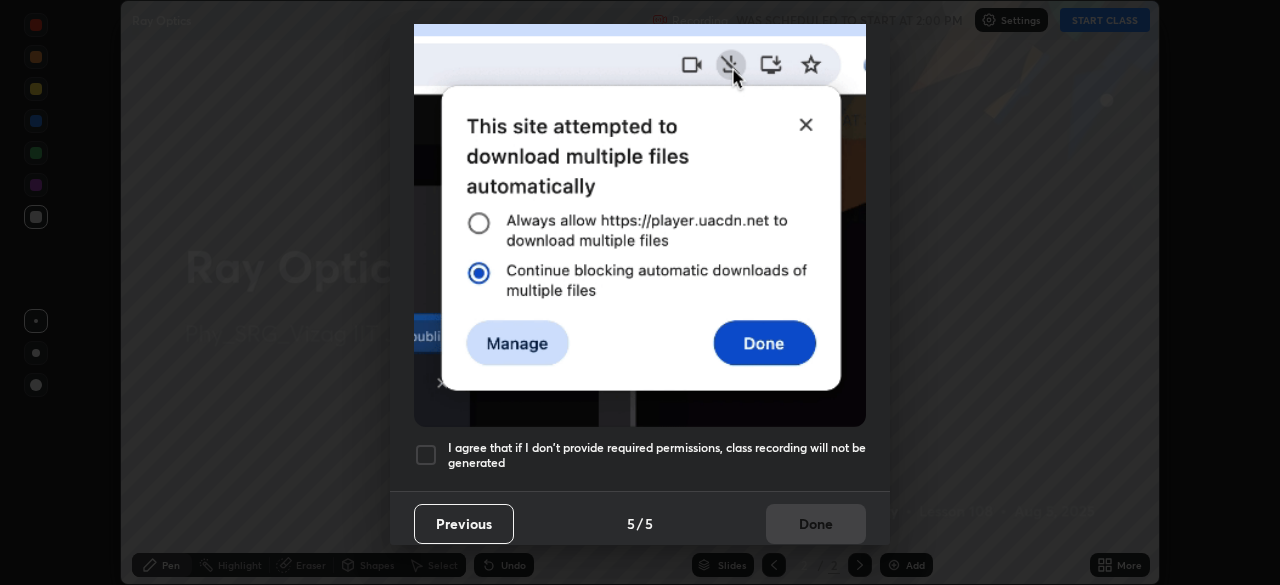 click on "I agree that if I don't provide required permissions, class recording will not be generated" at bounding box center (657, 455) 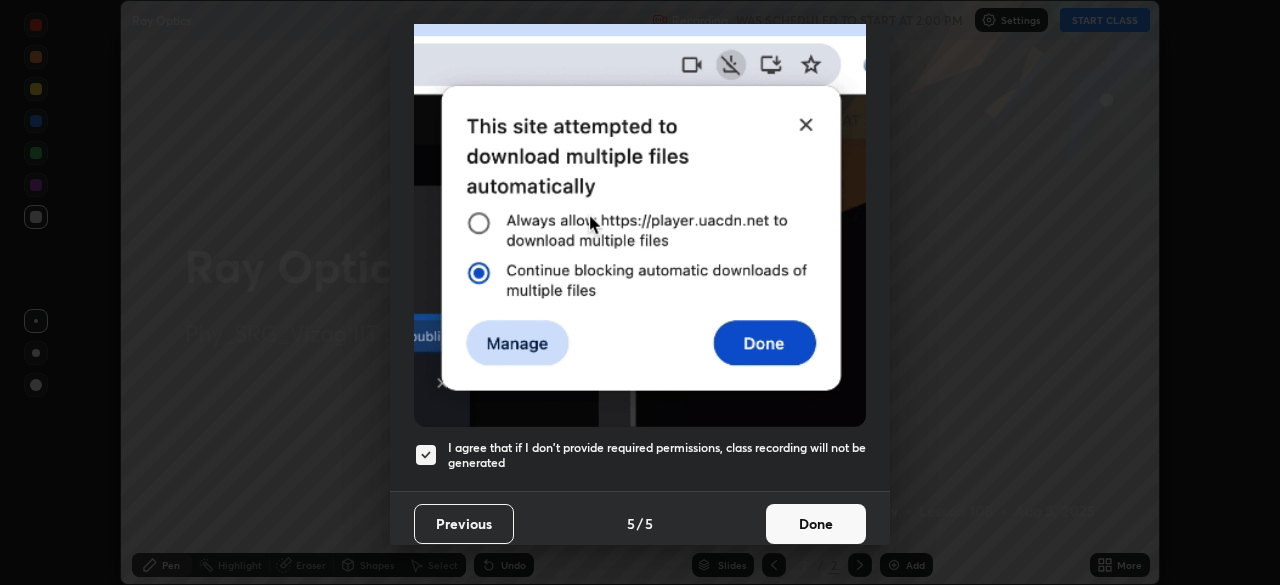 click on "Done" at bounding box center (816, 524) 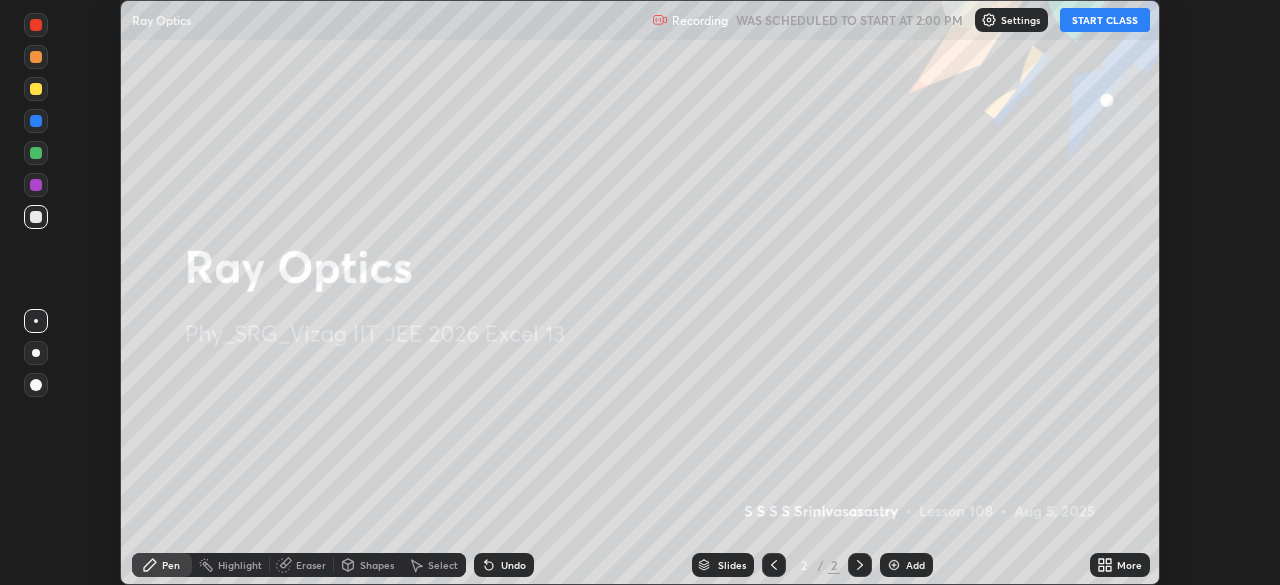 click 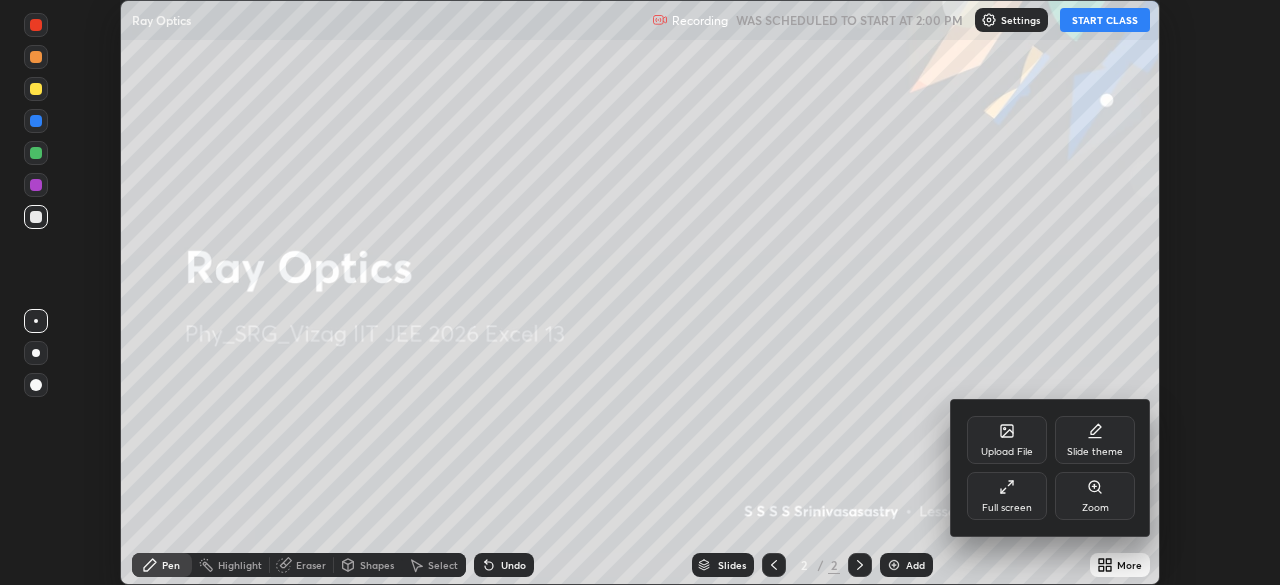 click on "Full screen" at bounding box center (1007, 508) 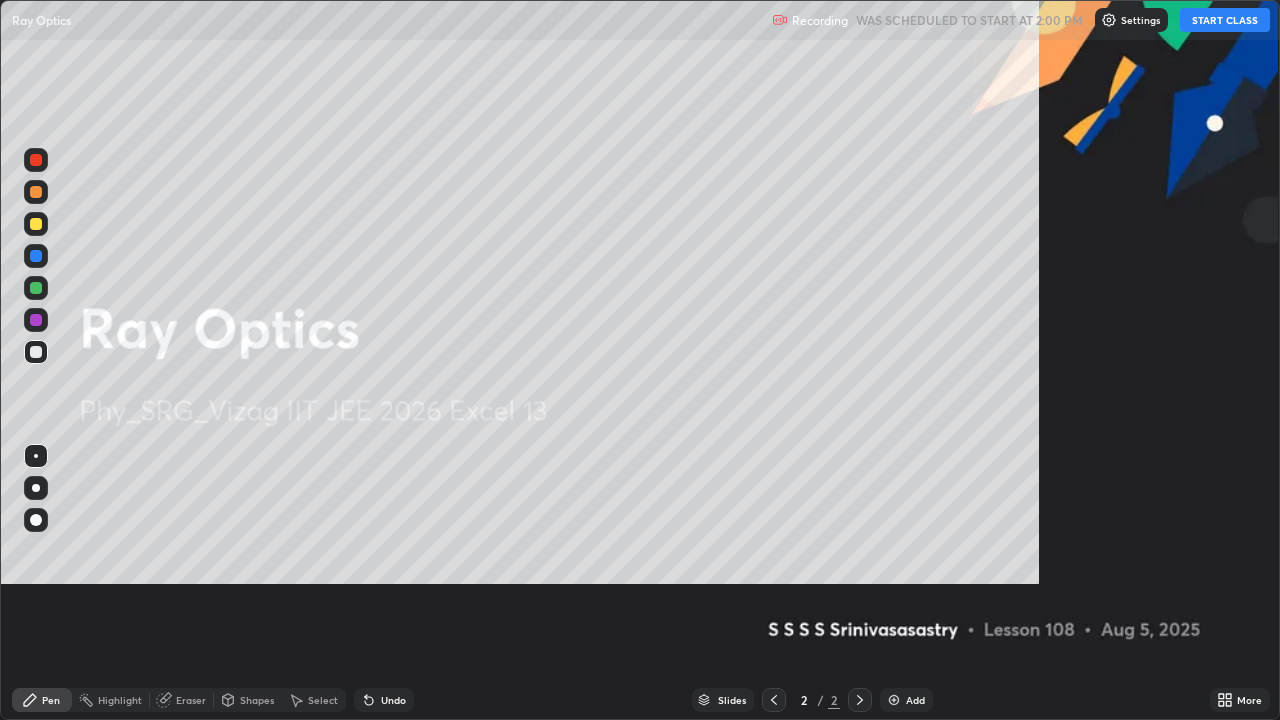 scroll, scrollTop: 99280, scrollLeft: 98720, axis: both 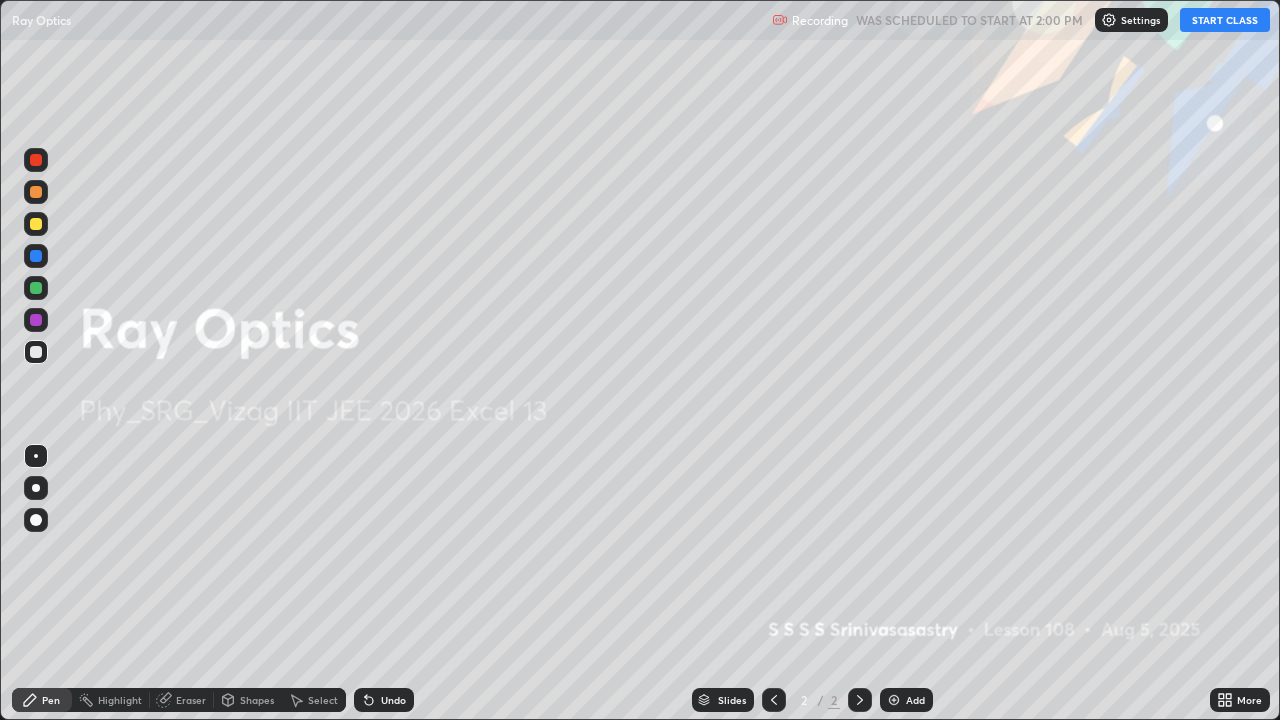 click on "START CLASS" at bounding box center (1225, 20) 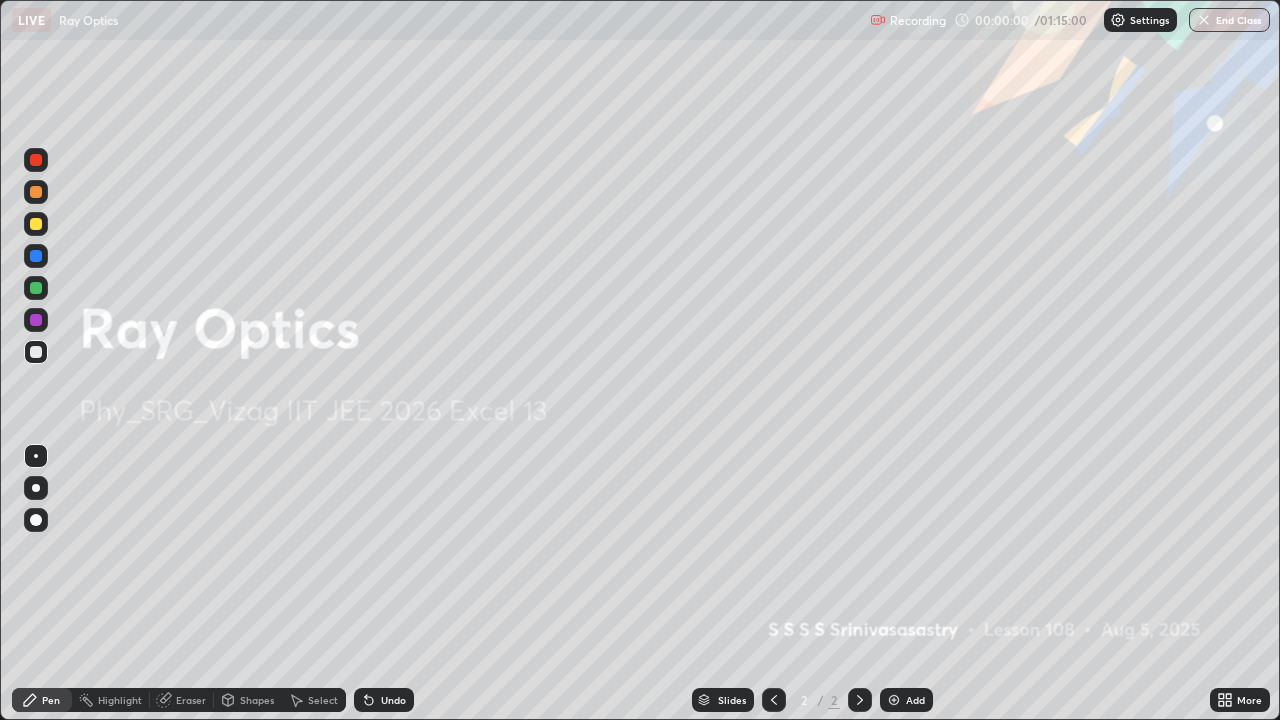 click at bounding box center (894, 700) 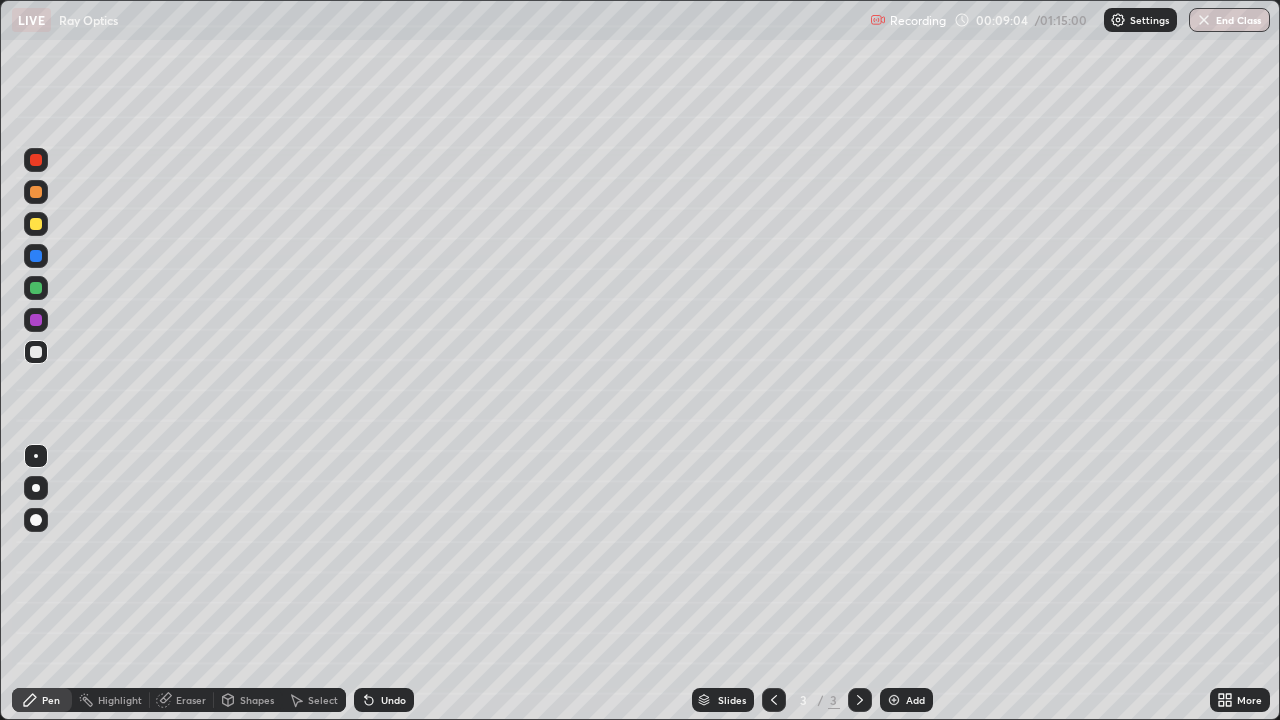 click at bounding box center [36, 520] 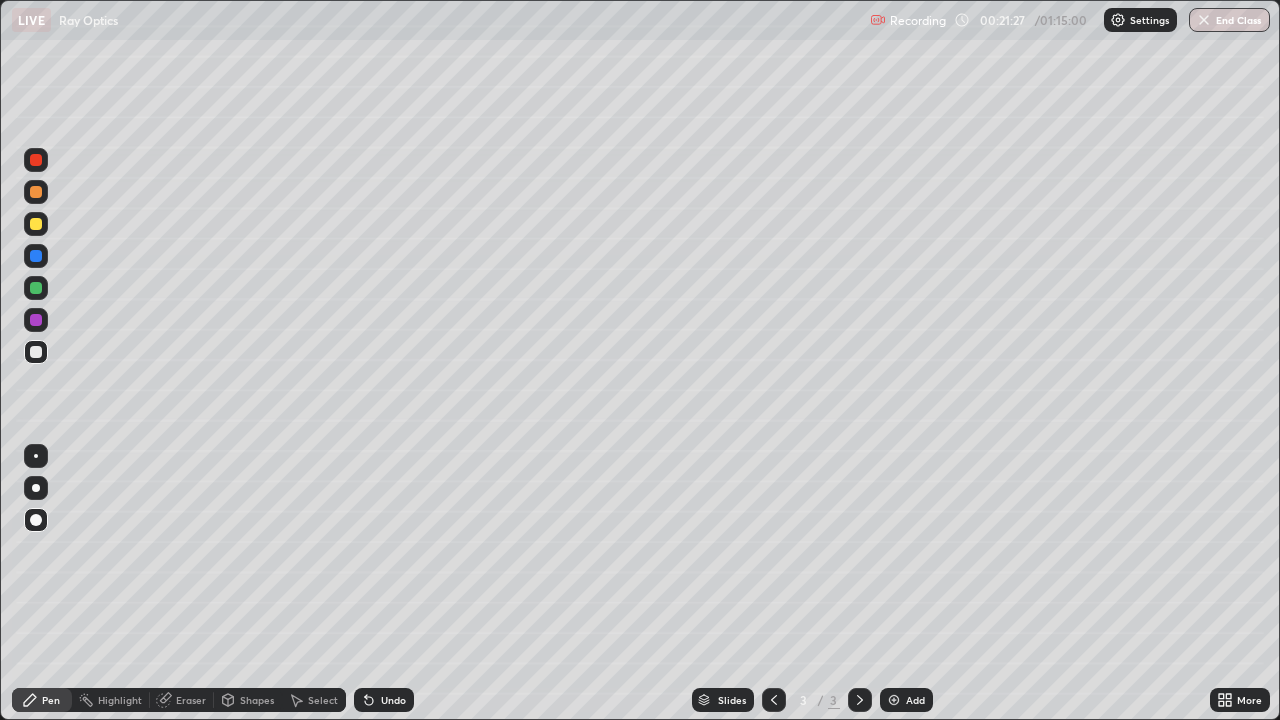 click on "Add" at bounding box center (906, 700) 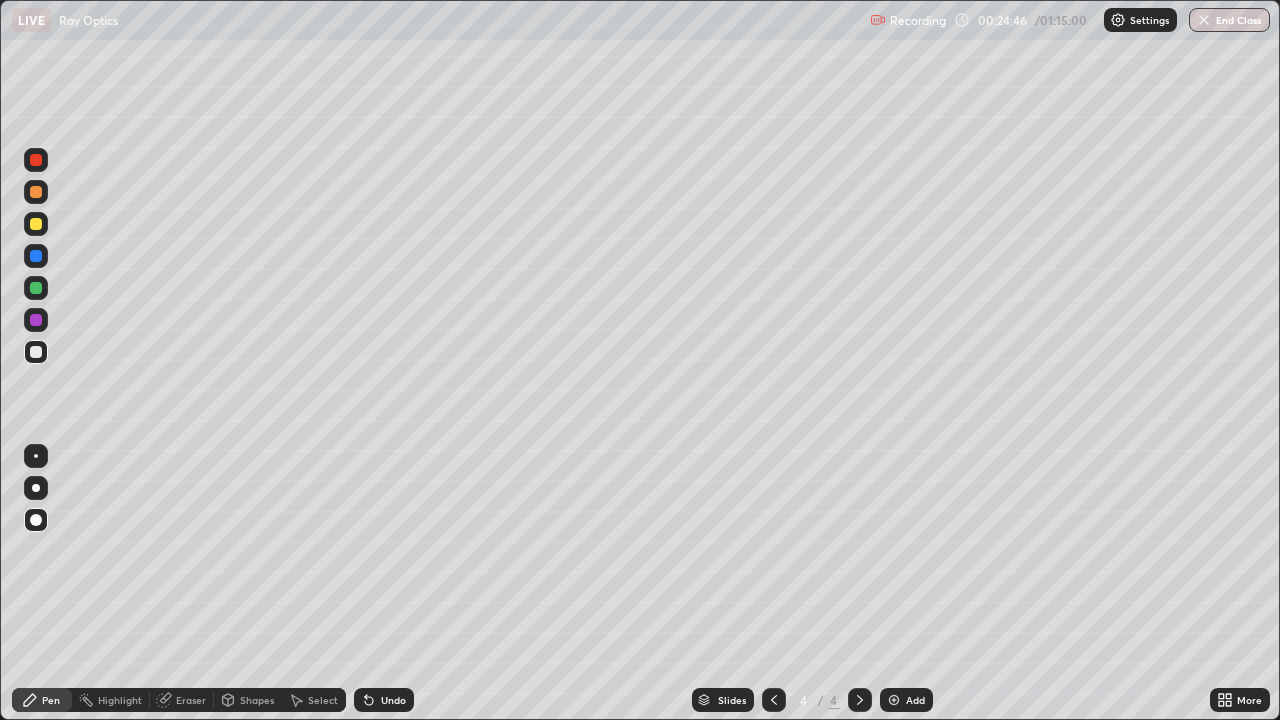 click on "Undo" at bounding box center [393, 700] 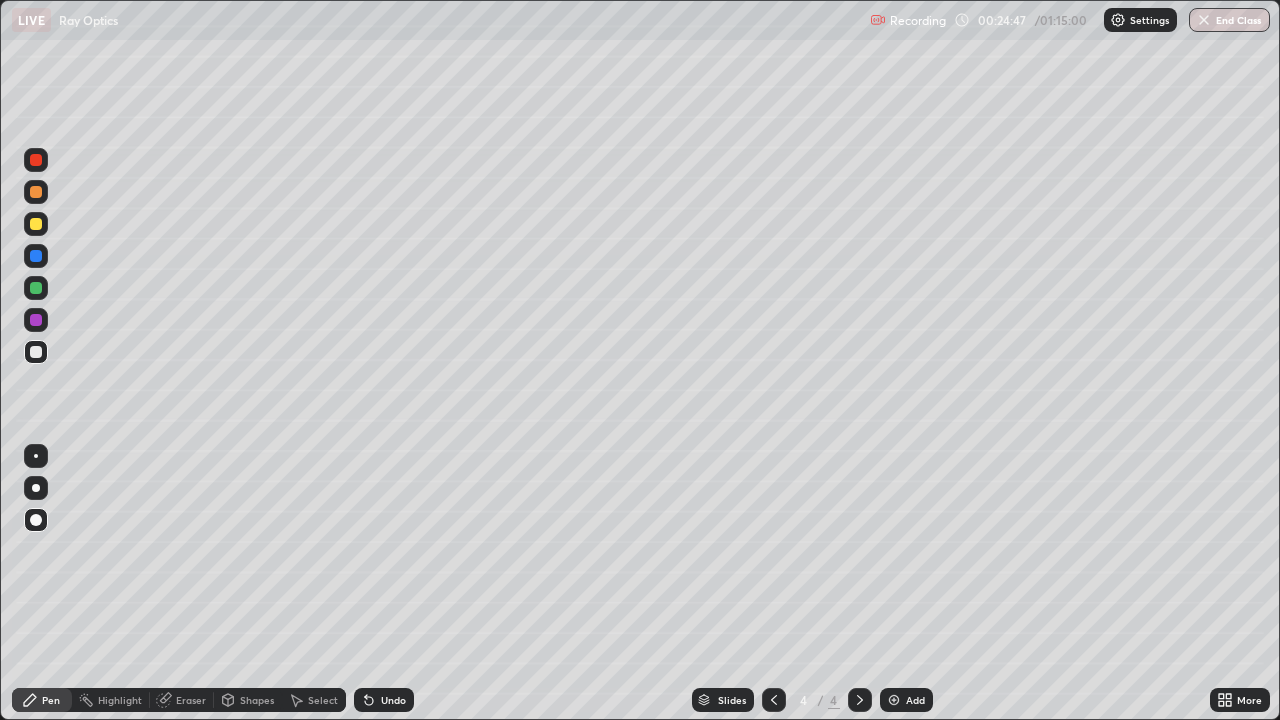 click on "Undo" at bounding box center (393, 700) 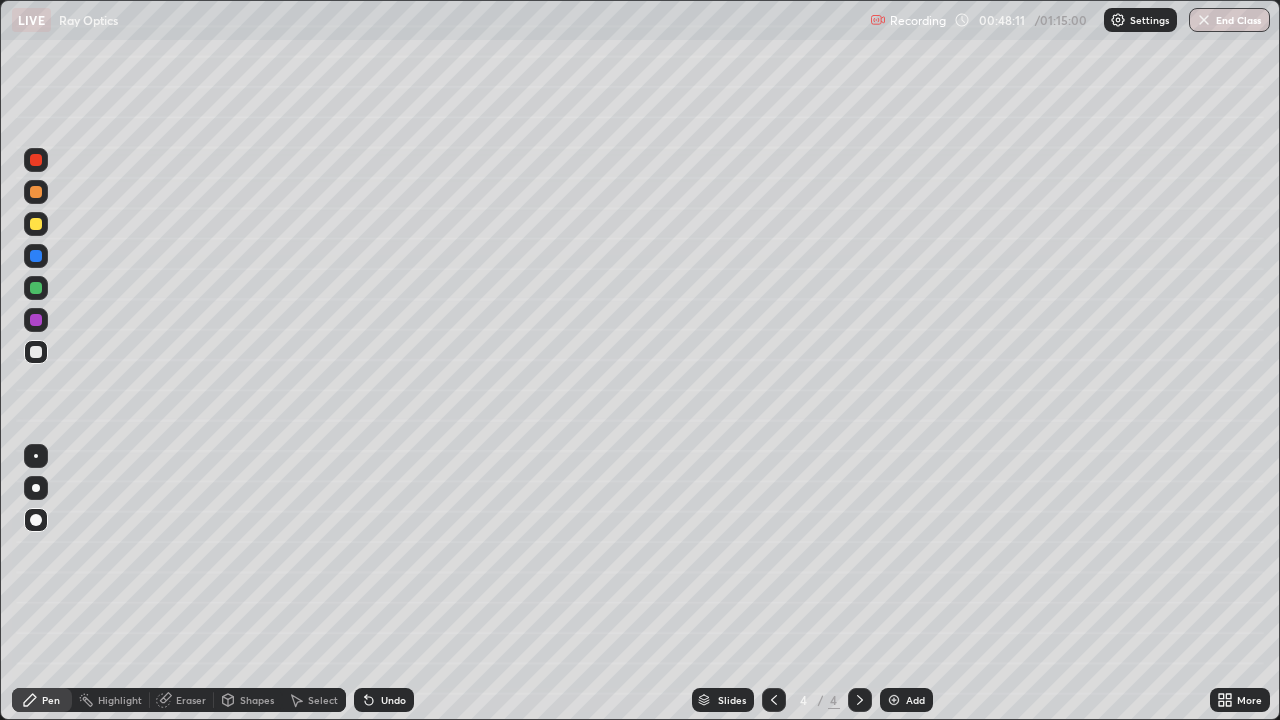 click at bounding box center (894, 700) 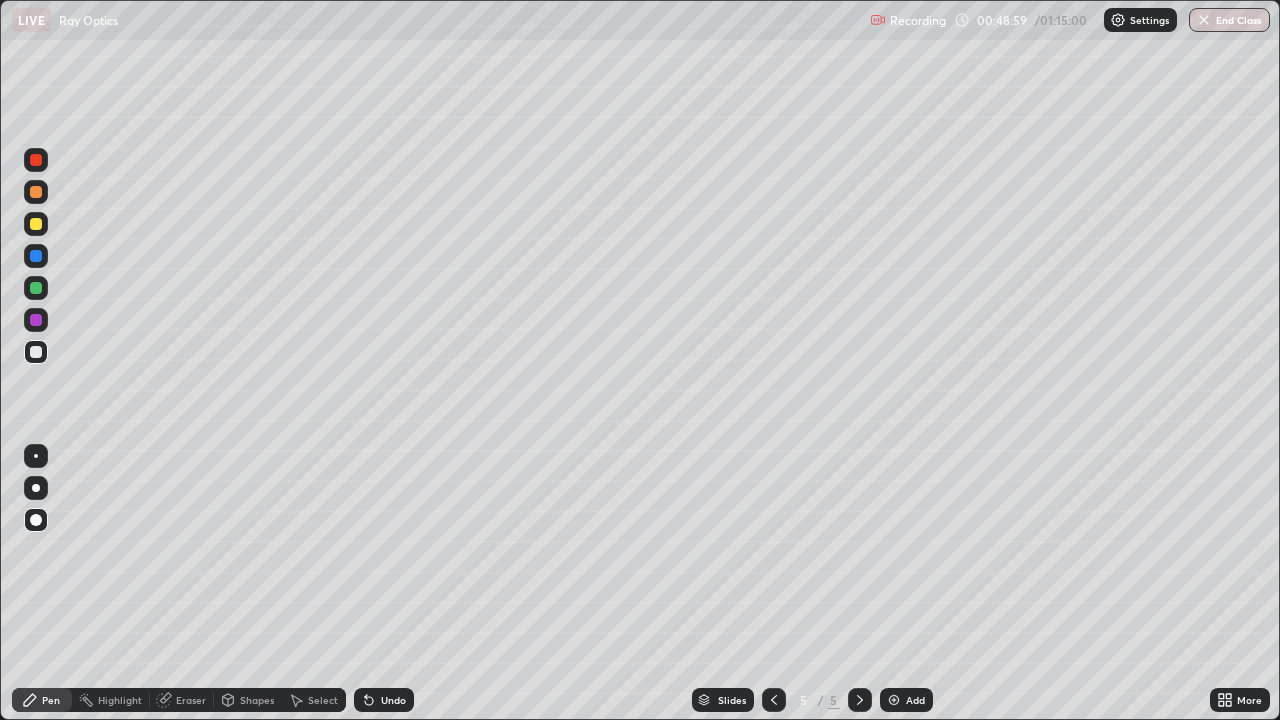 click on "Undo" at bounding box center [393, 700] 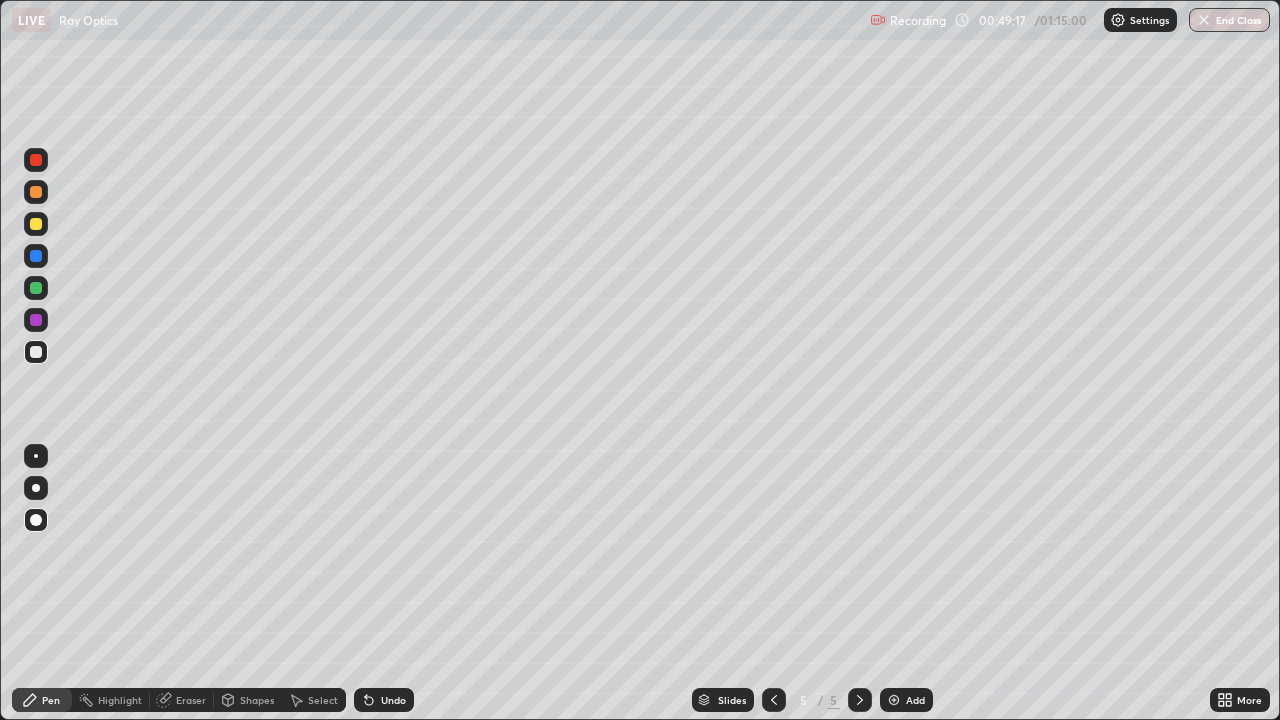 click on "Undo" at bounding box center [393, 700] 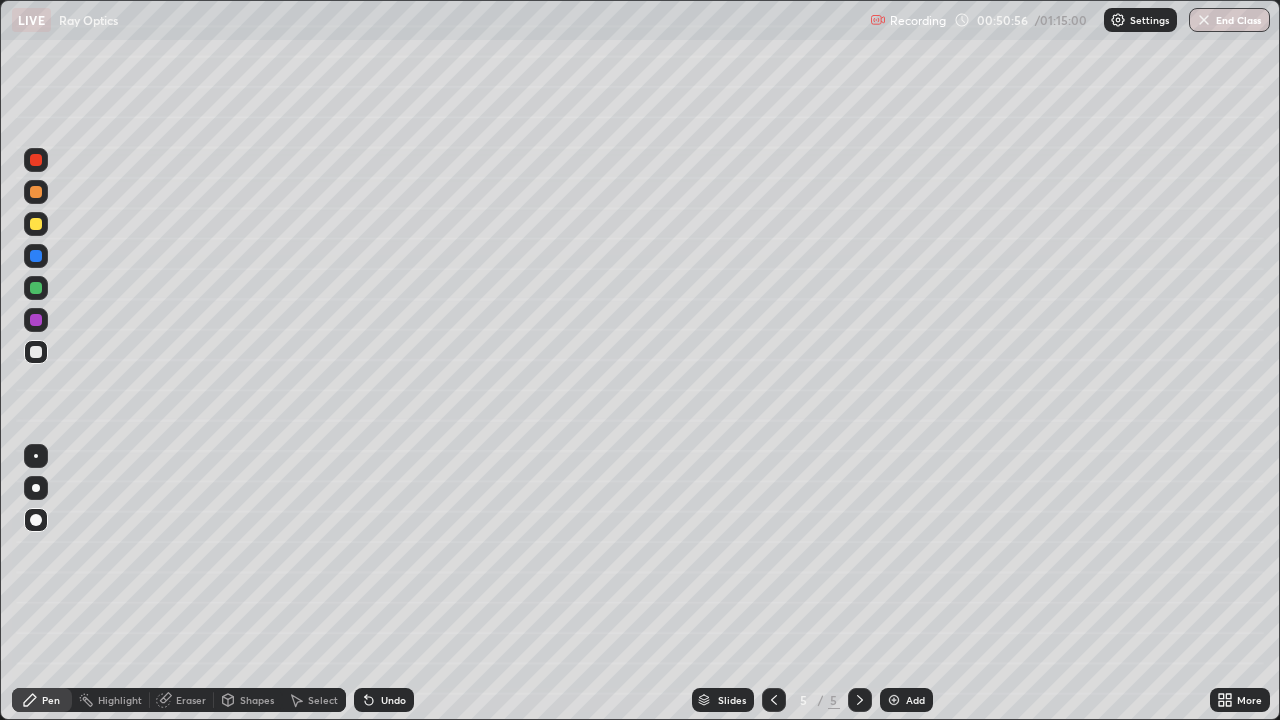click at bounding box center [894, 700] 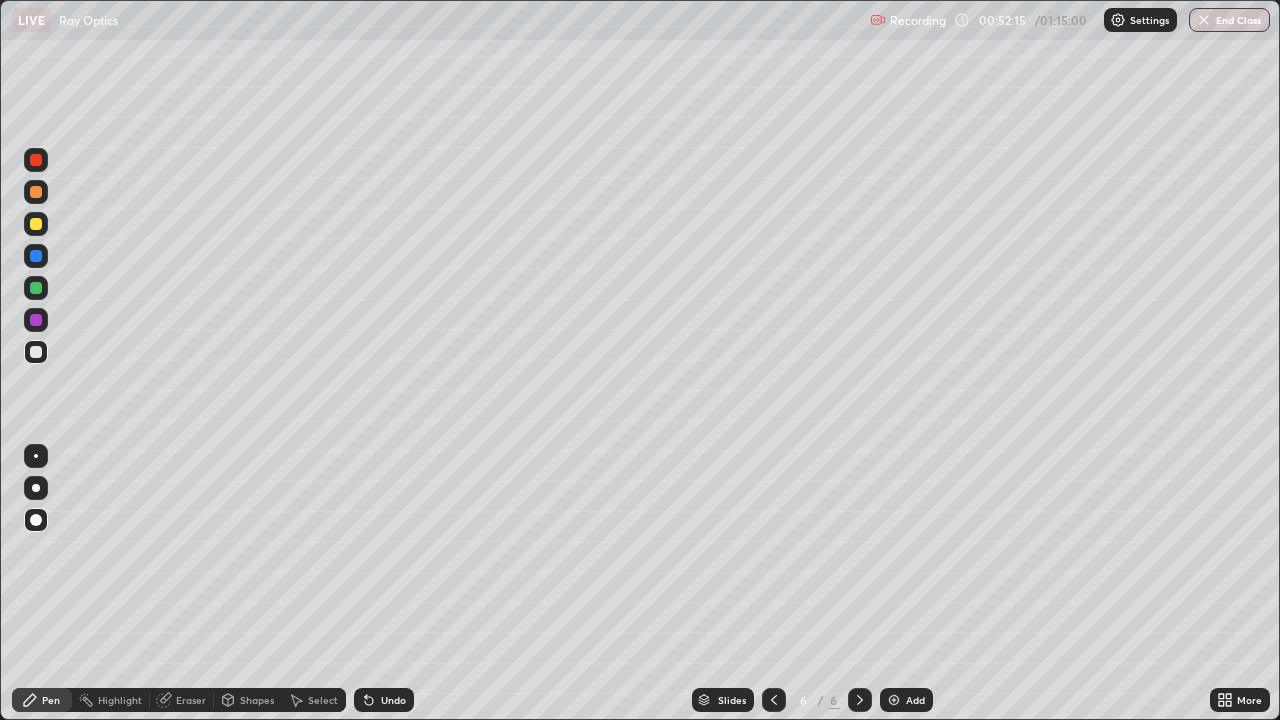 click on "Add" at bounding box center [906, 700] 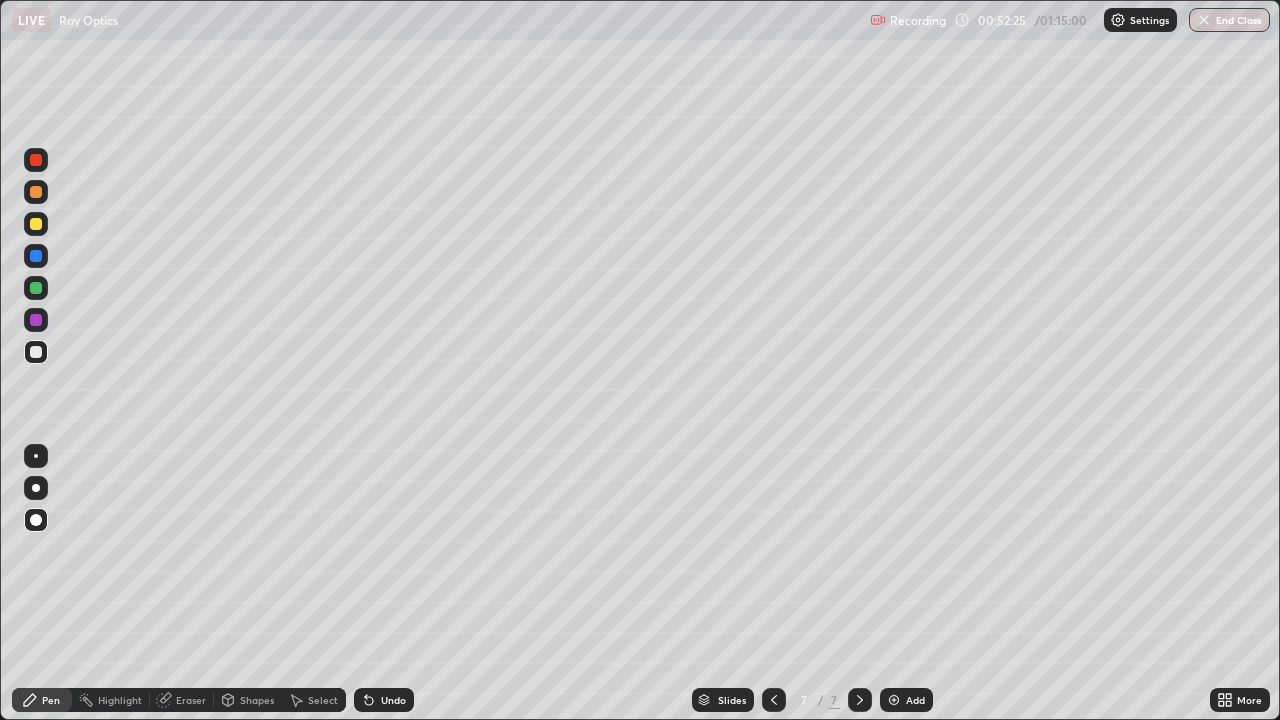 click on "Shapes" at bounding box center (257, 700) 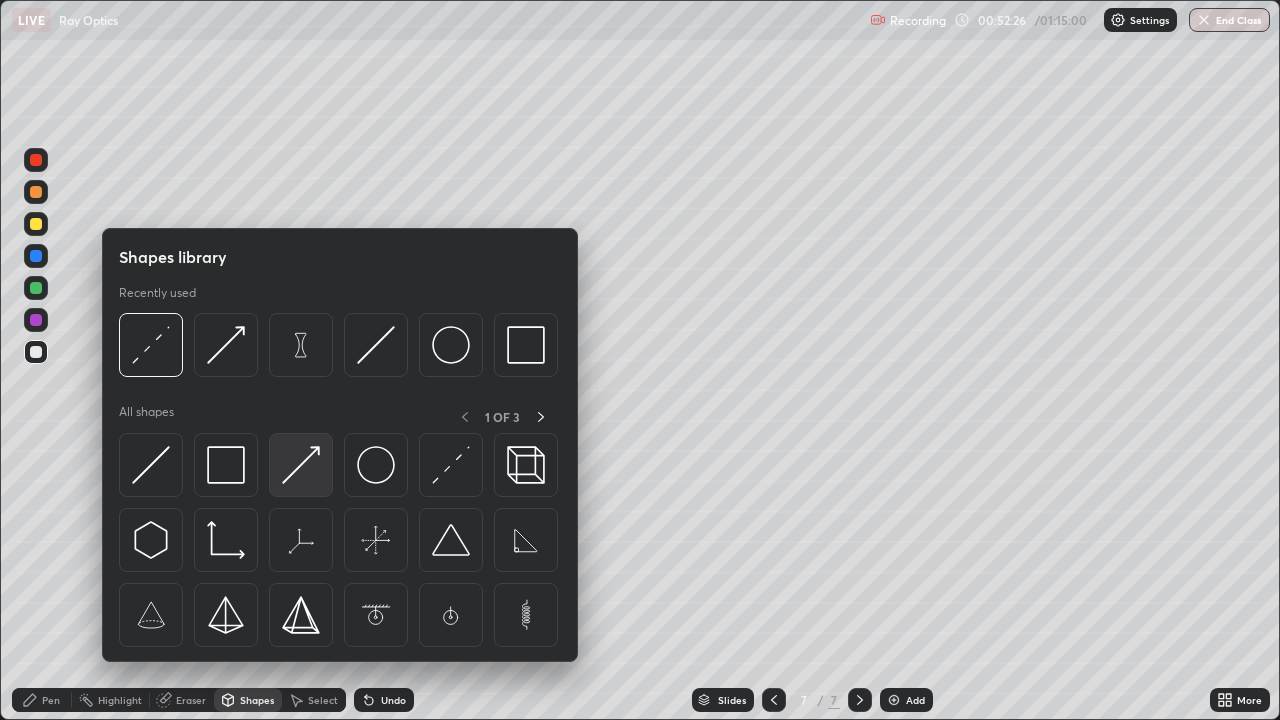 click at bounding box center (301, 465) 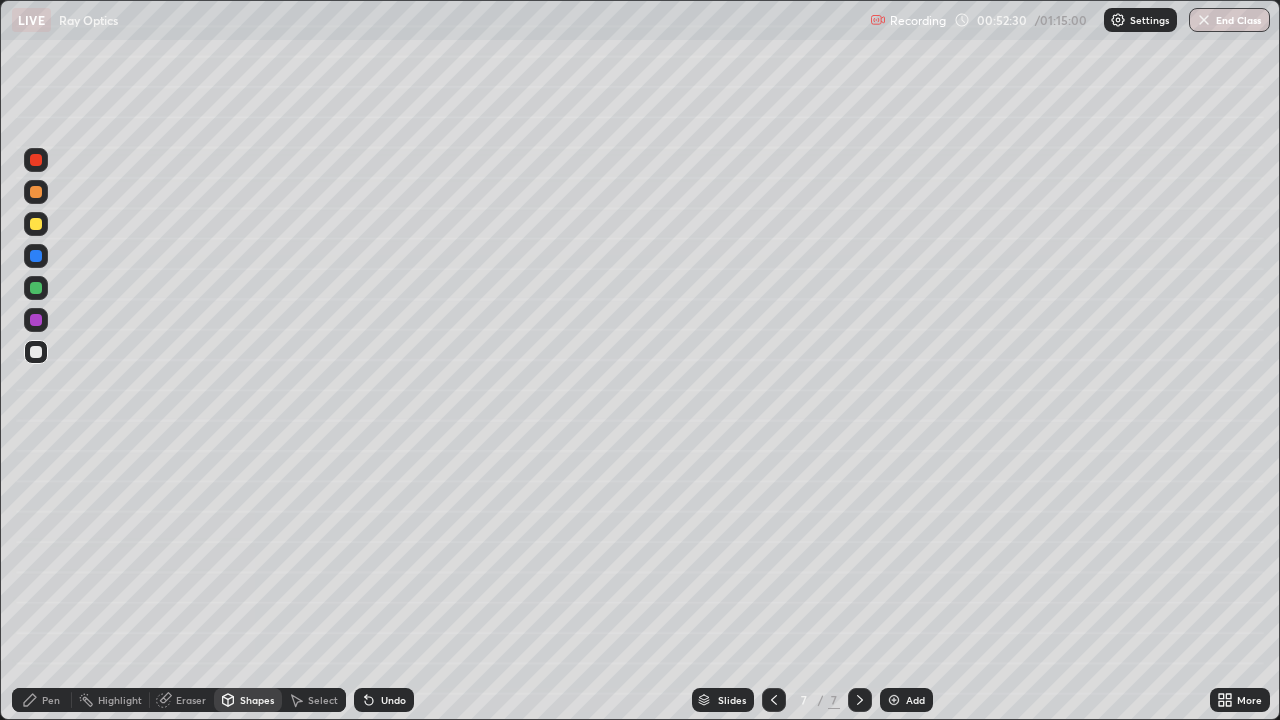 click on "Undo" at bounding box center [384, 700] 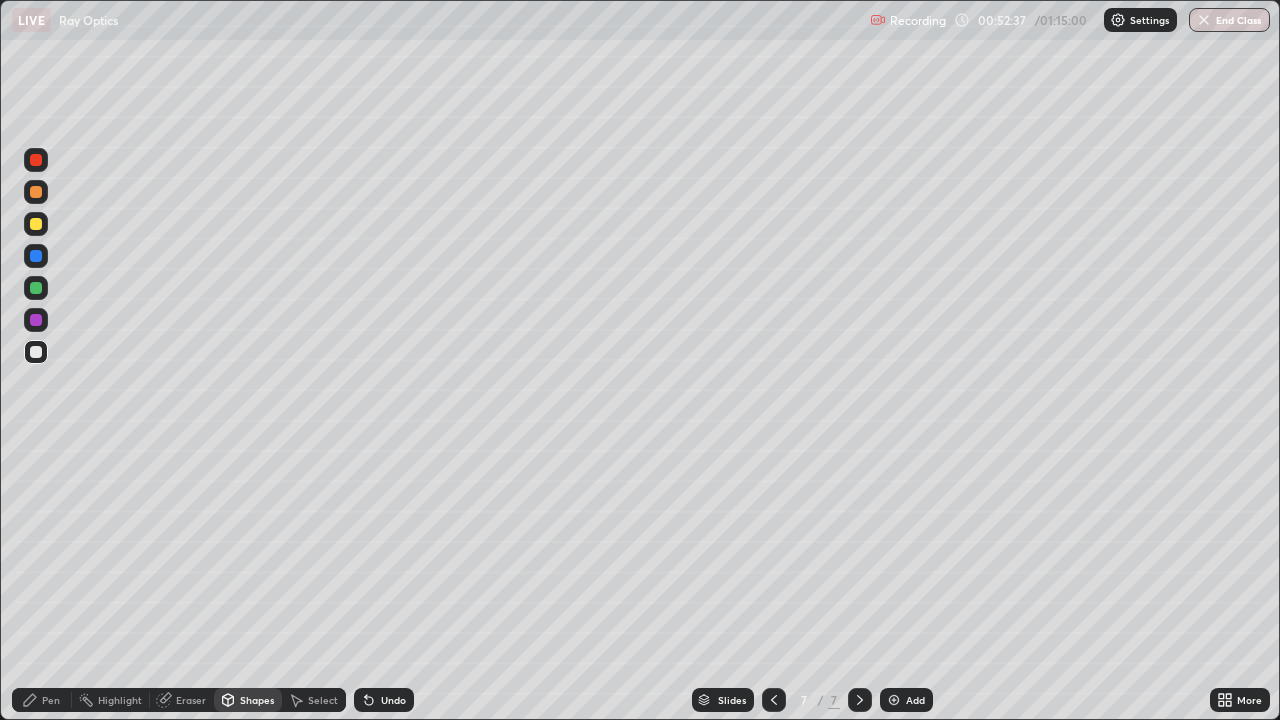 click on "Pen" at bounding box center [51, 700] 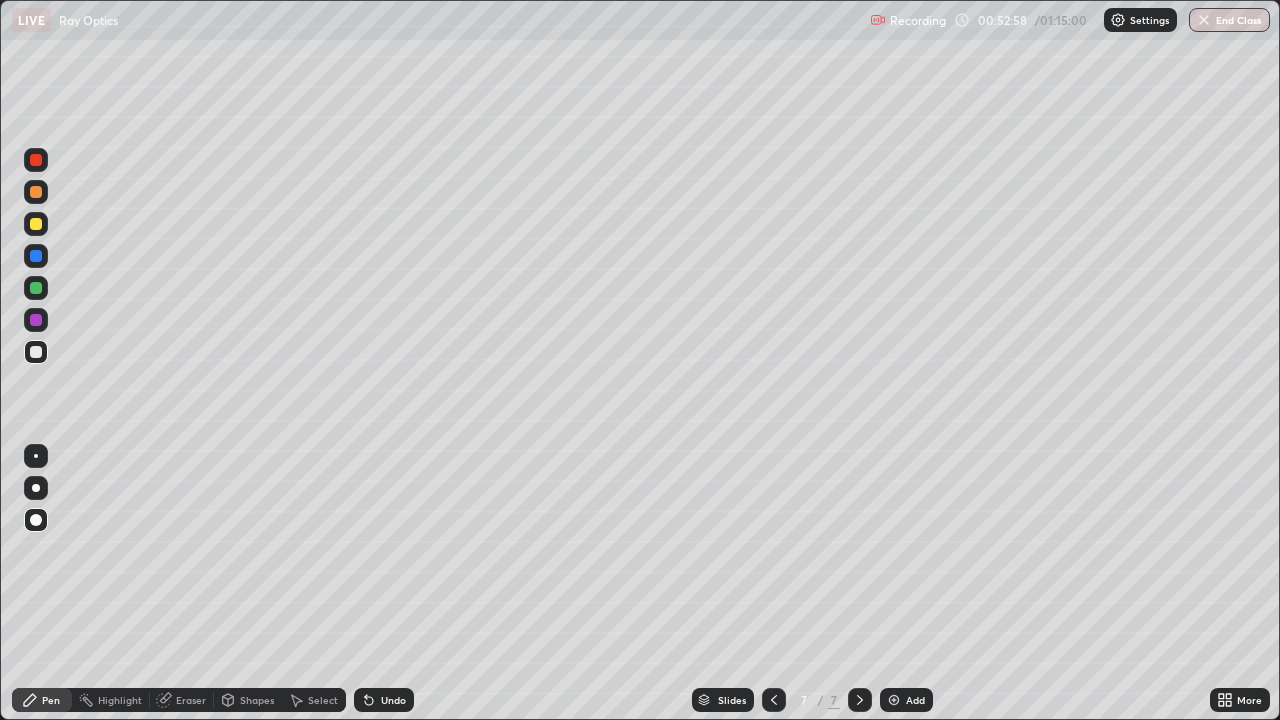 click on "Undo" at bounding box center [393, 700] 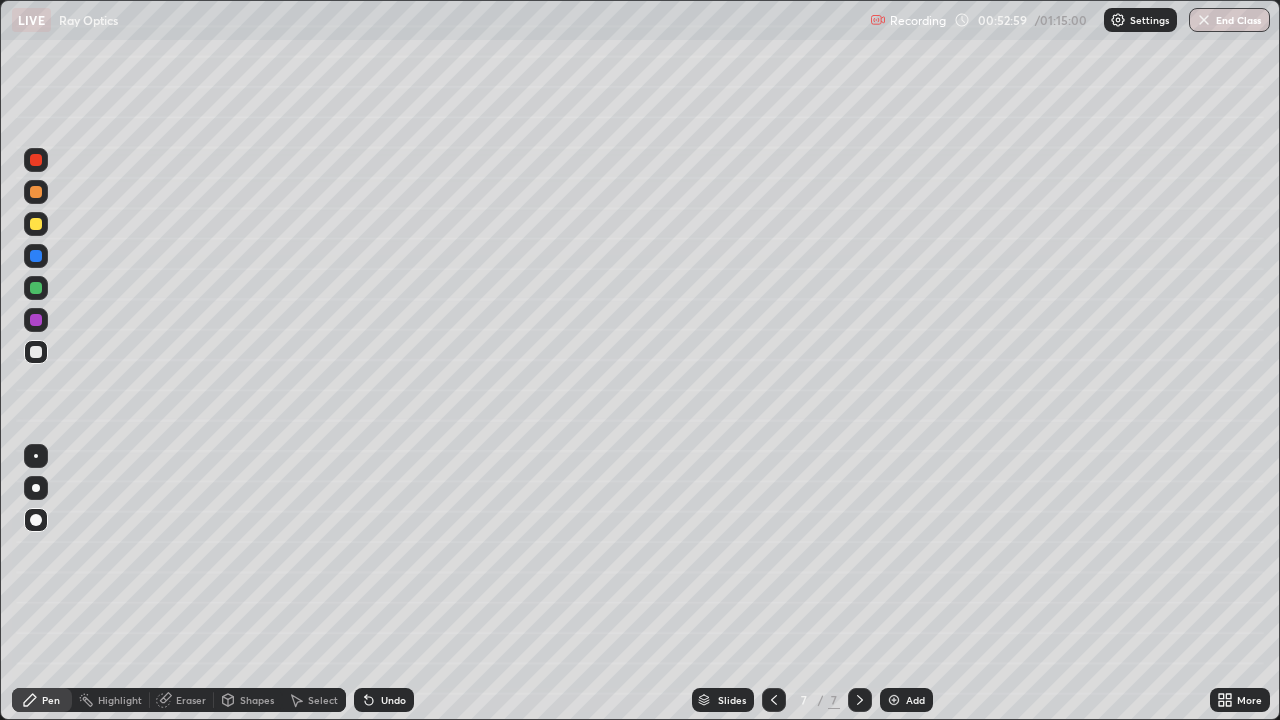click on "Undo" at bounding box center (393, 700) 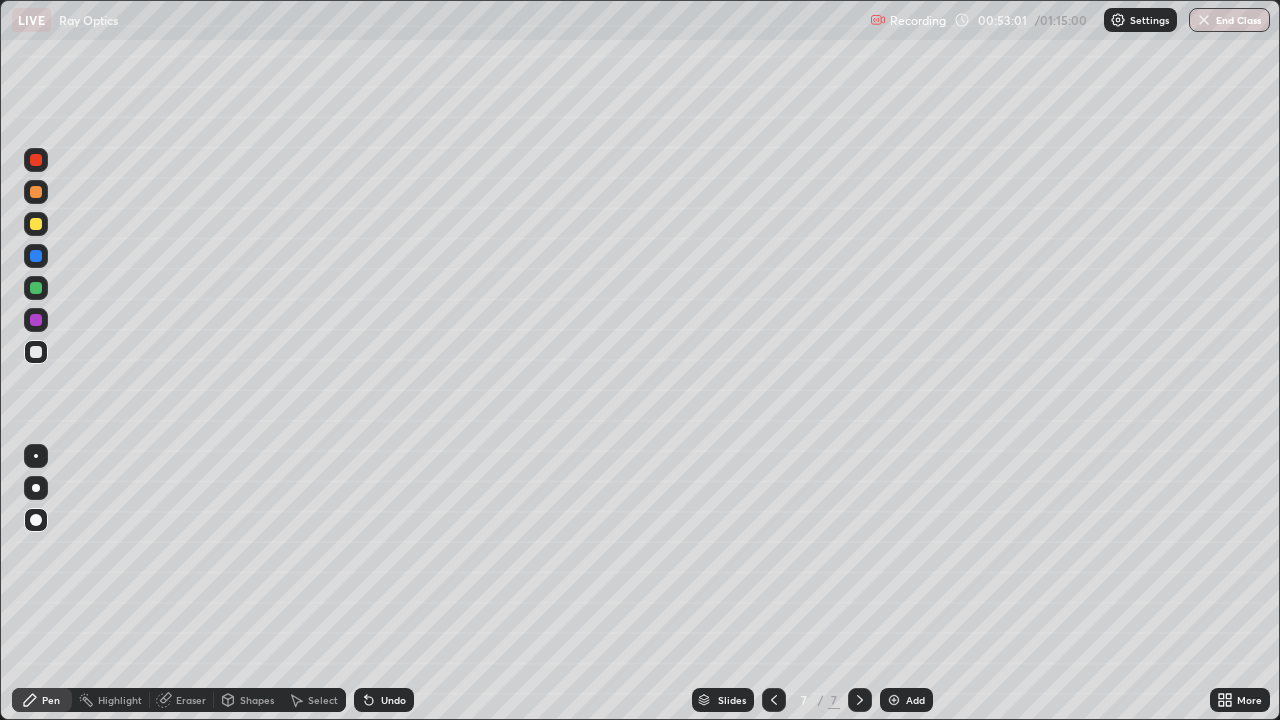 click on "Pen" at bounding box center [51, 700] 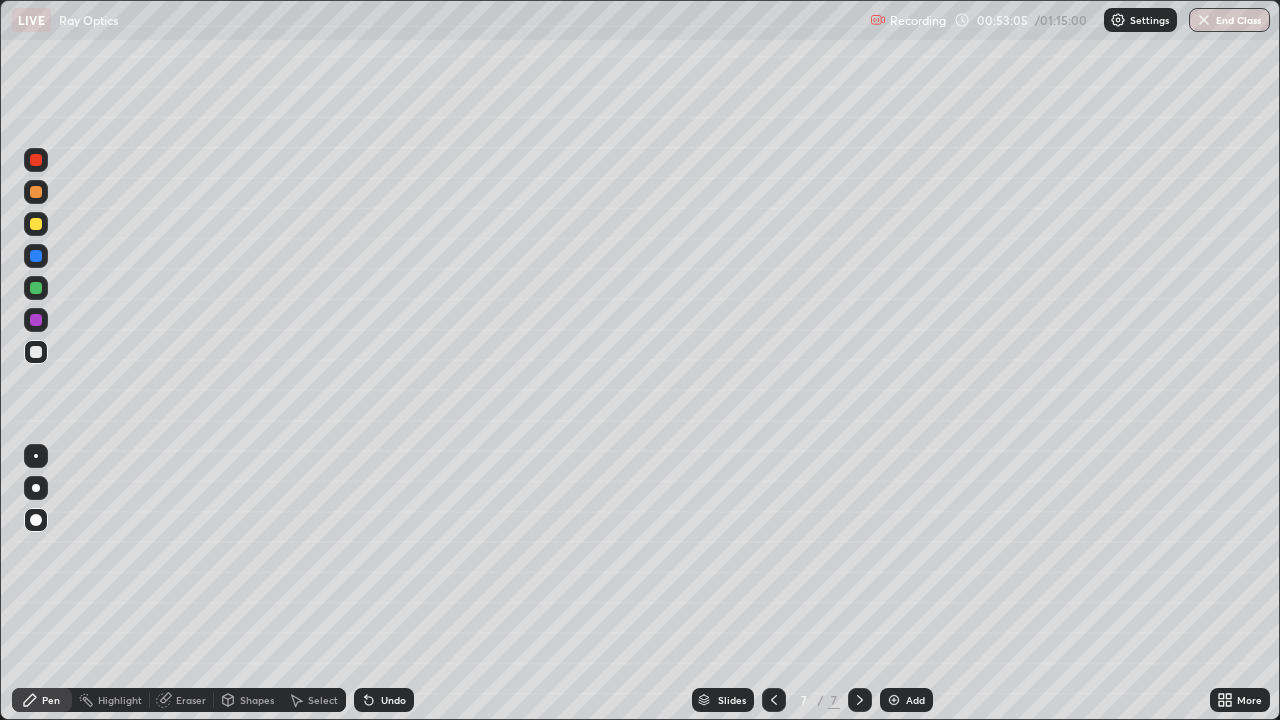 click on "Eraser" at bounding box center [191, 700] 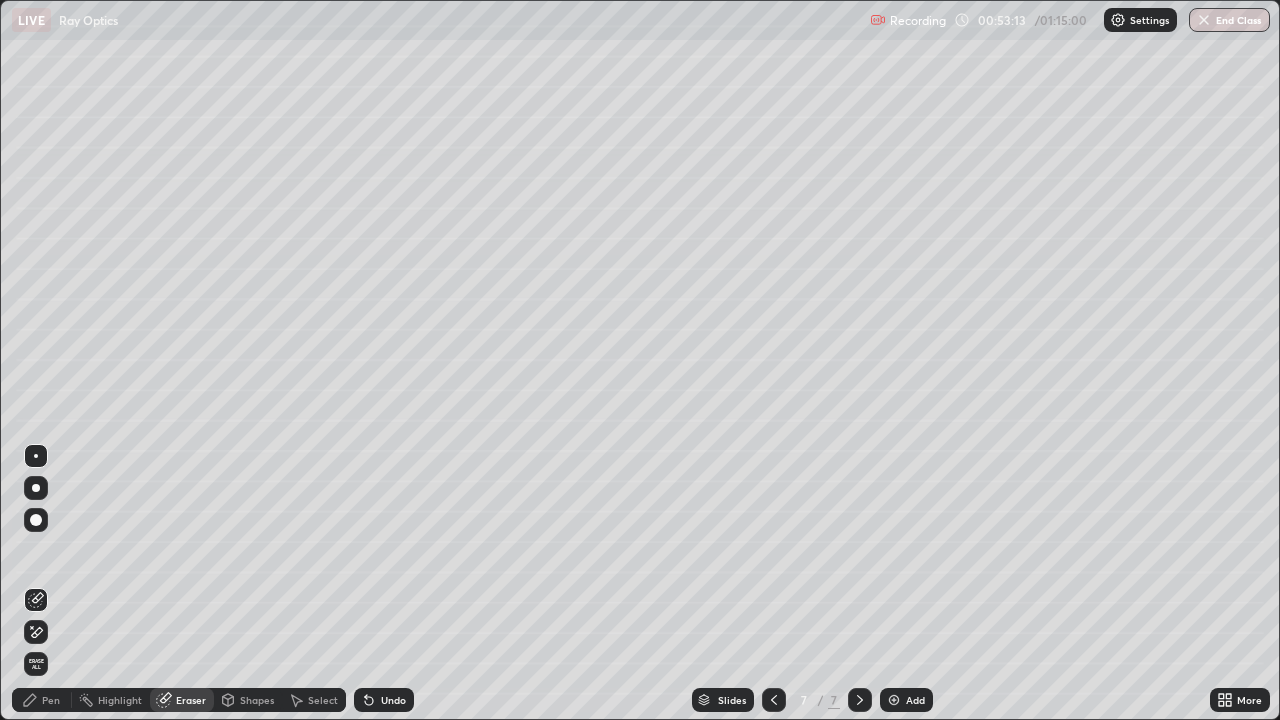 click on "Shapes" at bounding box center (257, 700) 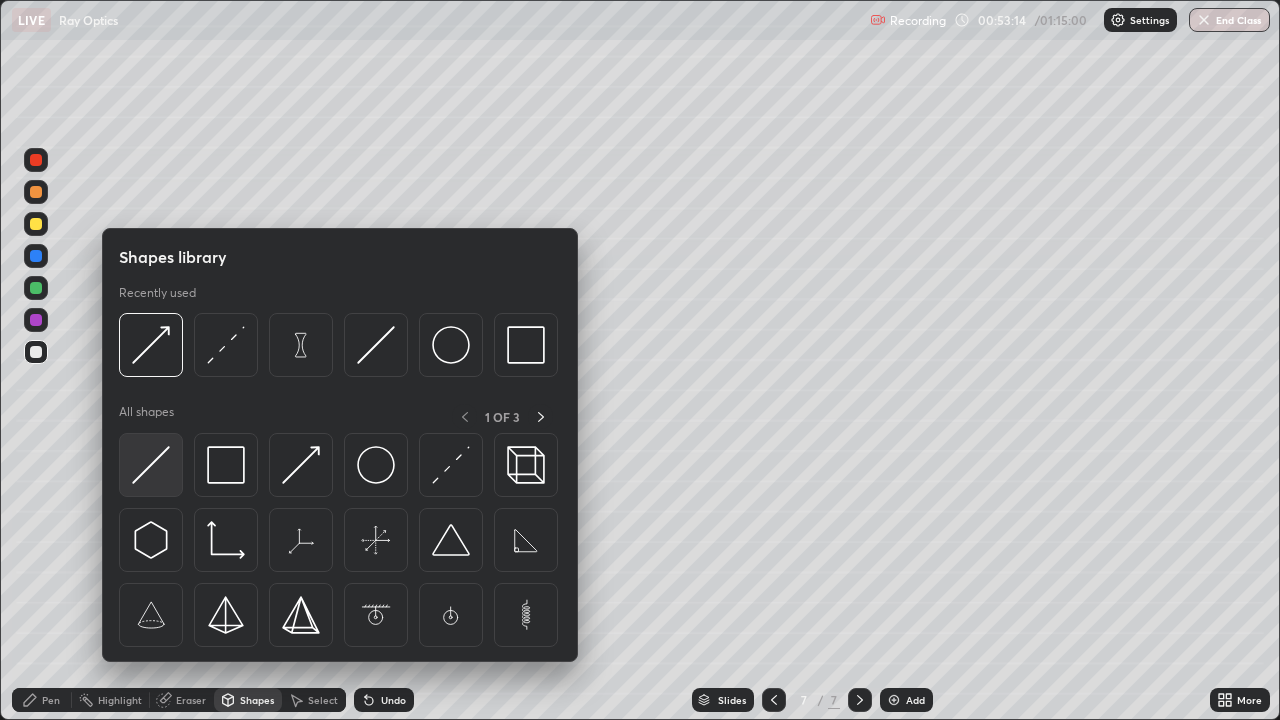 click at bounding box center [151, 465] 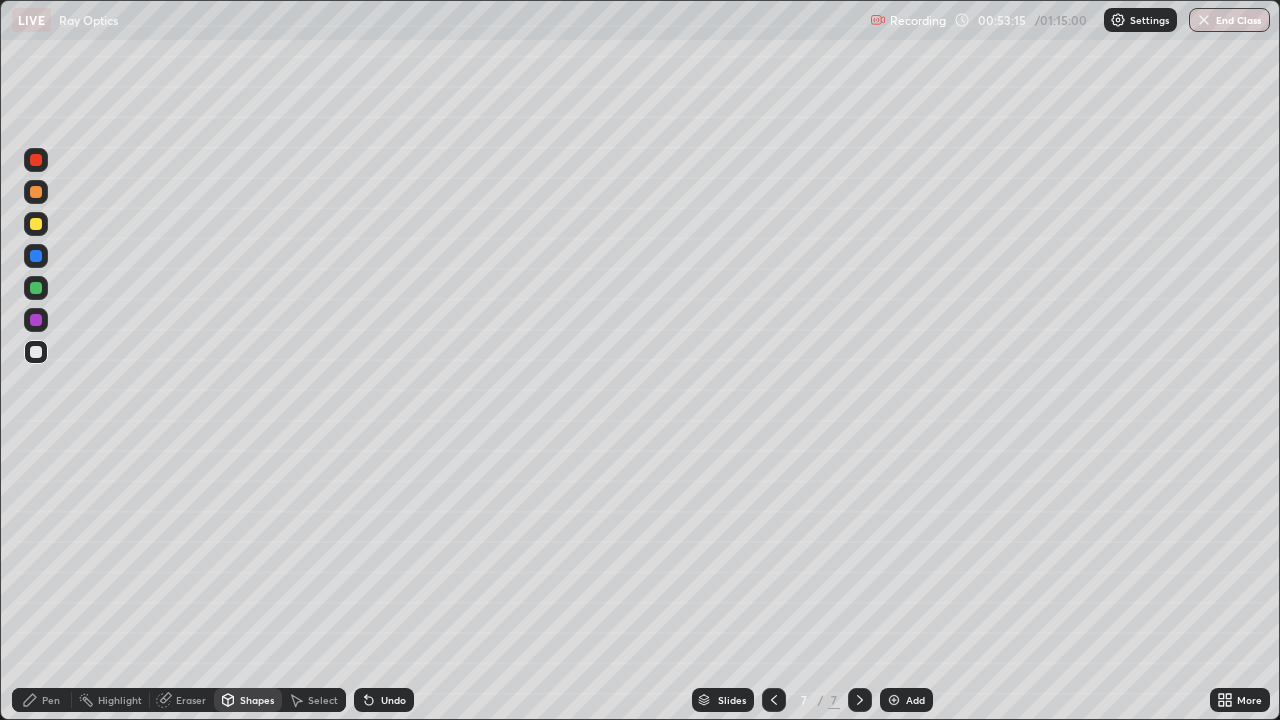 click at bounding box center (36, 352) 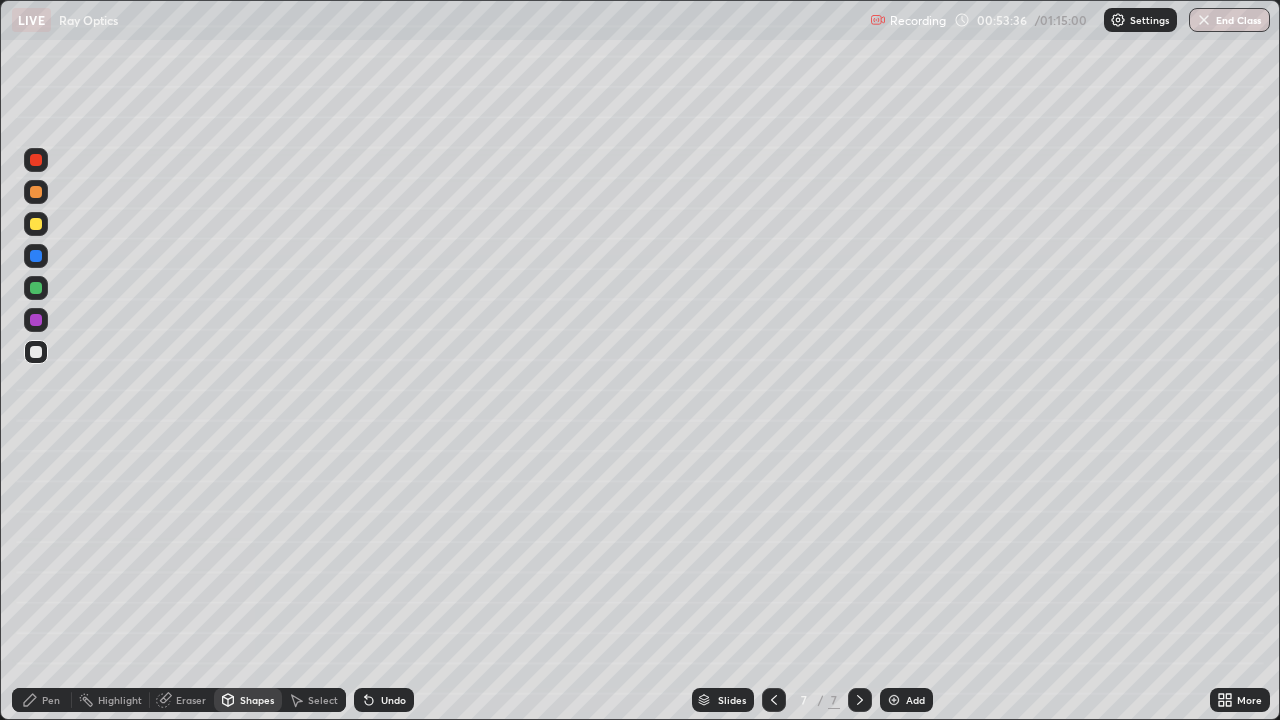 click on "Eraser" at bounding box center (191, 700) 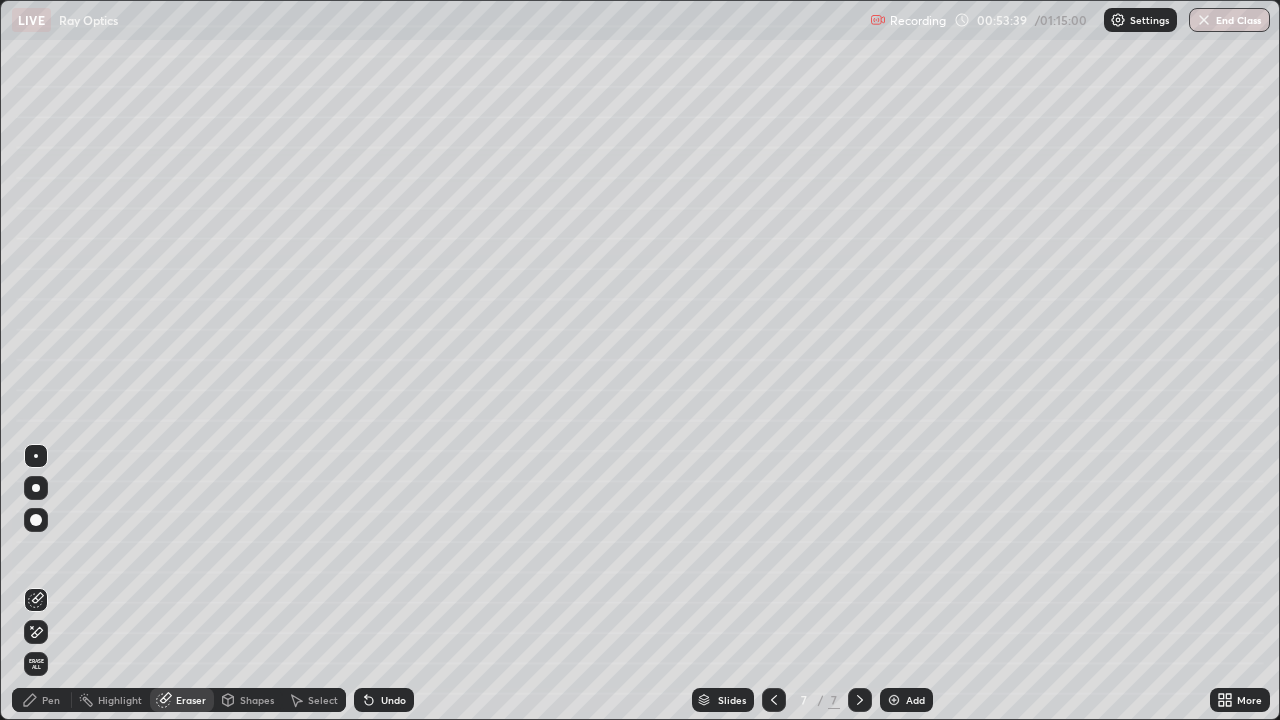 click on "Pen" at bounding box center (51, 700) 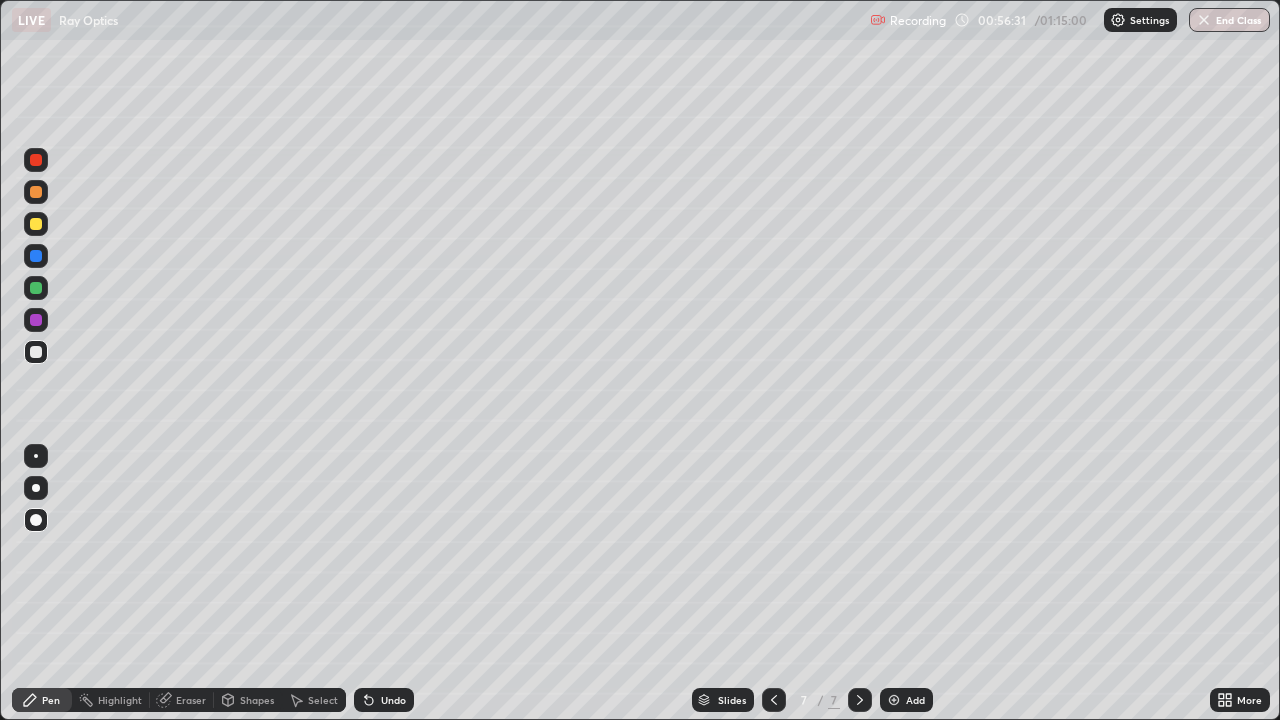 click on "Undo" at bounding box center (393, 700) 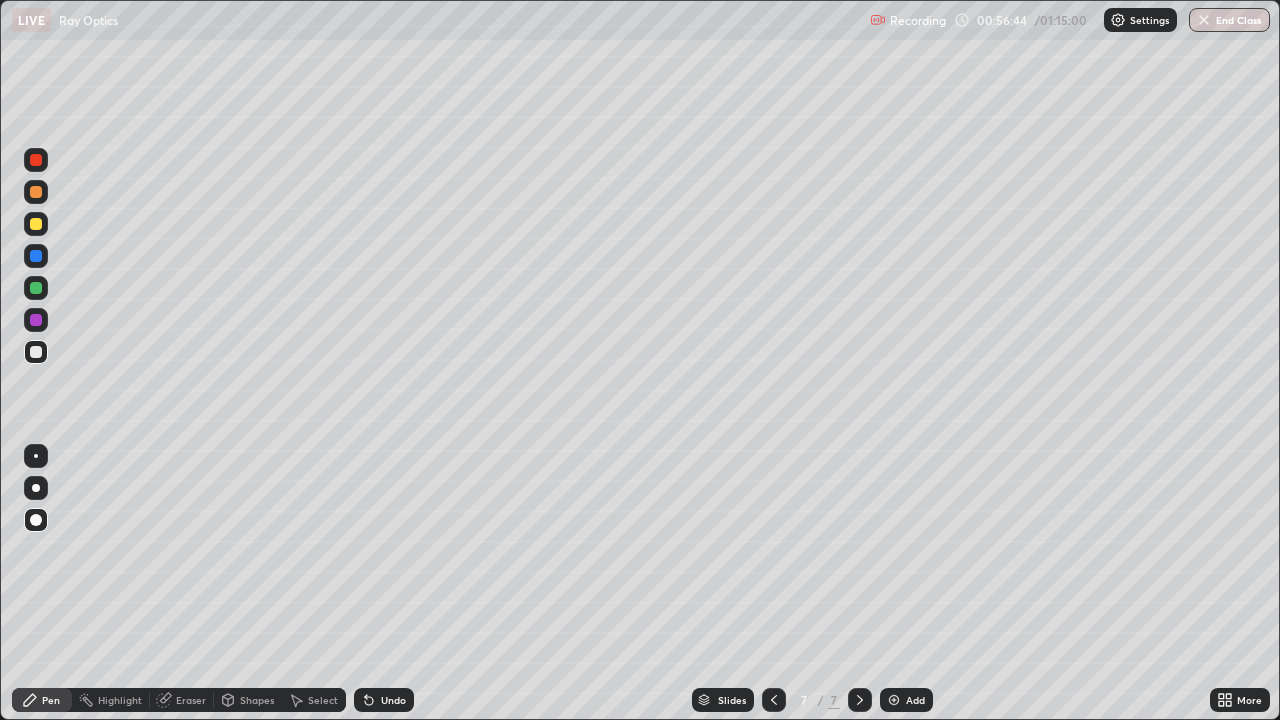 click on "Undo" at bounding box center [393, 700] 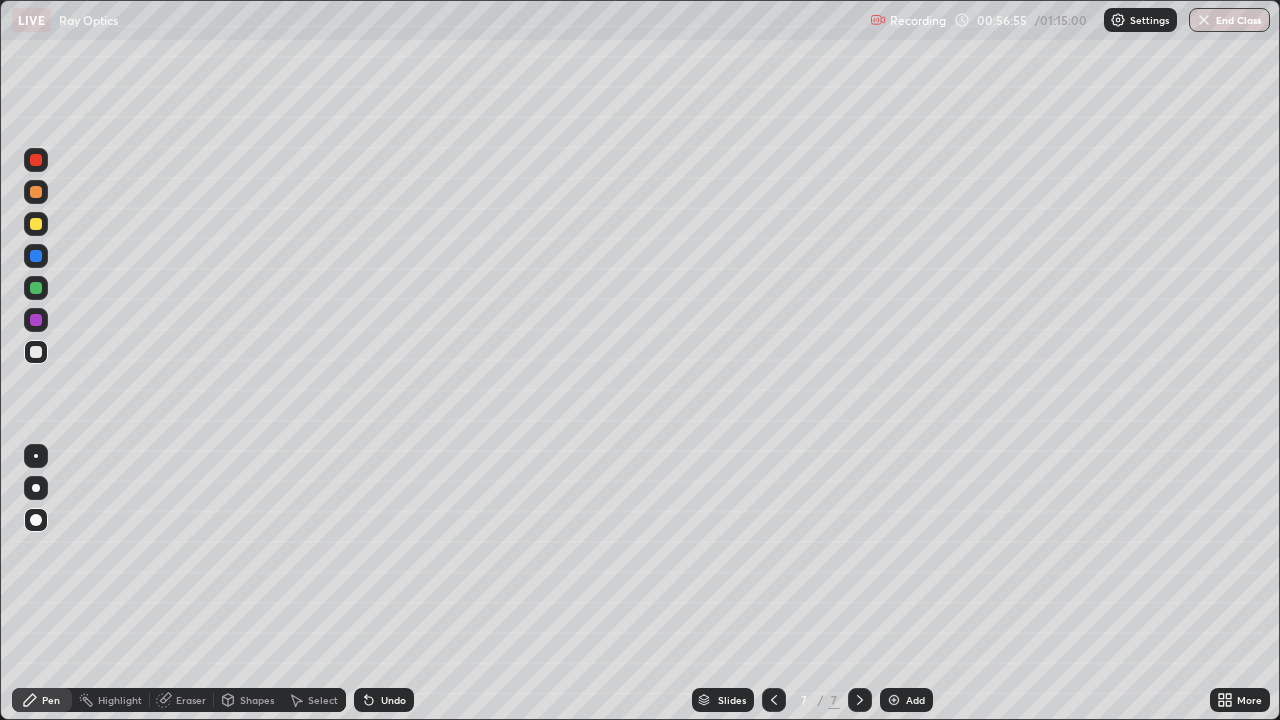 click on "Undo" at bounding box center (393, 700) 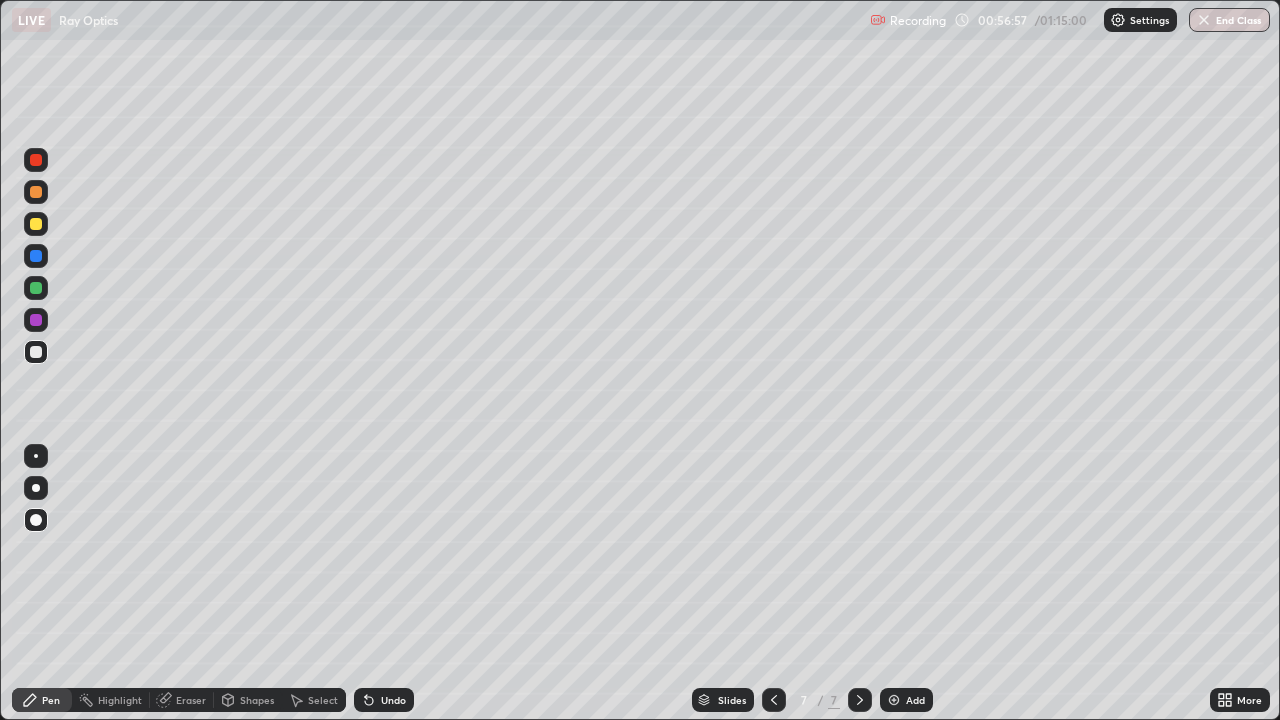 click at bounding box center (36, 488) 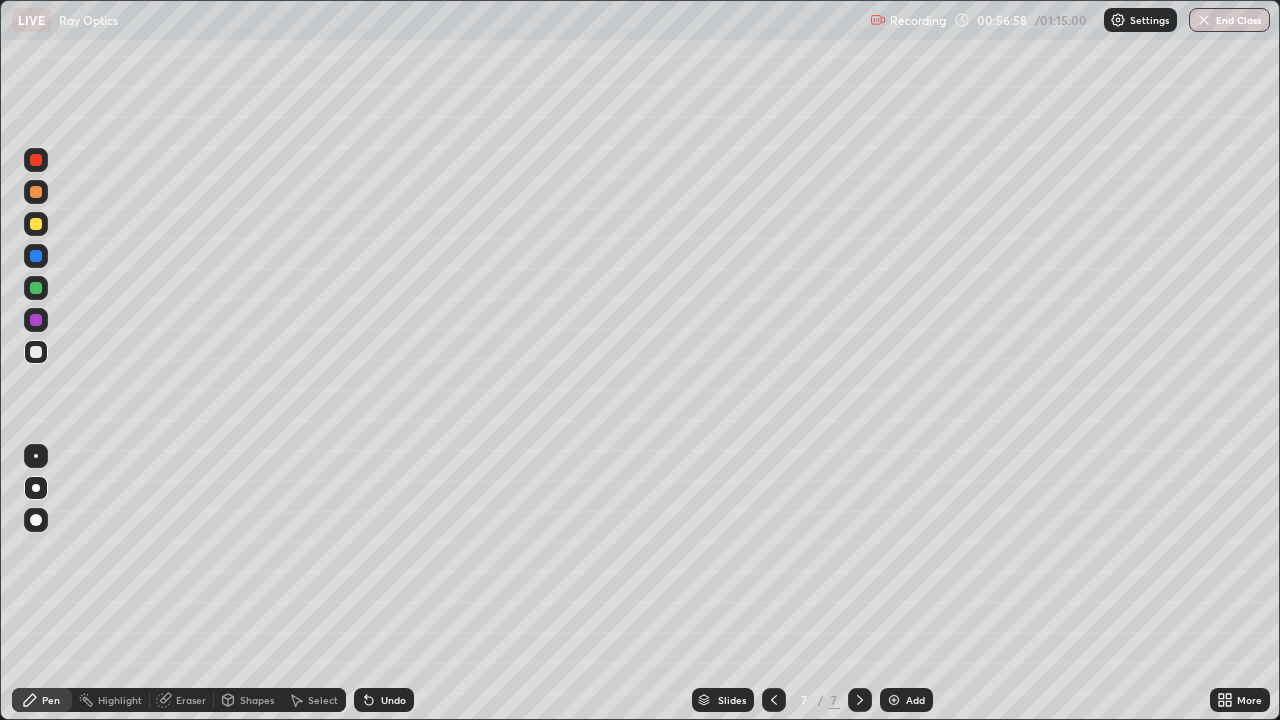 click on "Shapes" at bounding box center (257, 700) 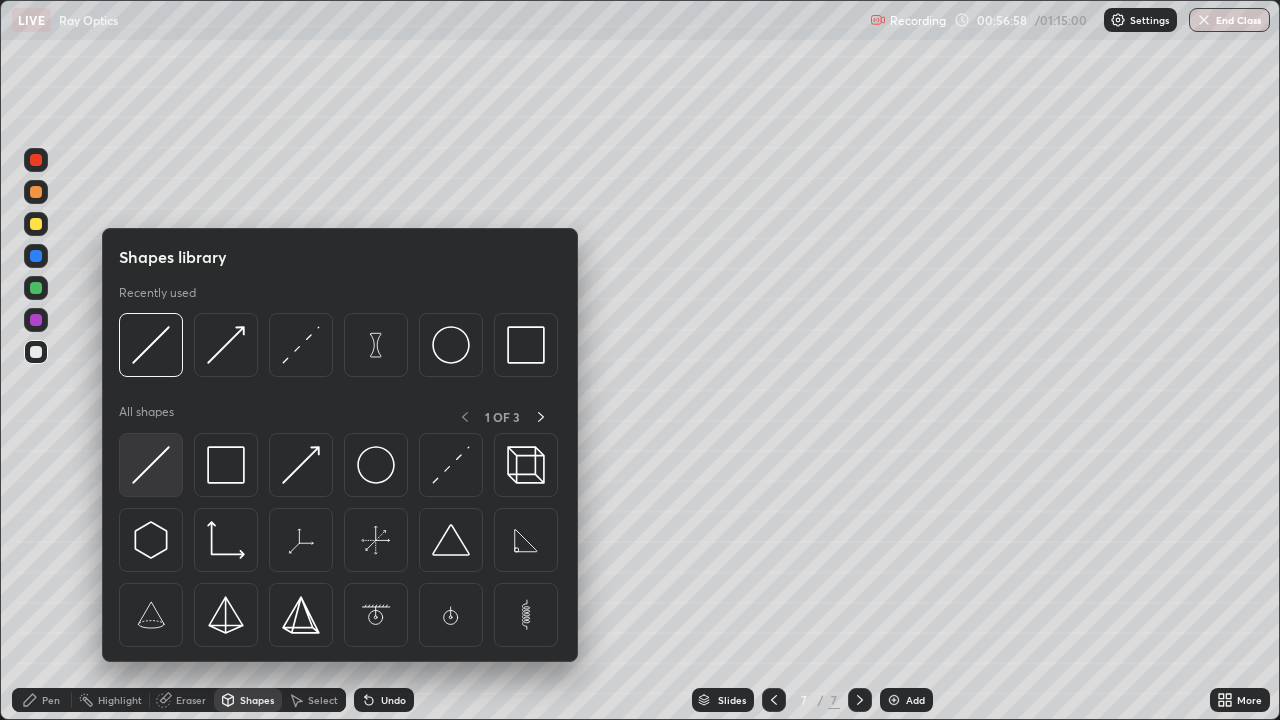 click at bounding box center [151, 465] 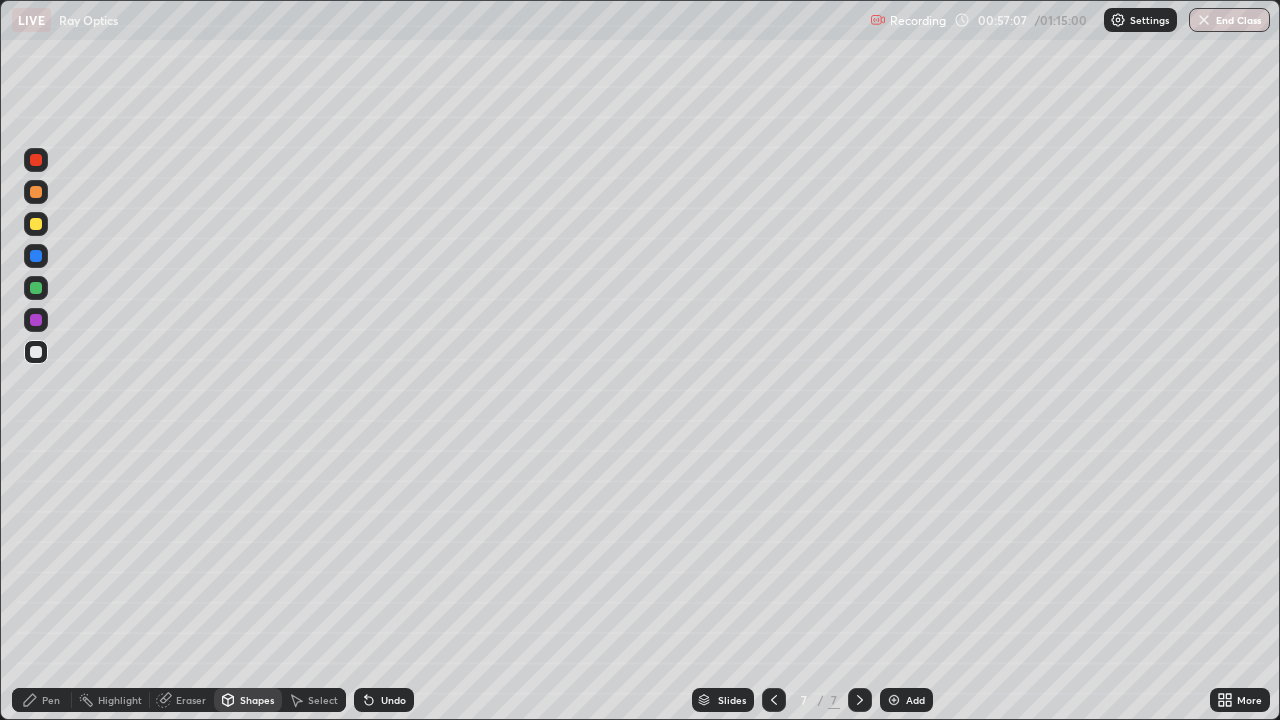 click on "Undo" at bounding box center [393, 700] 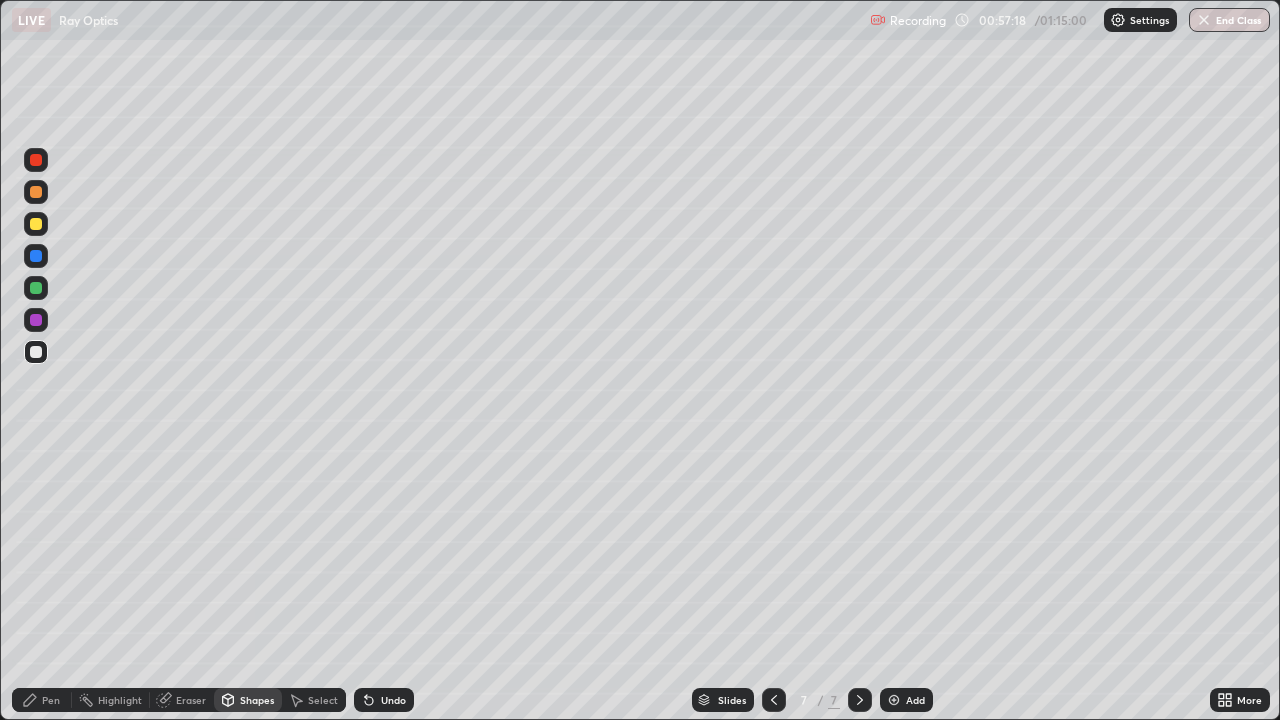 click on "Pen" at bounding box center [51, 700] 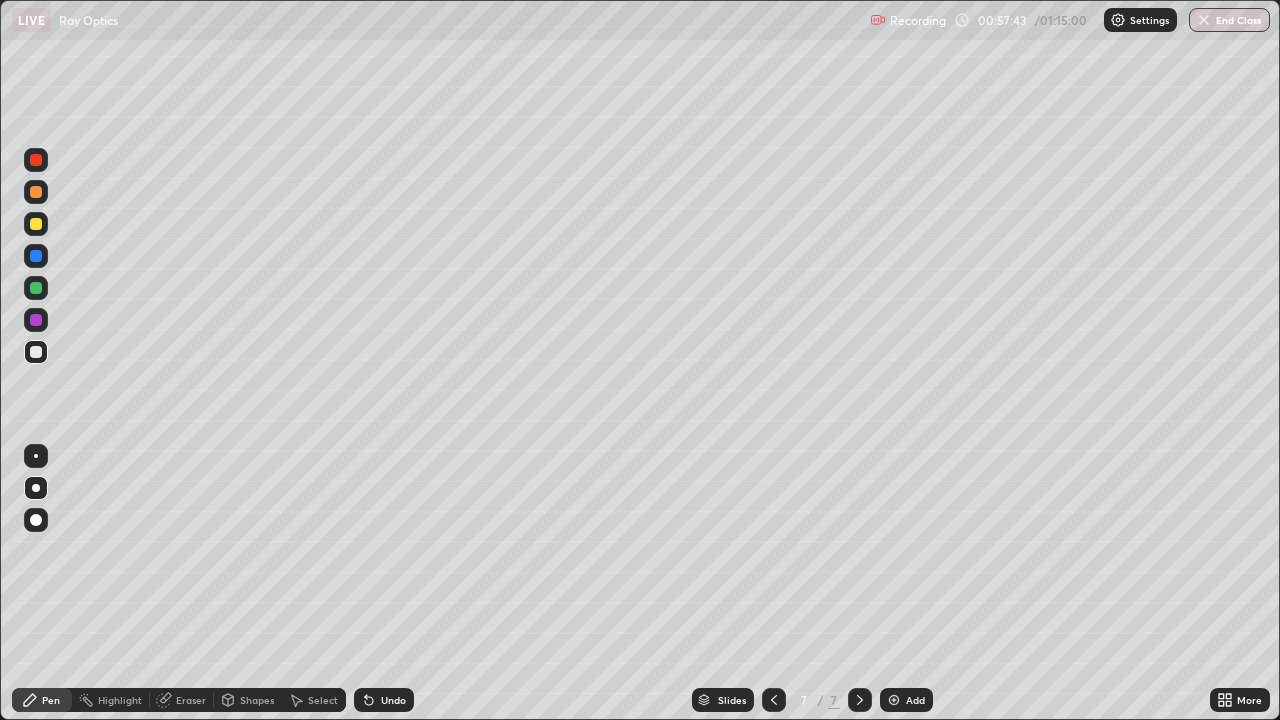 click on "Shapes" at bounding box center (248, 700) 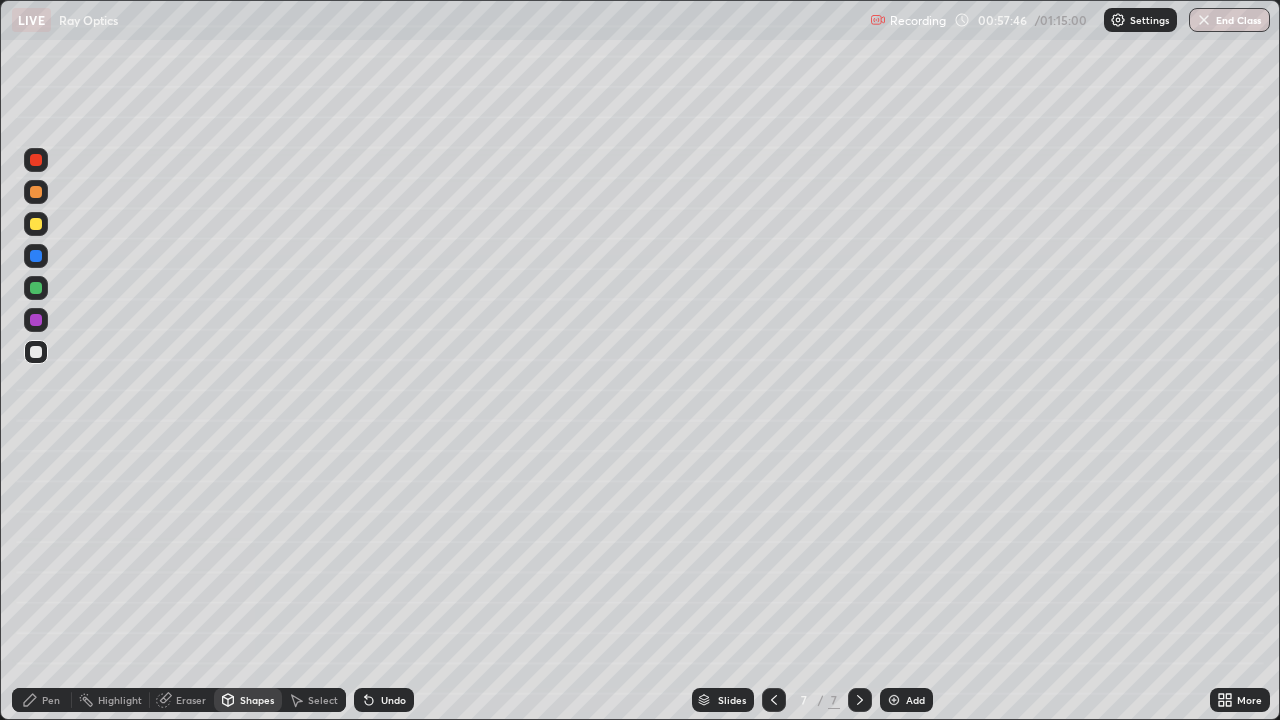 click on "Eraser" at bounding box center [191, 700] 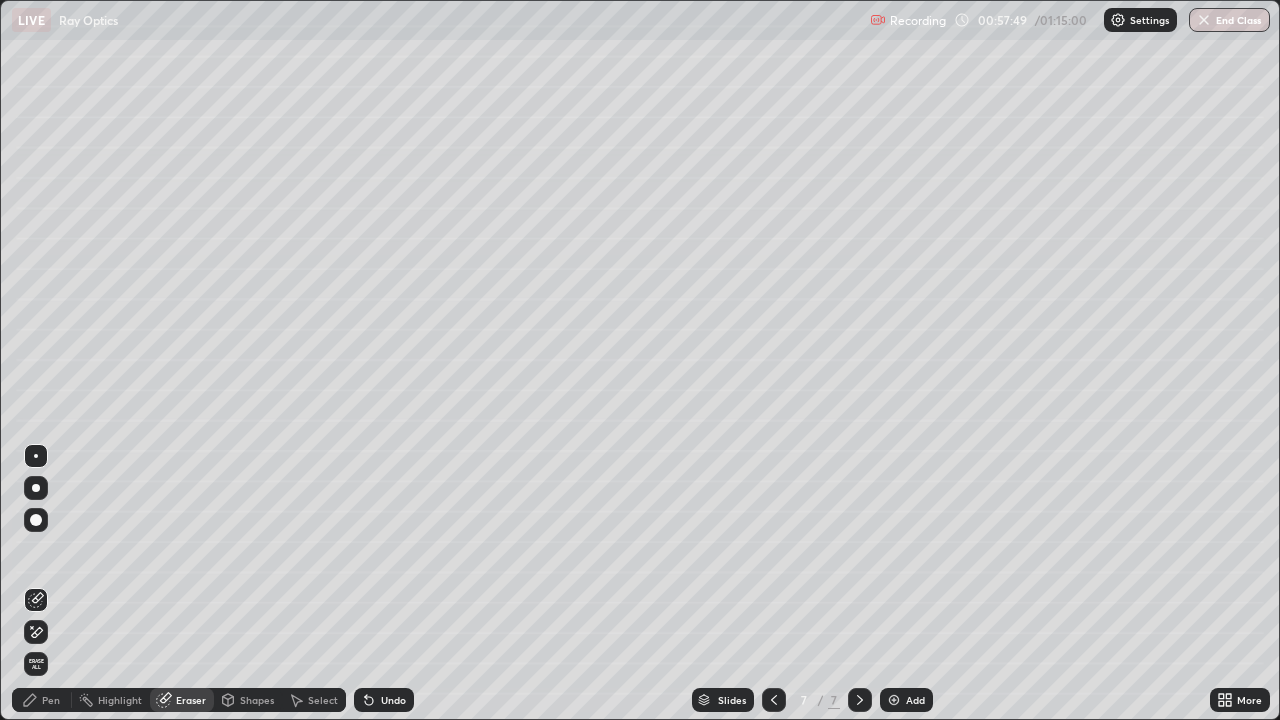 click on "Shapes" at bounding box center (257, 700) 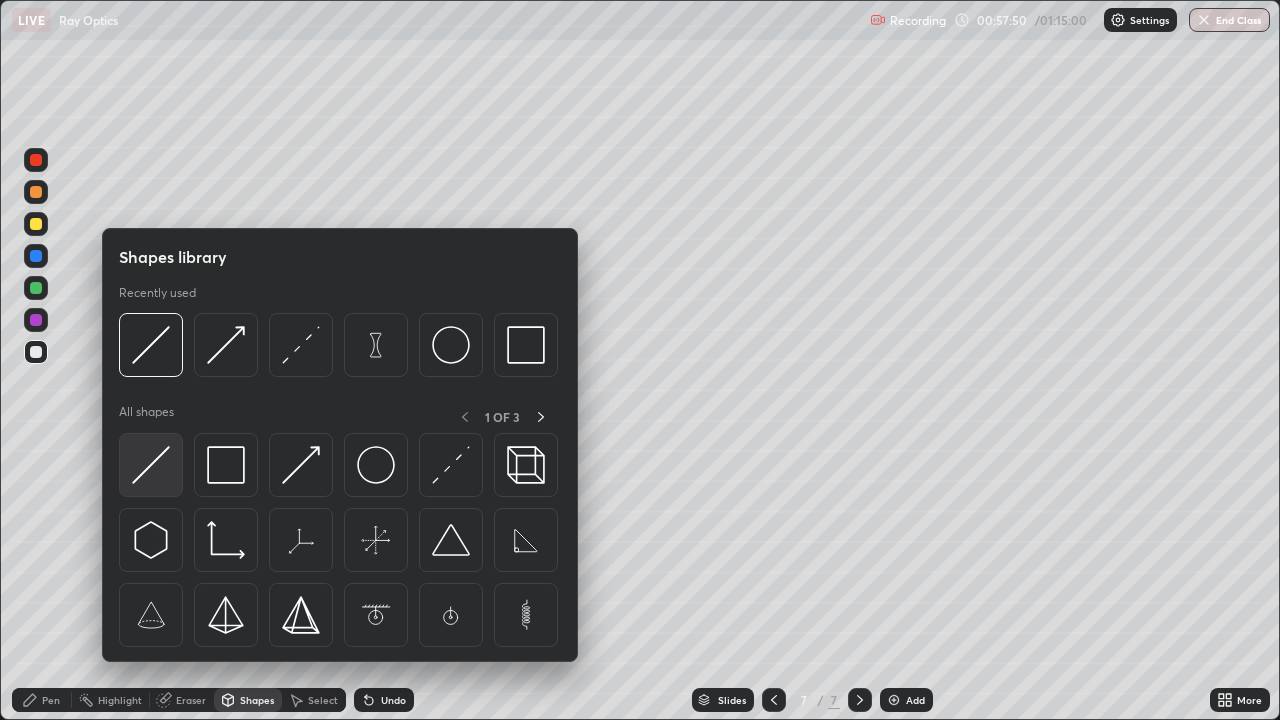 click at bounding box center [151, 465] 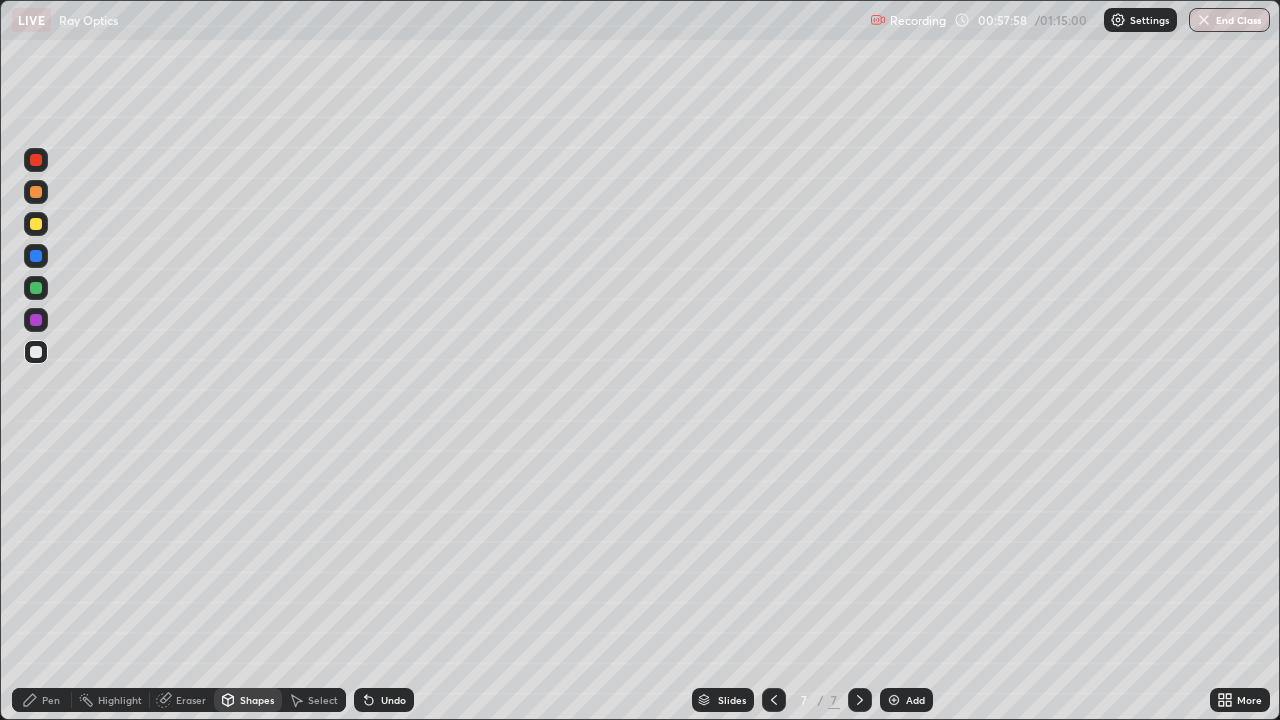 click on "Shapes" at bounding box center (257, 700) 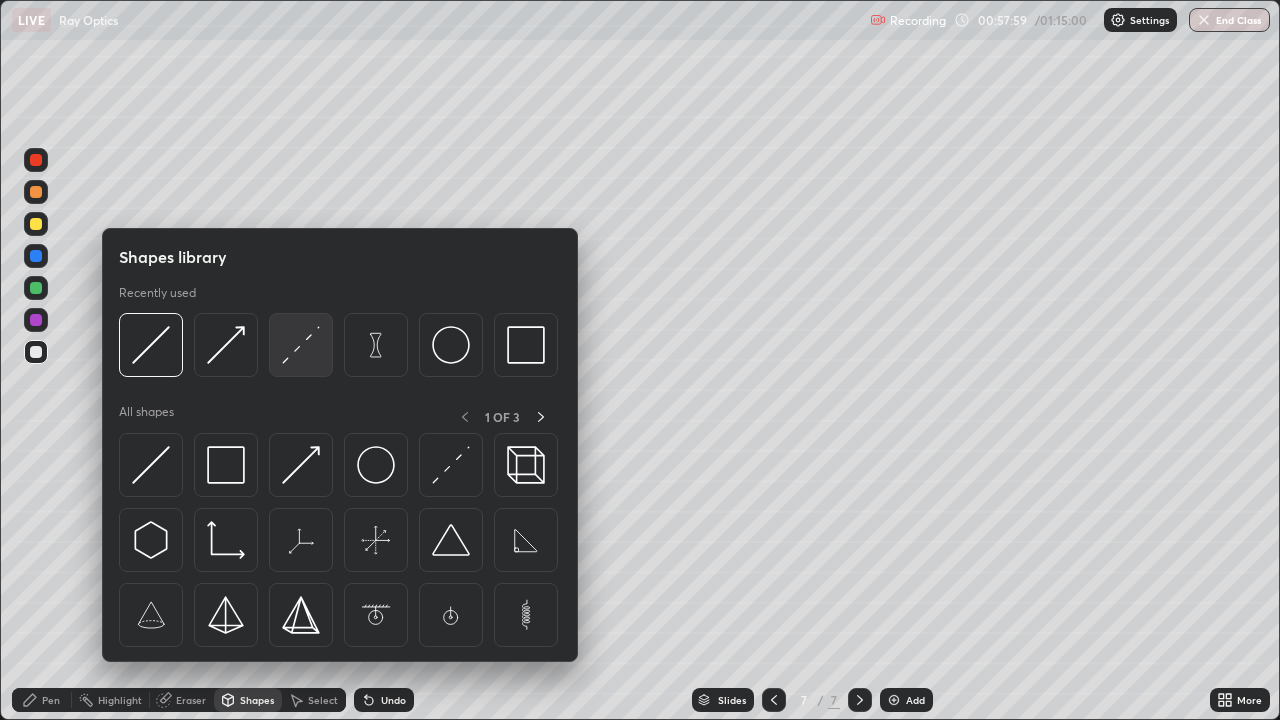 click at bounding box center [301, 345] 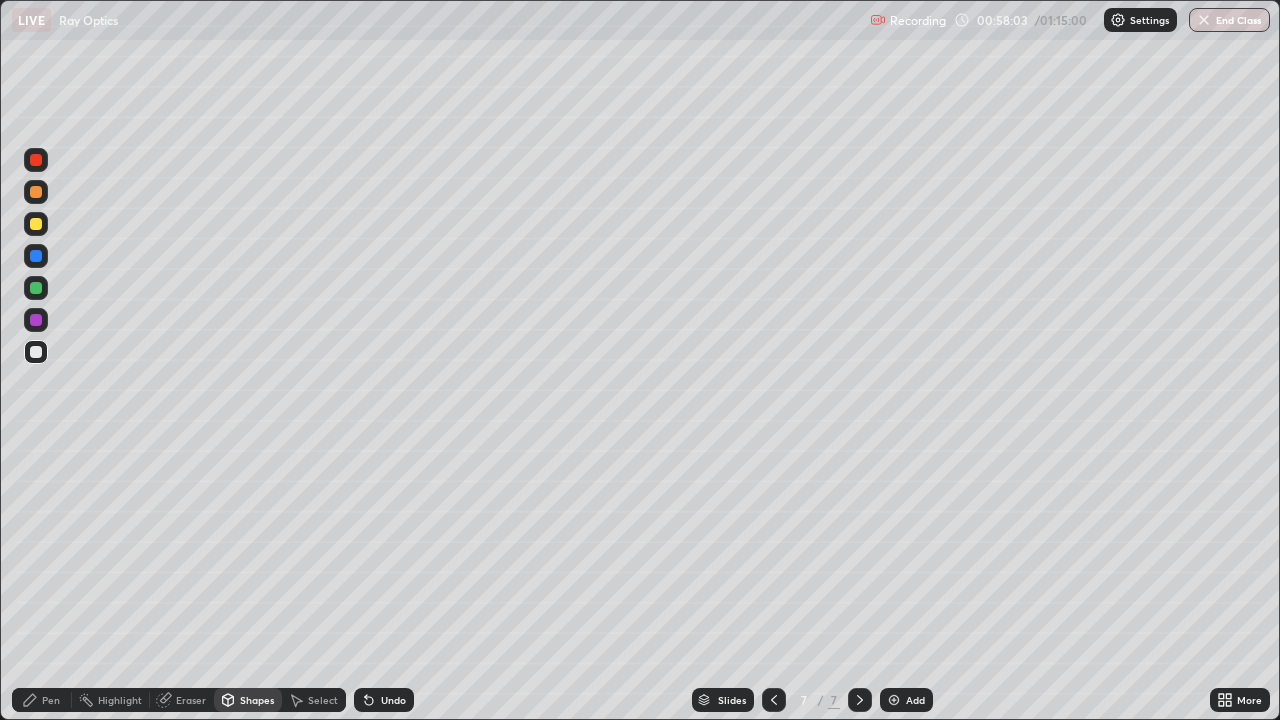 click on "Pen" at bounding box center [51, 700] 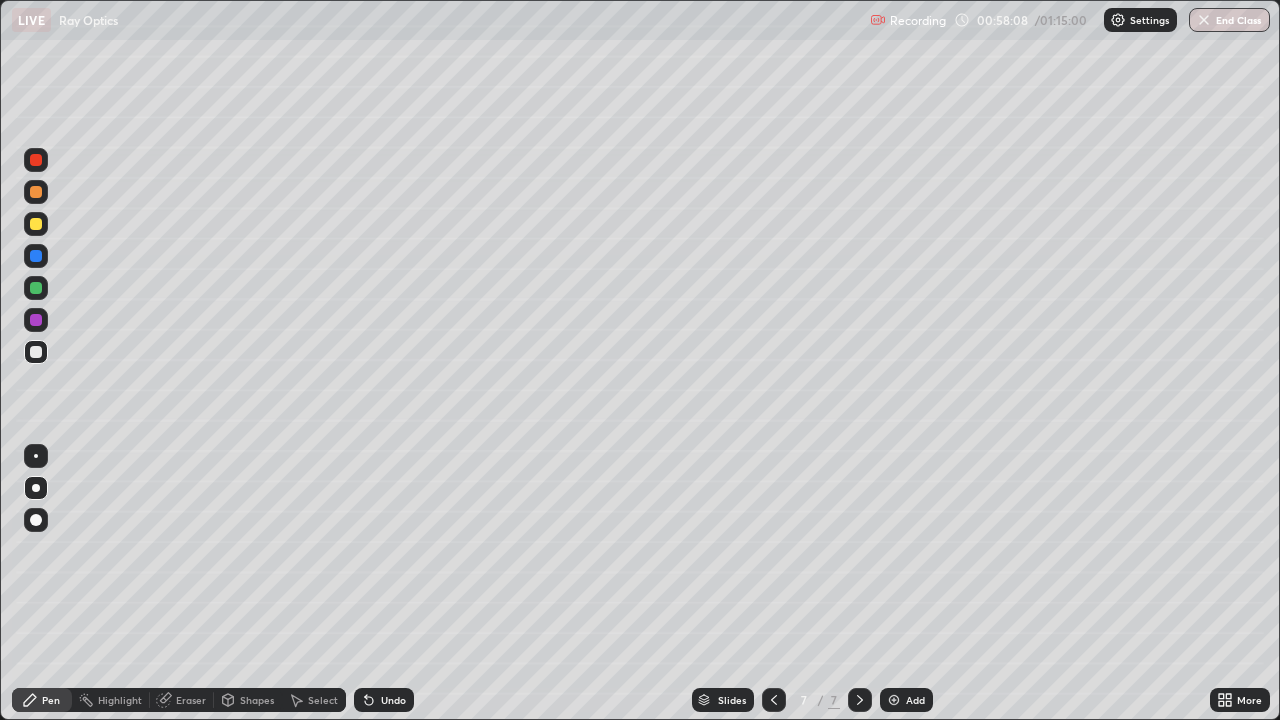 click on "Shapes" at bounding box center [248, 700] 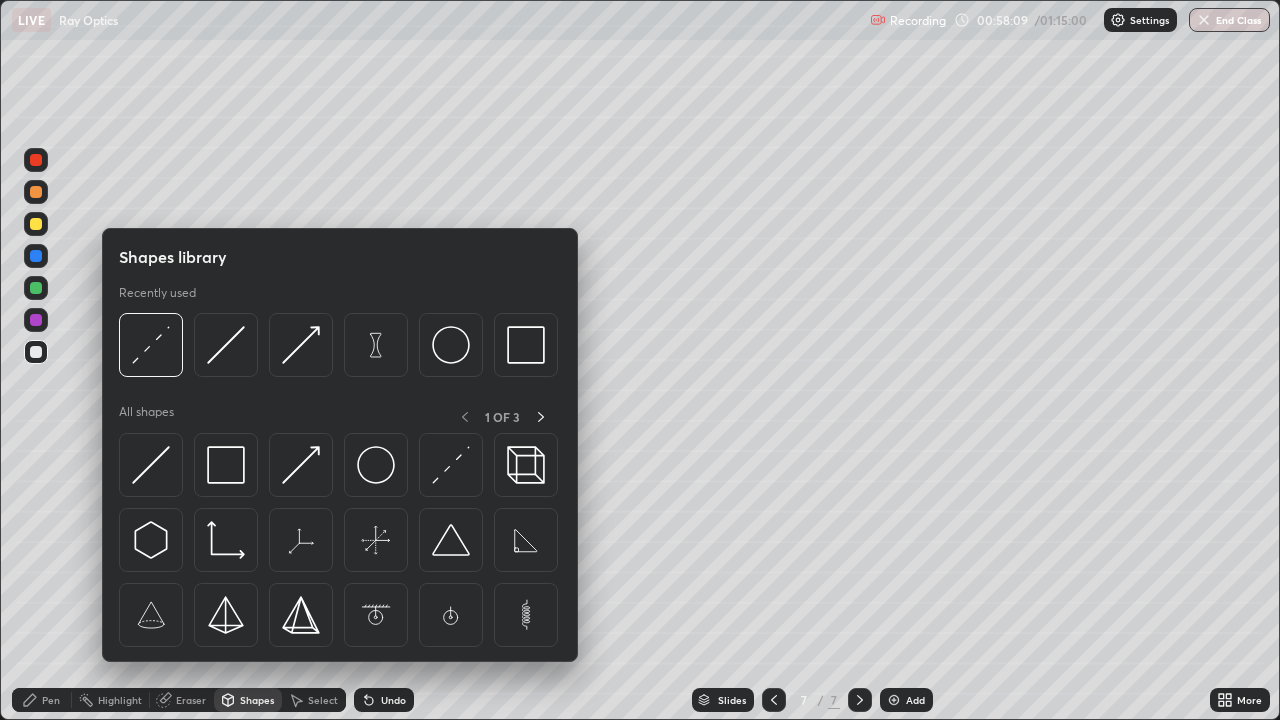 click on "Shapes" at bounding box center (257, 700) 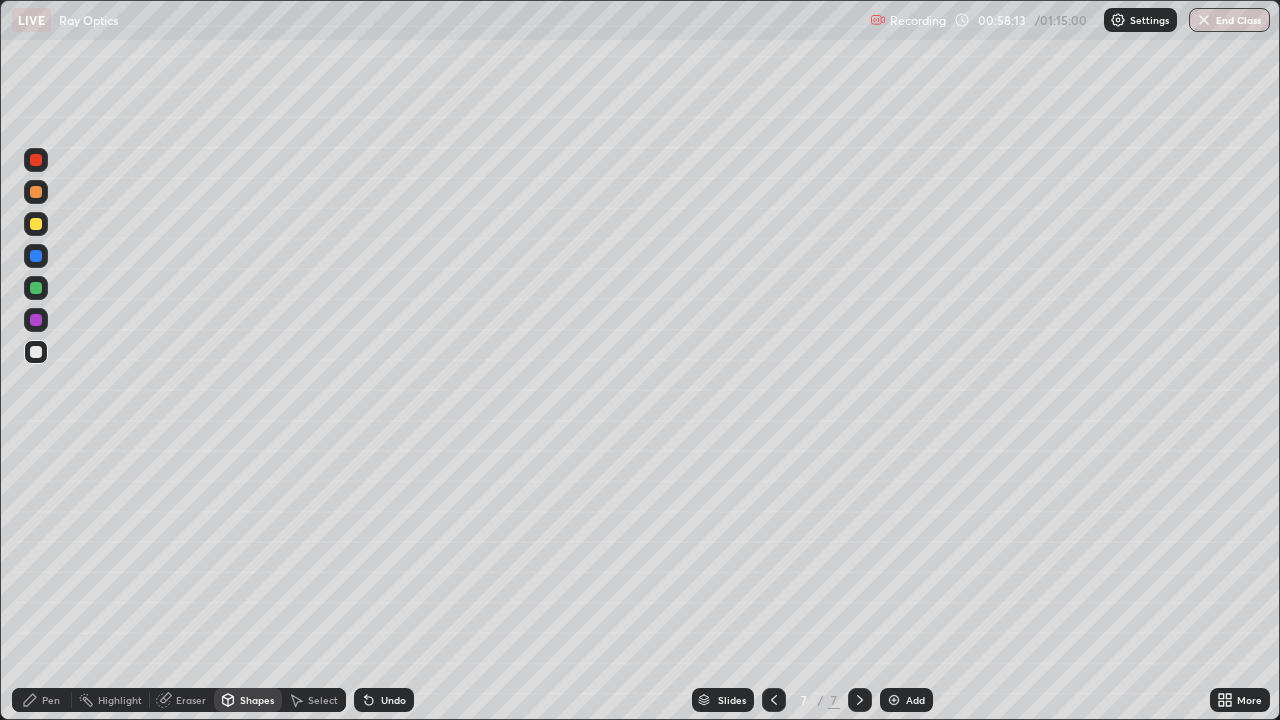 click on "Pen" at bounding box center (42, 700) 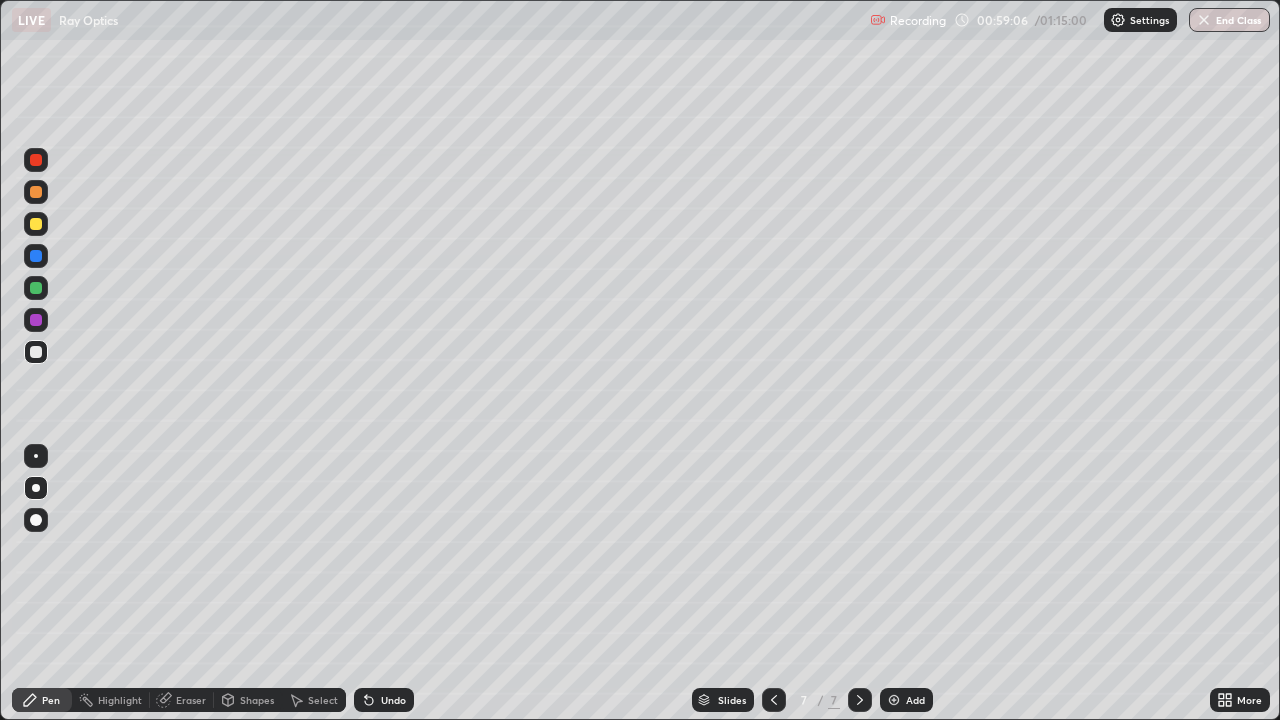 click at bounding box center (36, 520) 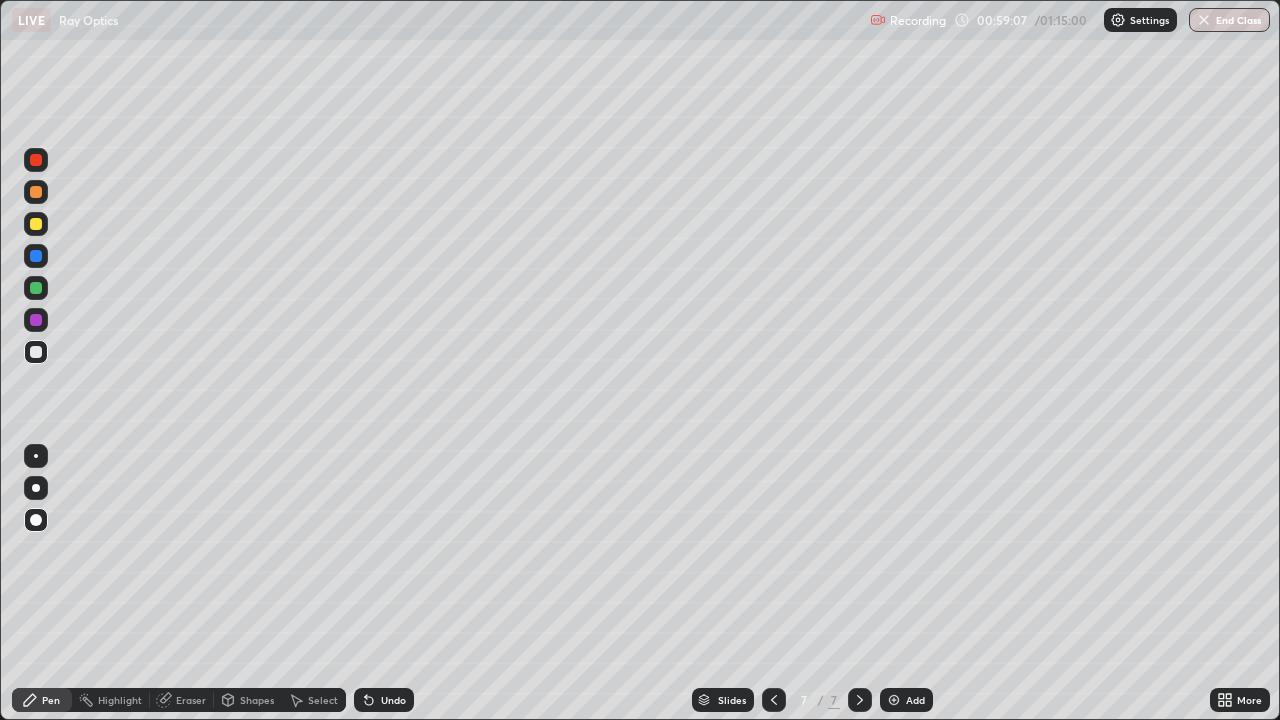 click on "Shapes" at bounding box center (248, 700) 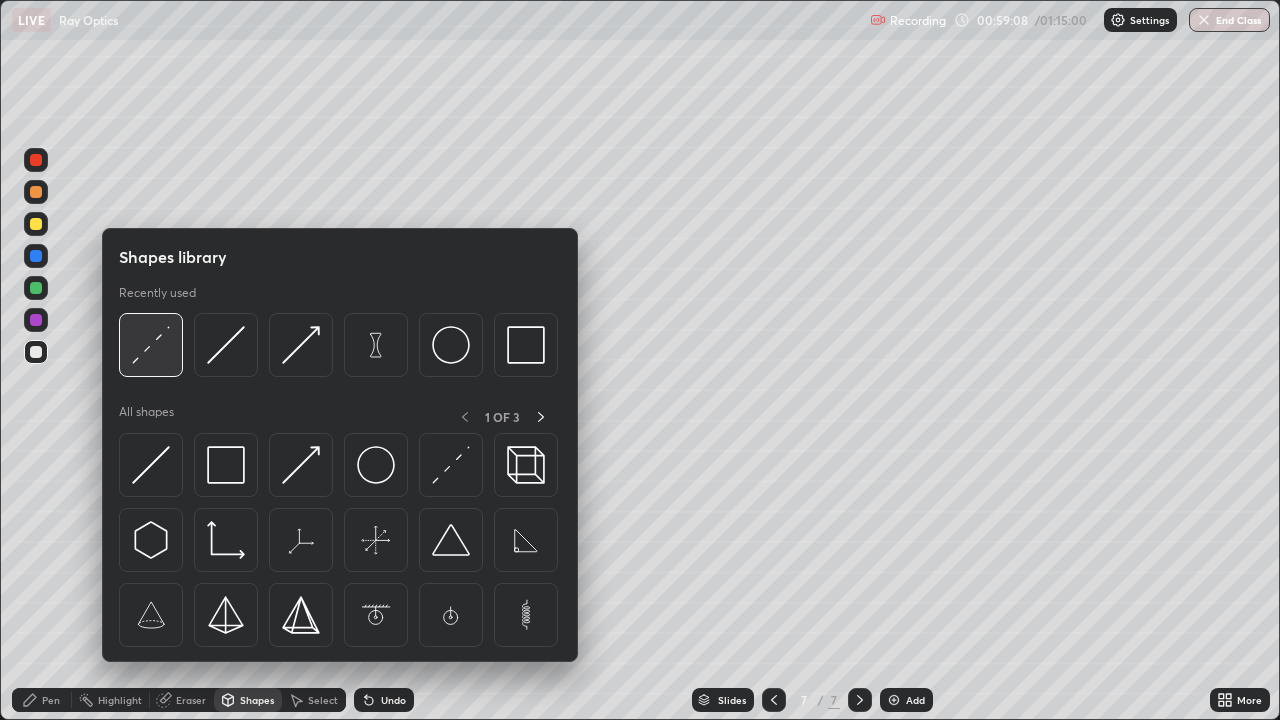 click at bounding box center (151, 345) 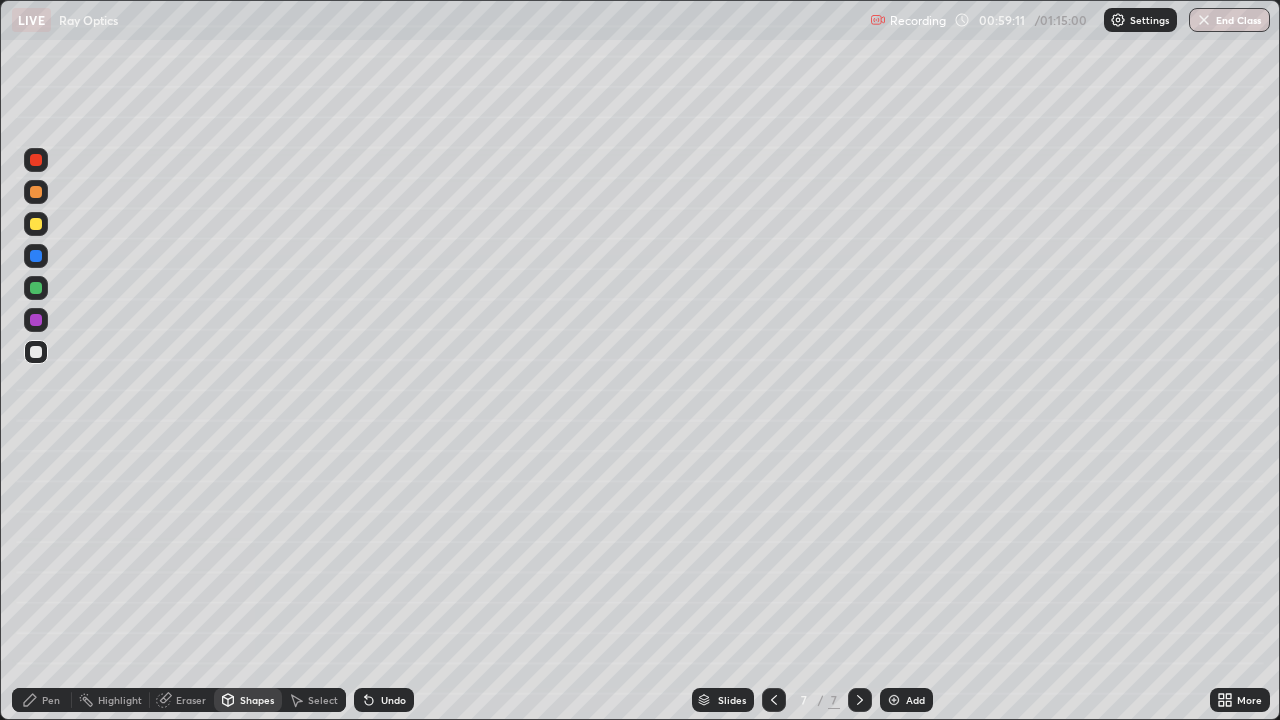 click on "Pen" at bounding box center (51, 700) 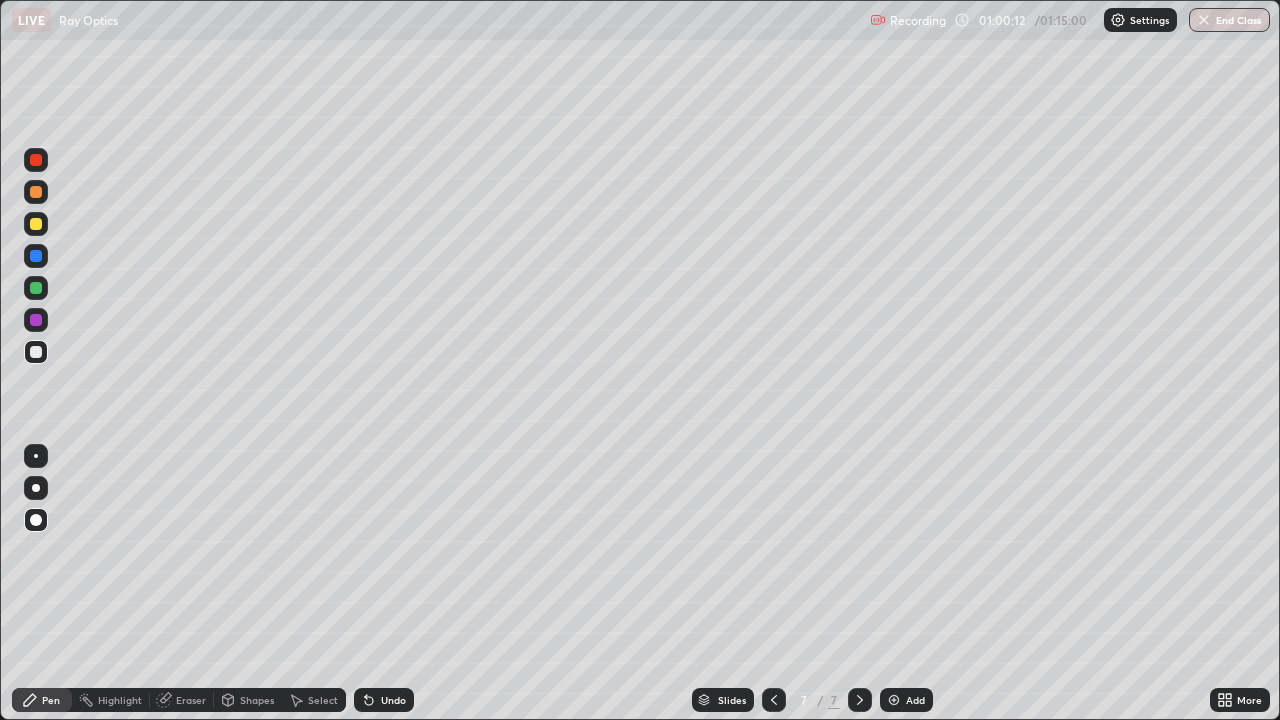 click 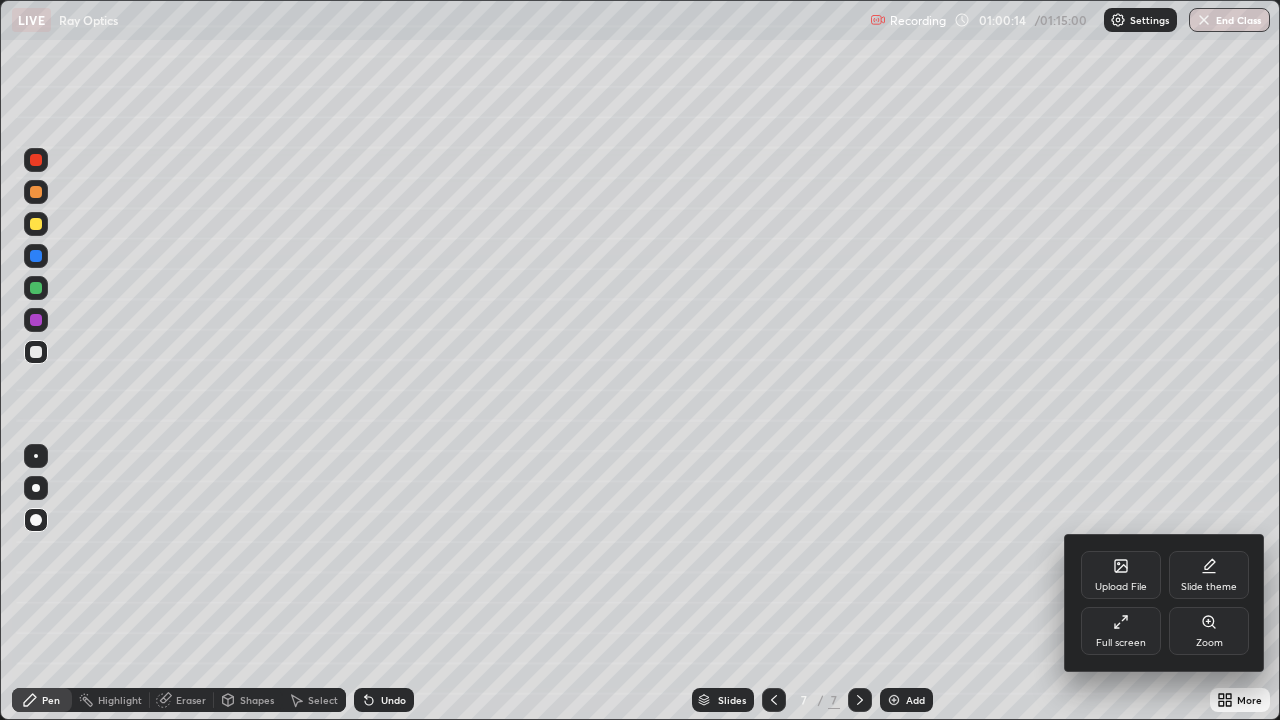click at bounding box center (640, 360) 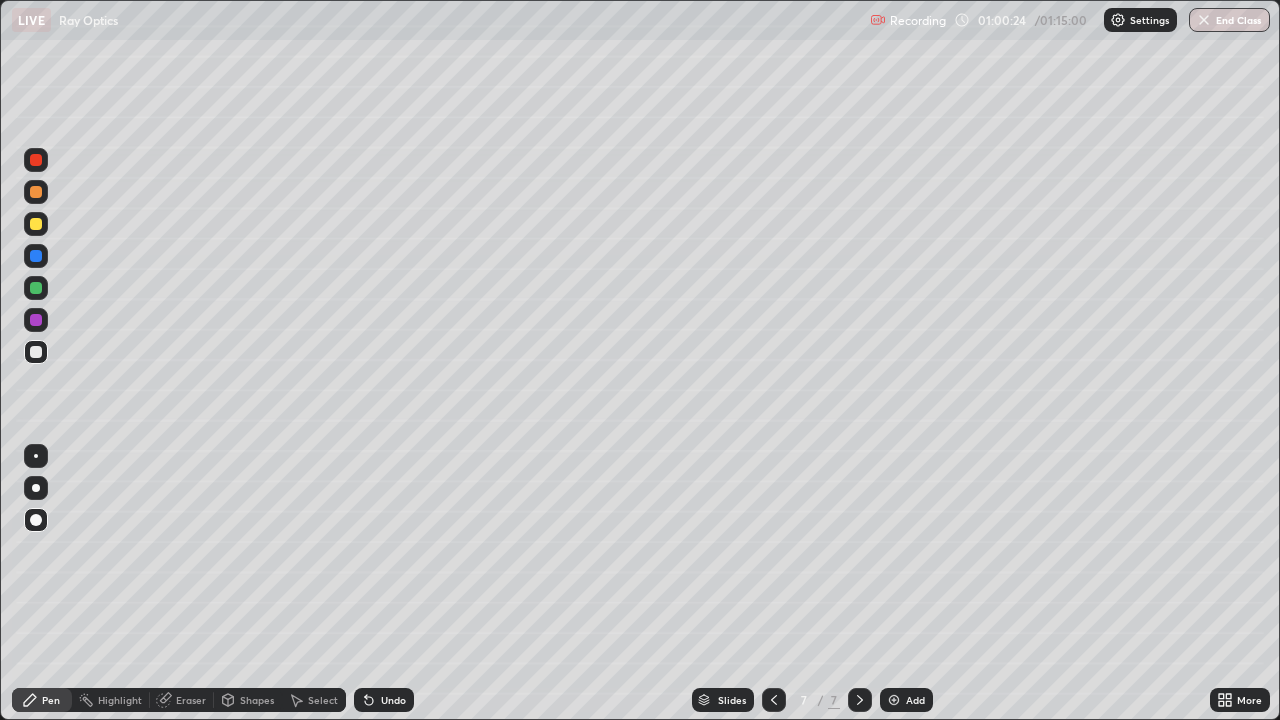 click 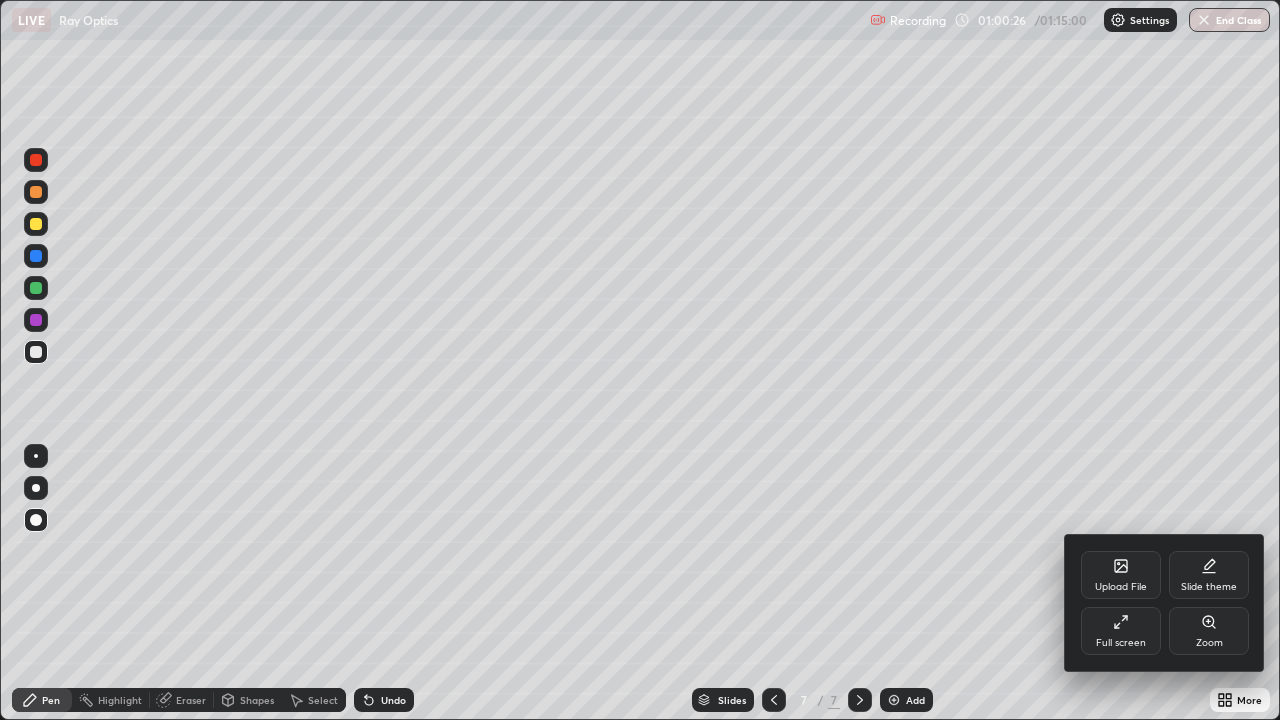 click on "Full screen" at bounding box center [1121, 643] 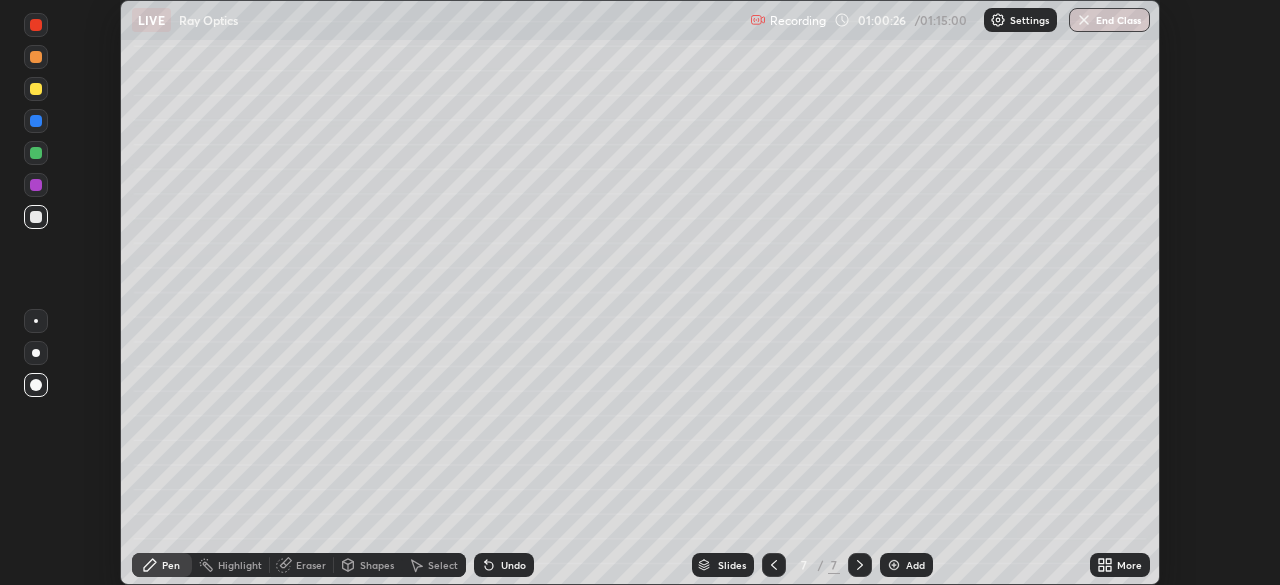 scroll, scrollTop: 585, scrollLeft: 1280, axis: both 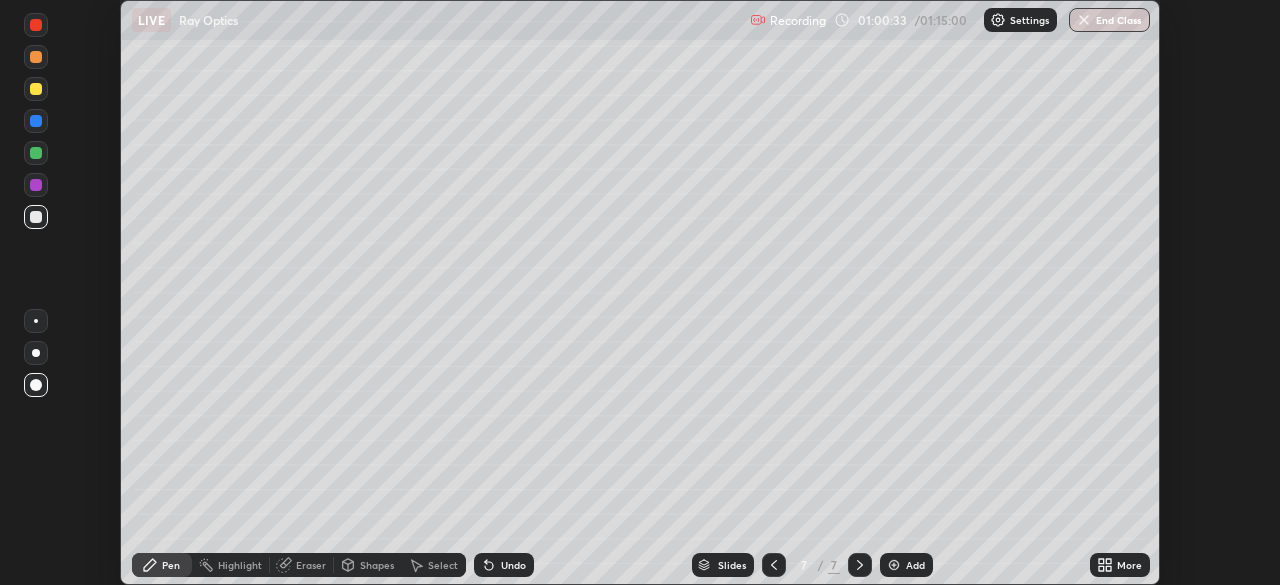 click 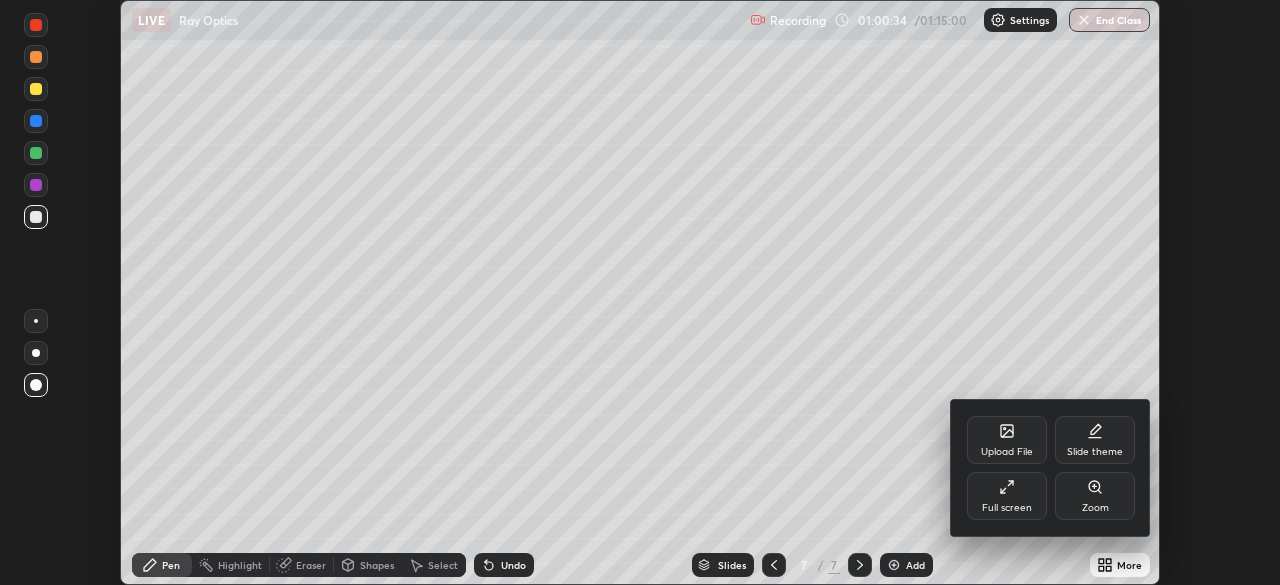click on "Full screen" at bounding box center [1007, 496] 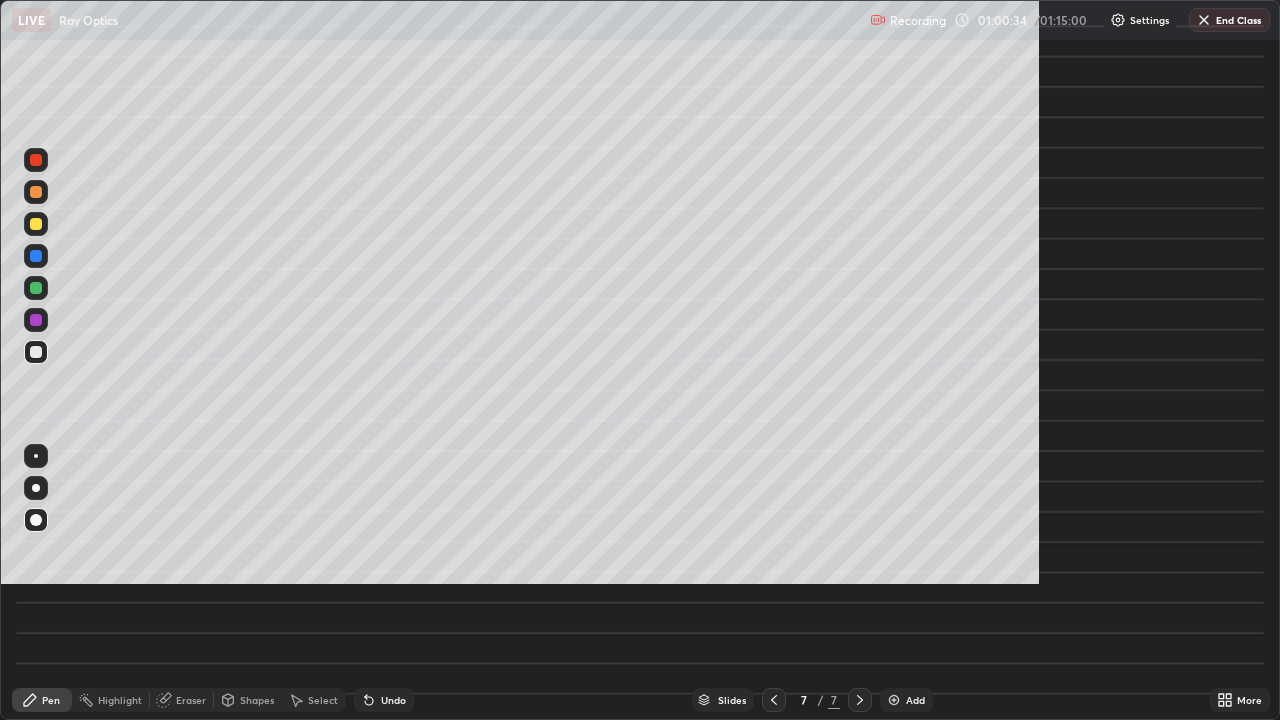 scroll, scrollTop: 99280, scrollLeft: 98720, axis: both 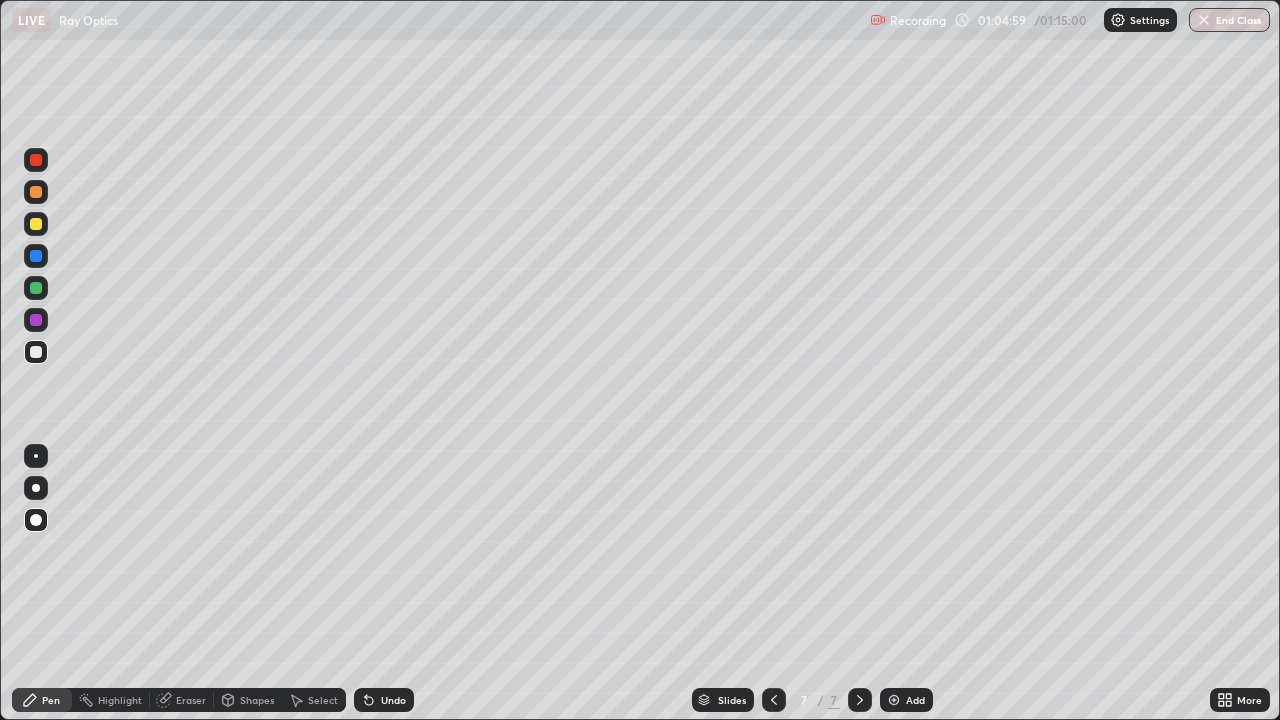 click on "Shapes" at bounding box center (257, 700) 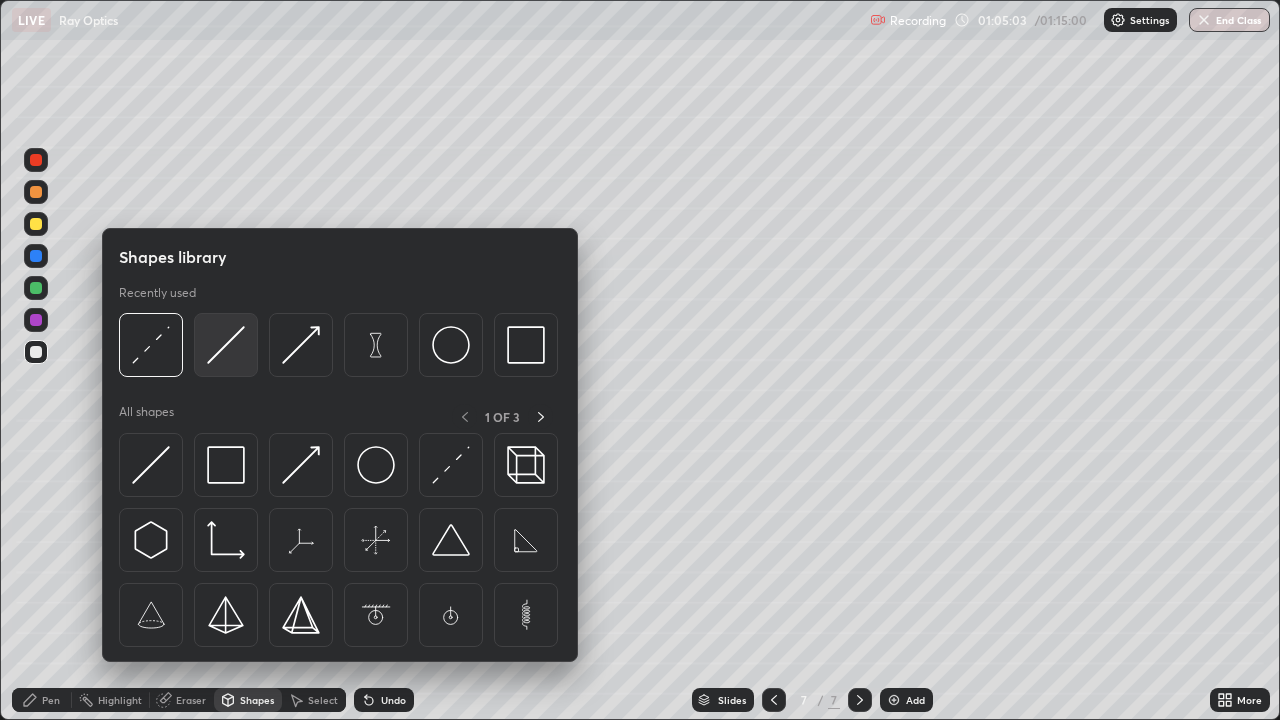 click at bounding box center [226, 345] 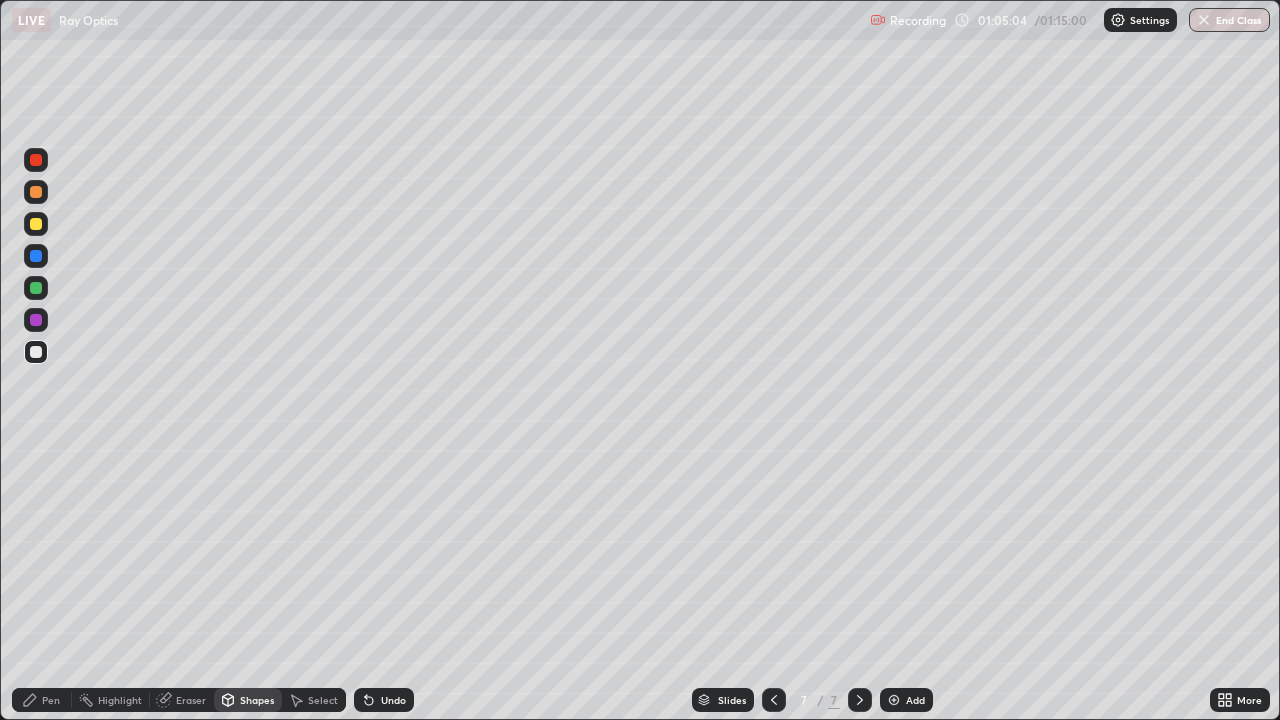 click at bounding box center [36, 320] 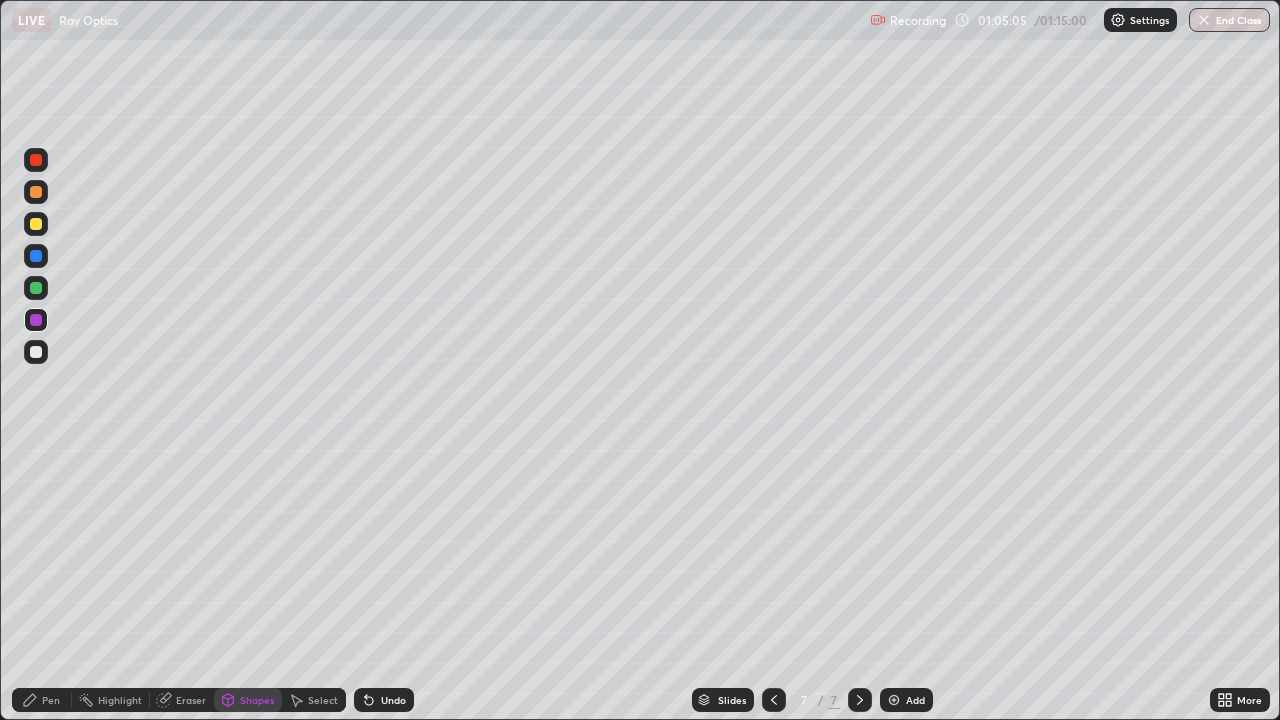 click on "Shapes" at bounding box center [257, 700] 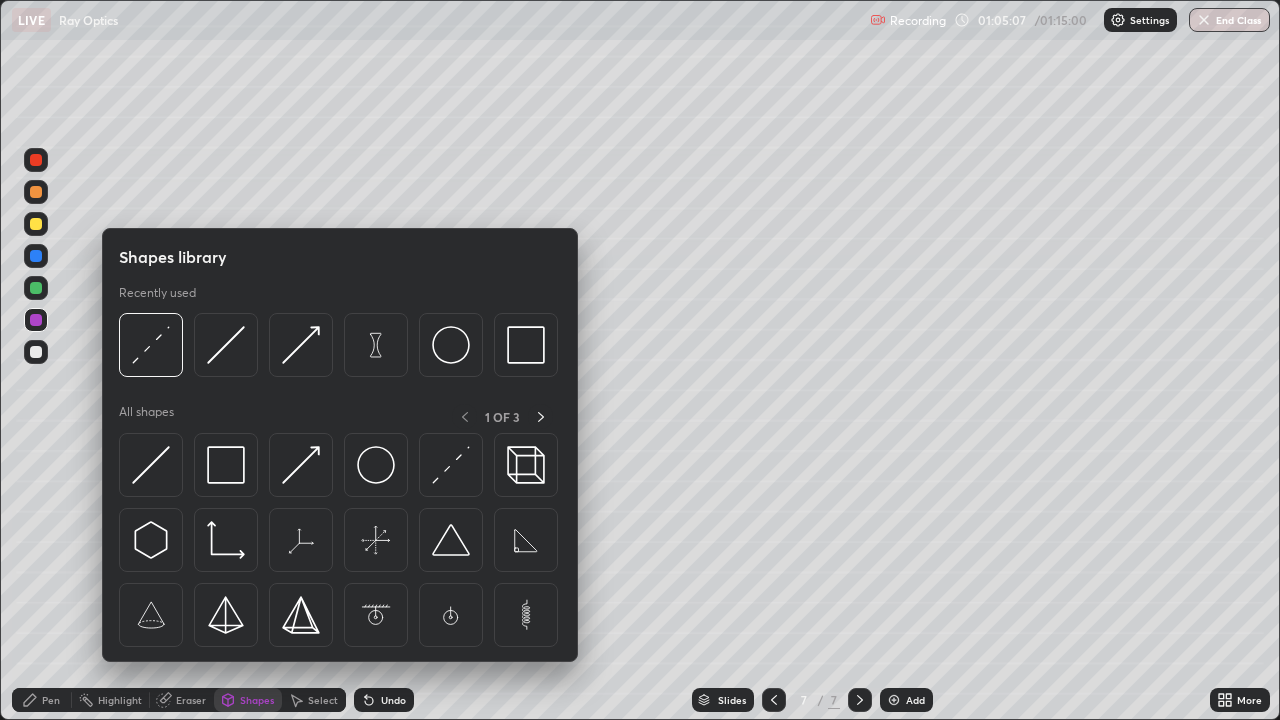 click on "Shapes" at bounding box center (257, 700) 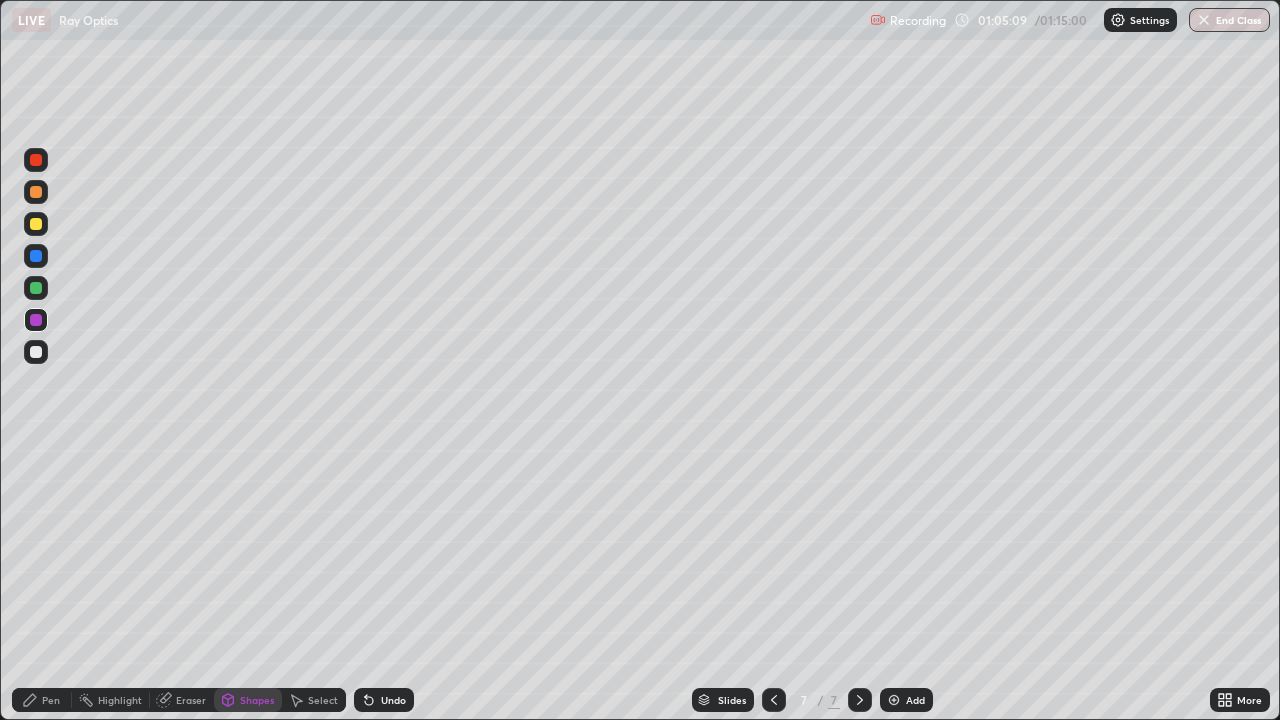click on "Undo" at bounding box center (393, 700) 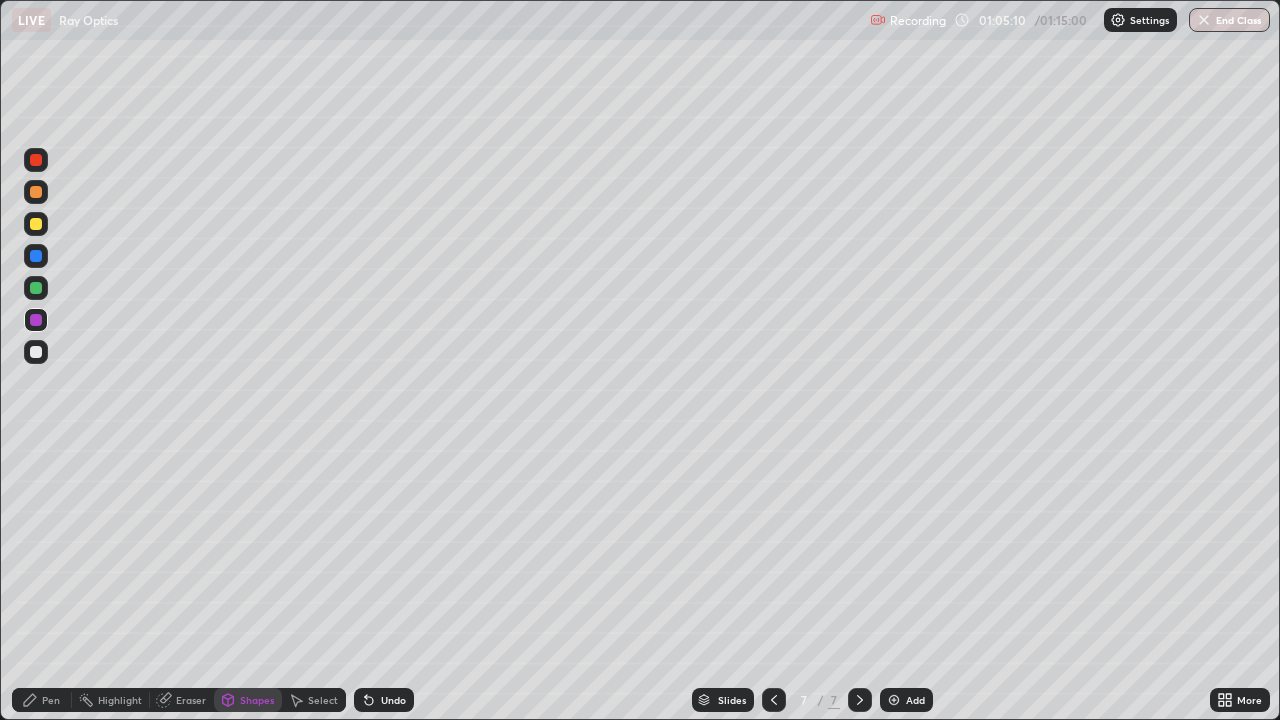click on "Shapes" at bounding box center [257, 700] 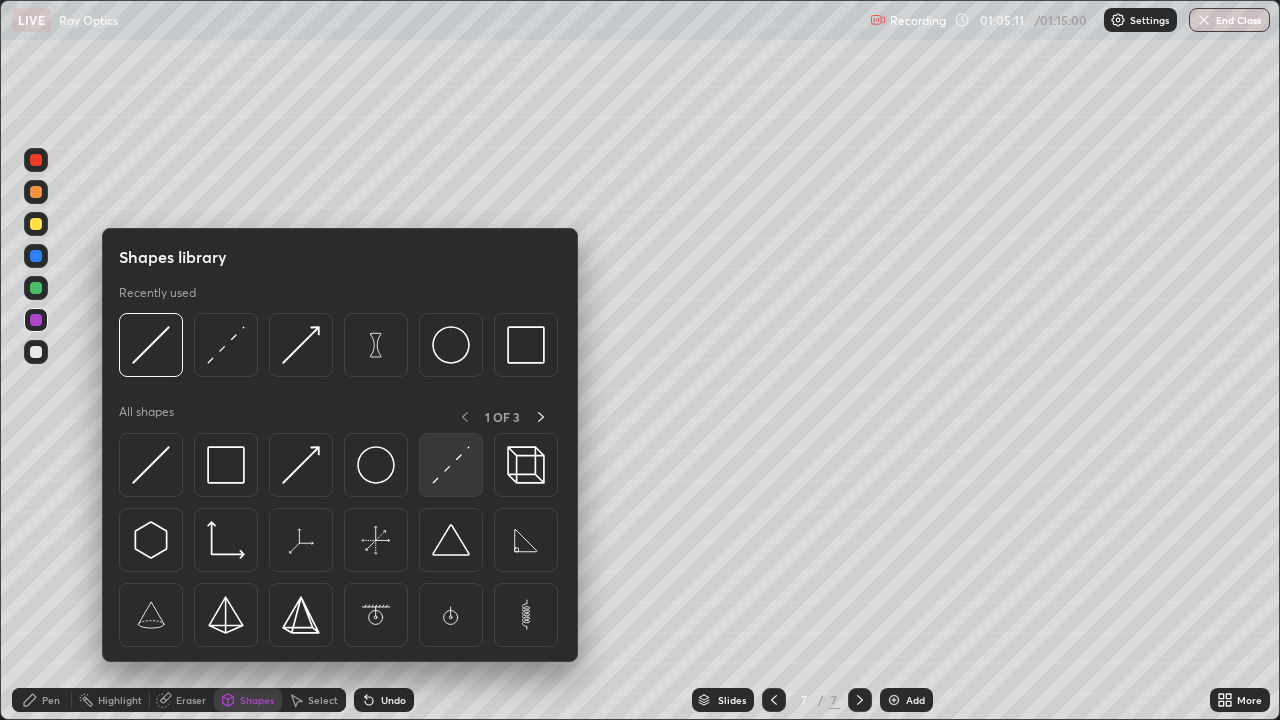 click at bounding box center (451, 465) 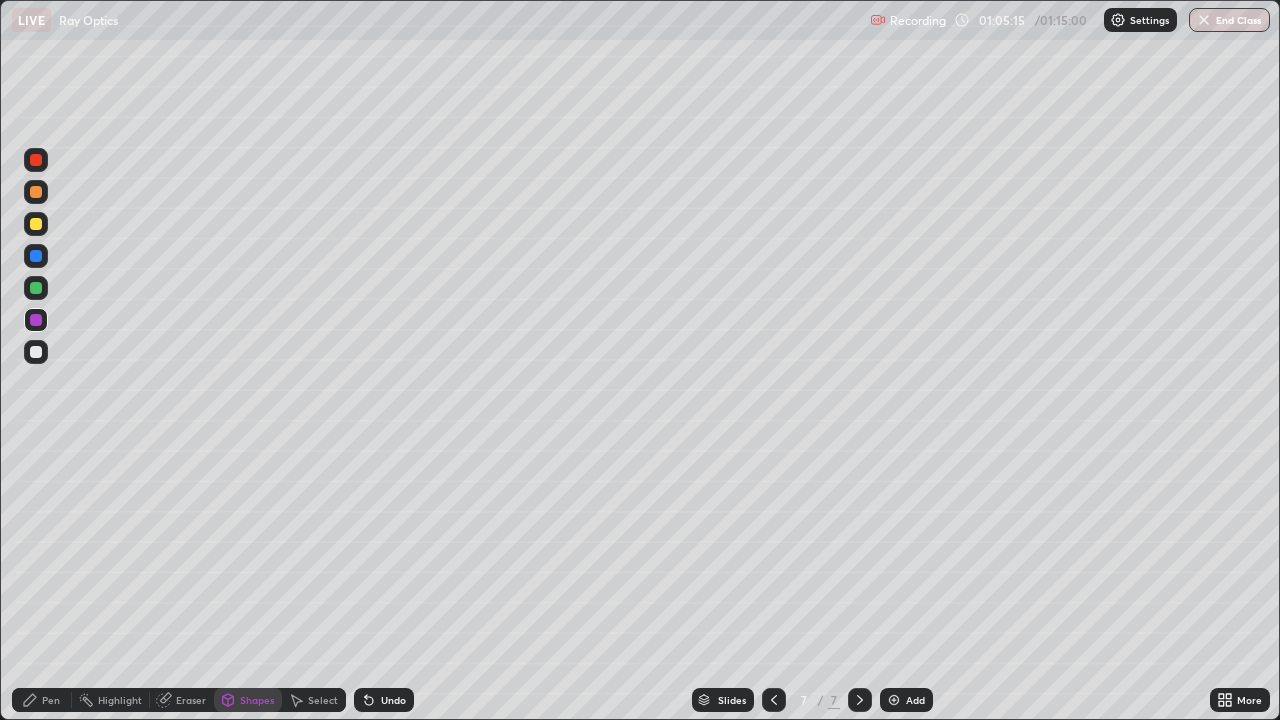 click on "Undo" at bounding box center (393, 700) 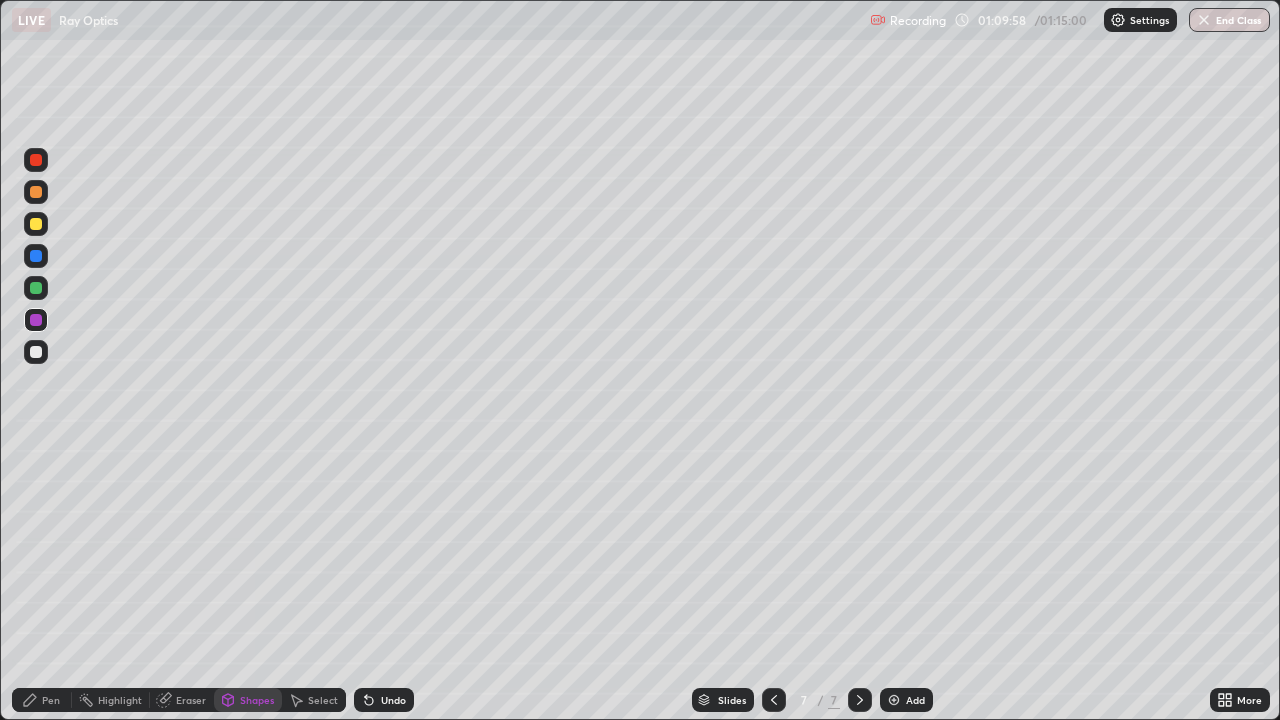 click on "End Class" at bounding box center (1229, 20) 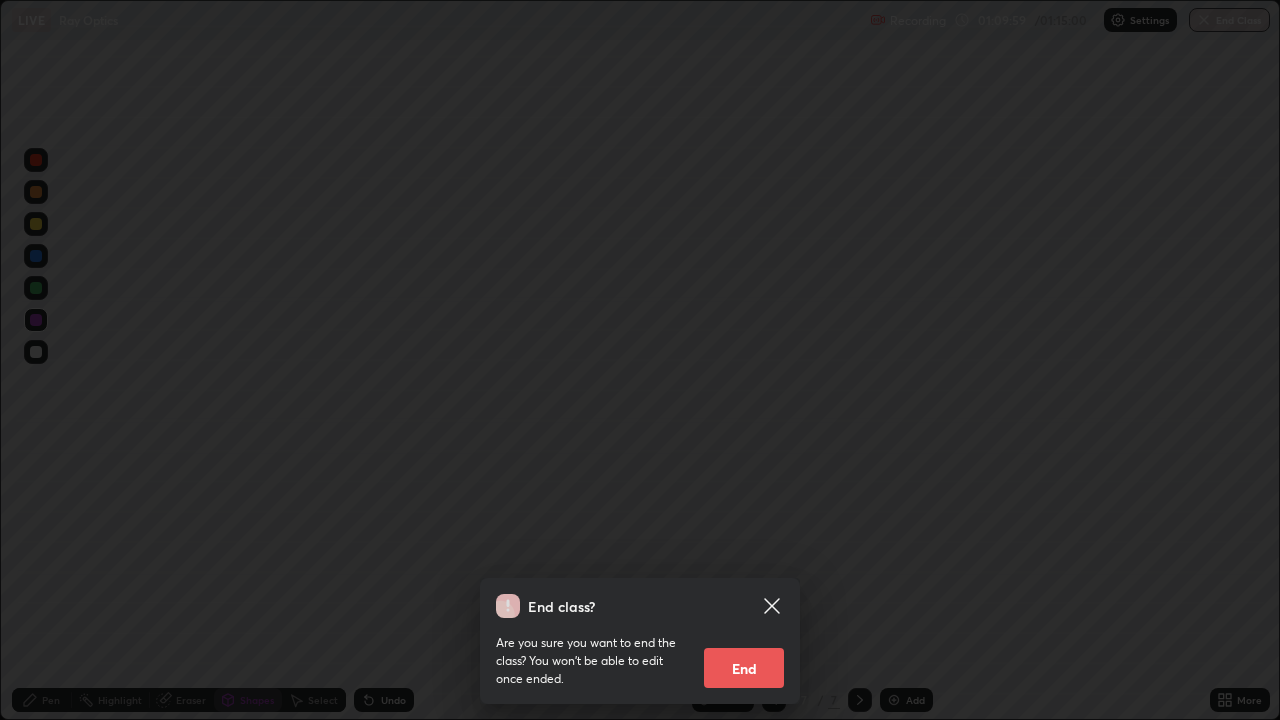 click on "End" at bounding box center [744, 668] 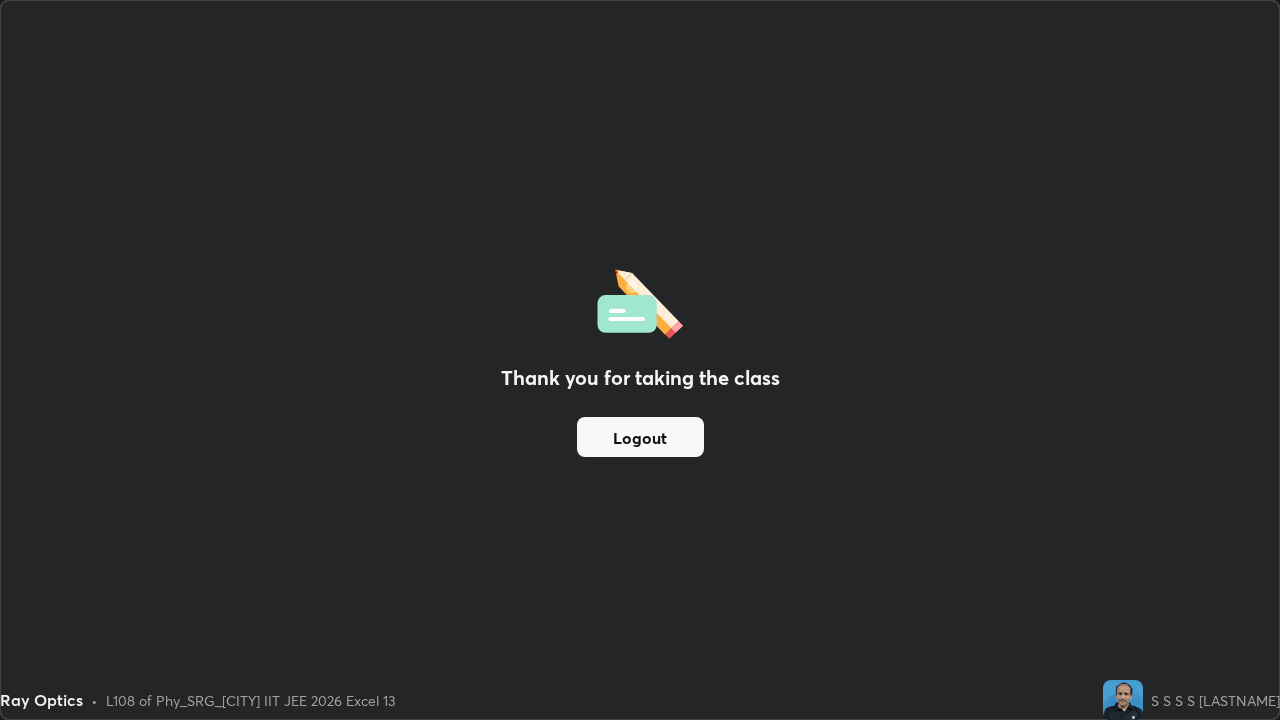 click on "Logout" at bounding box center (640, 437) 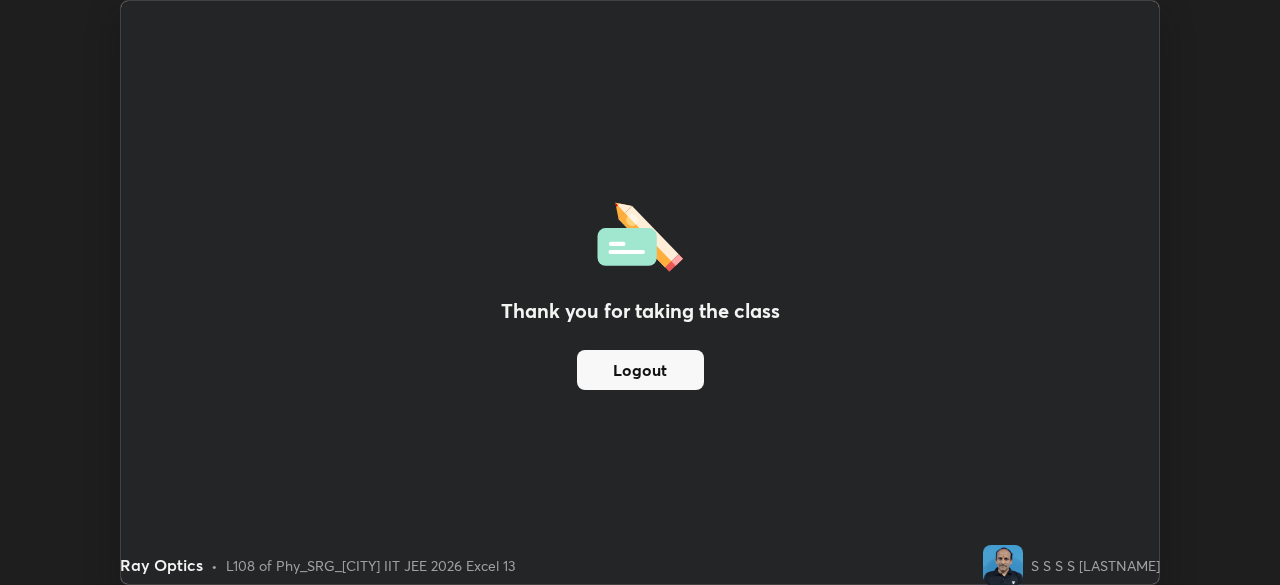 scroll, scrollTop: 585, scrollLeft: 1280, axis: both 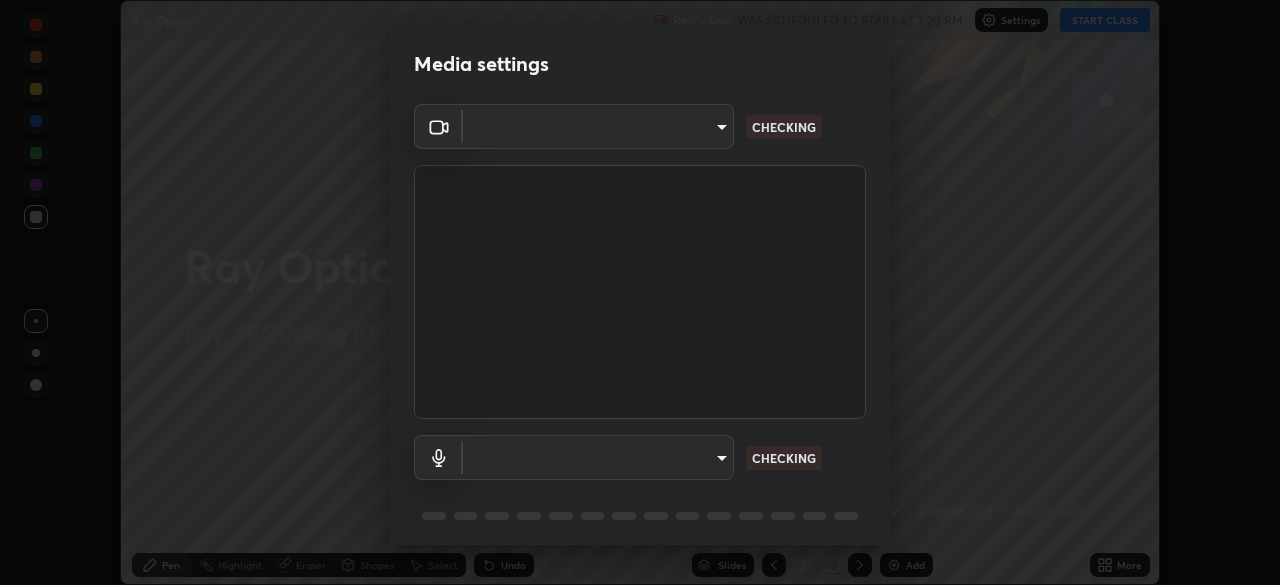 type on "60e4d704cc8f24c1cb46315f93dea7131adeebca537fc4a4d6c1d7a5e743d867" 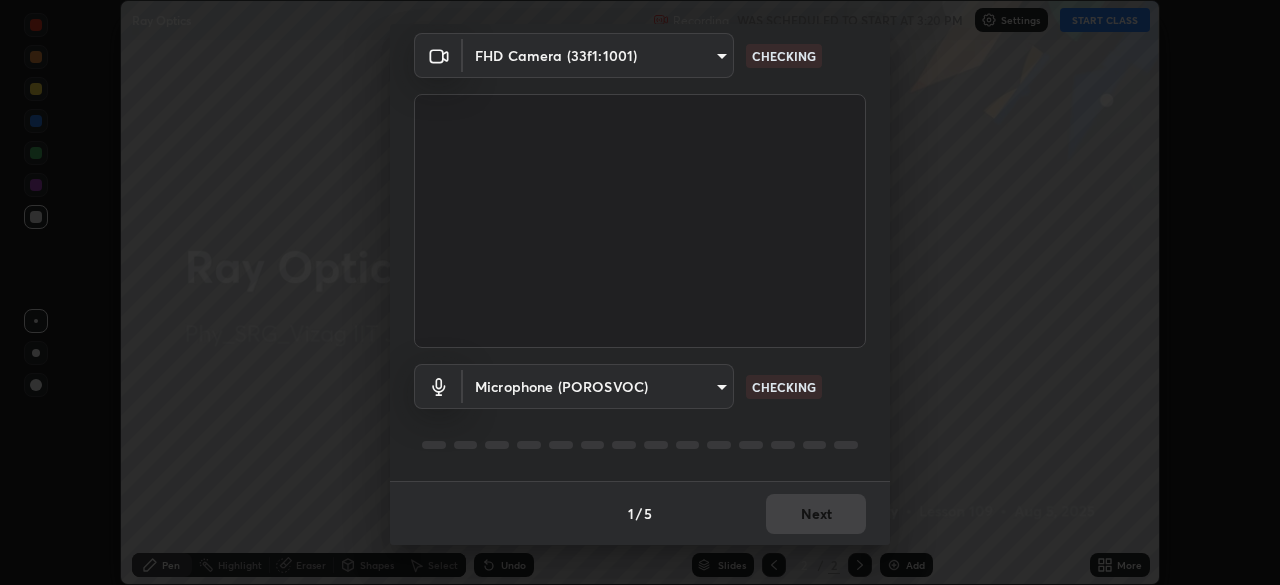 scroll, scrollTop: 71, scrollLeft: 0, axis: vertical 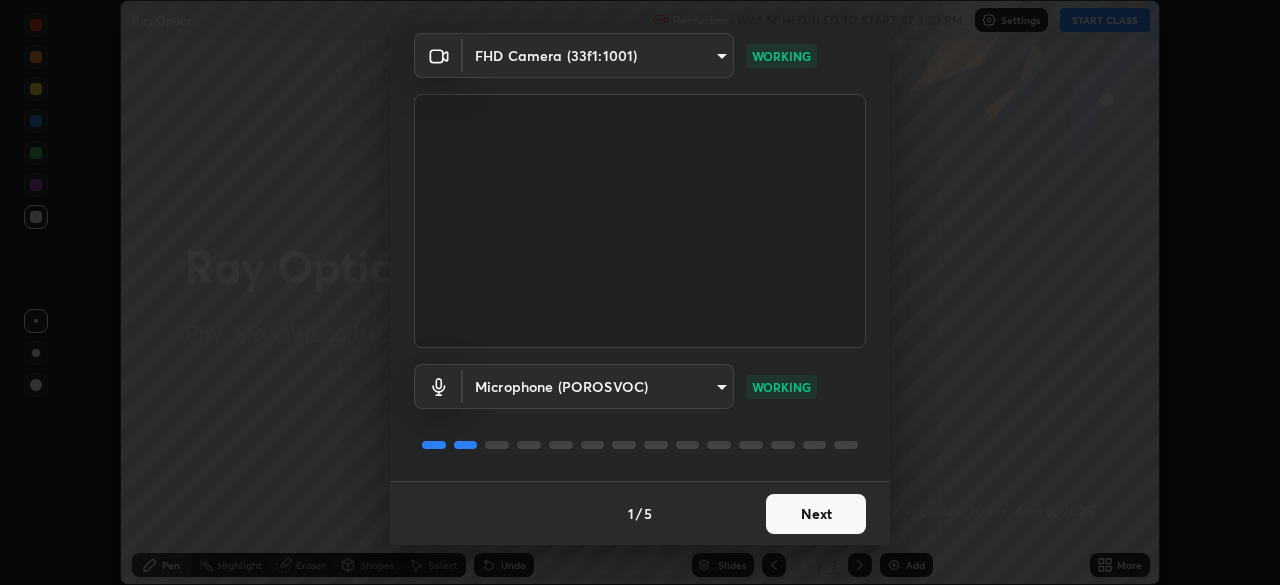 click on "Next" at bounding box center [816, 514] 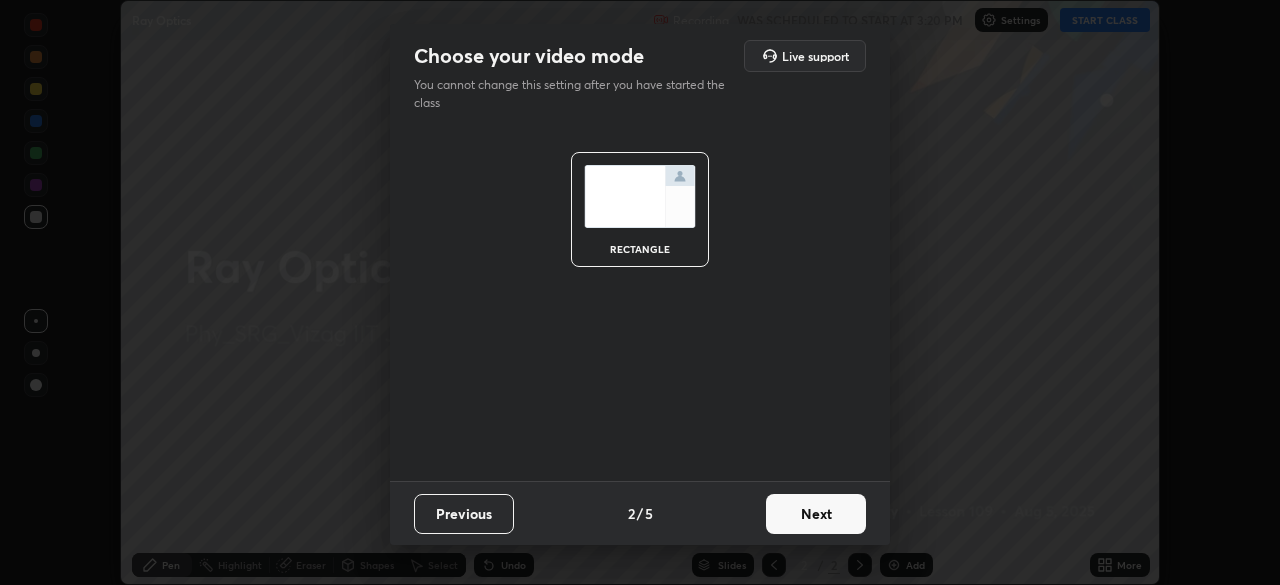 scroll, scrollTop: 0, scrollLeft: 0, axis: both 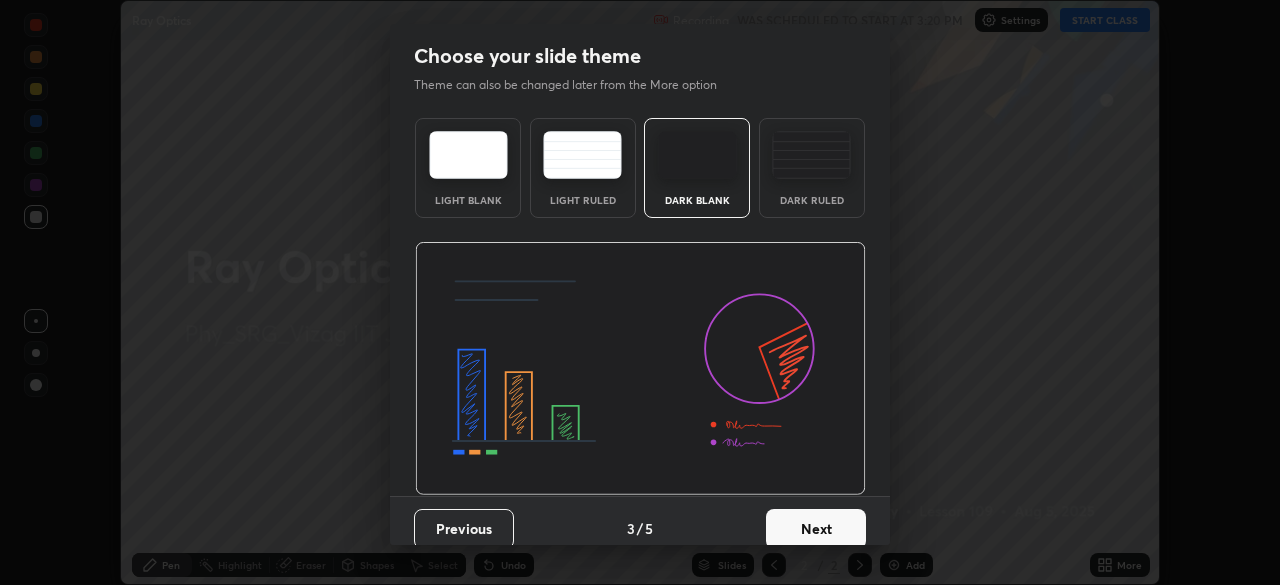 click on "Next" at bounding box center (816, 529) 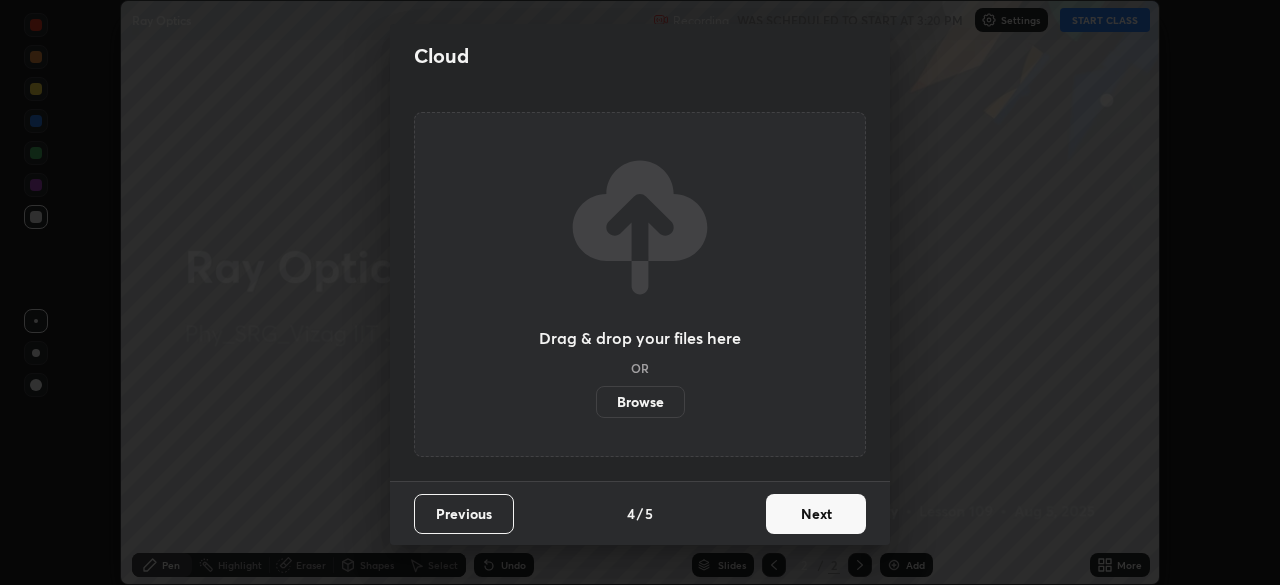 click on "Next" at bounding box center [816, 514] 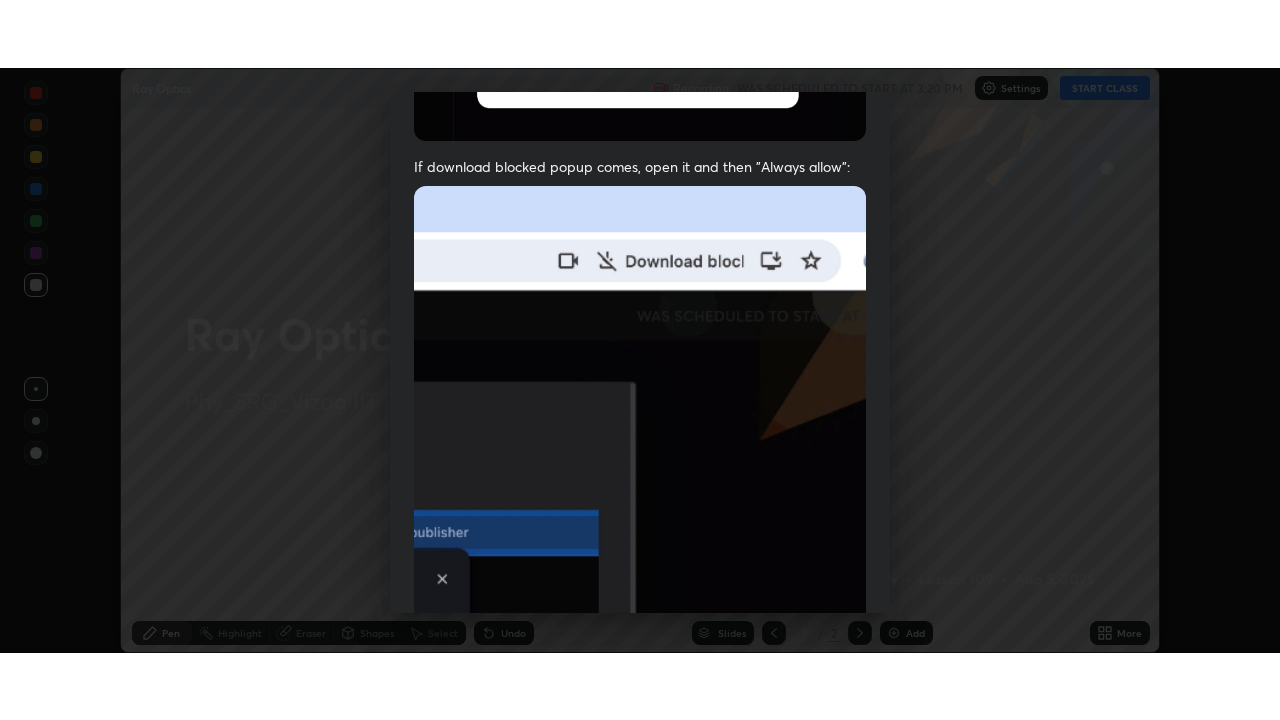 scroll, scrollTop: 479, scrollLeft: 0, axis: vertical 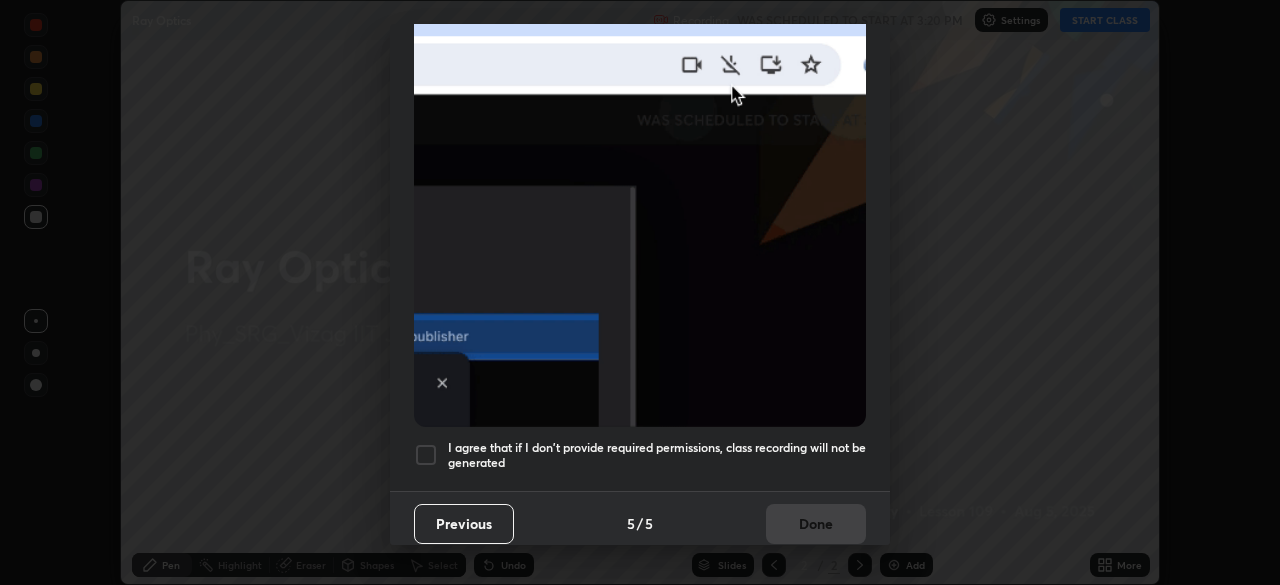 click at bounding box center (426, 455) 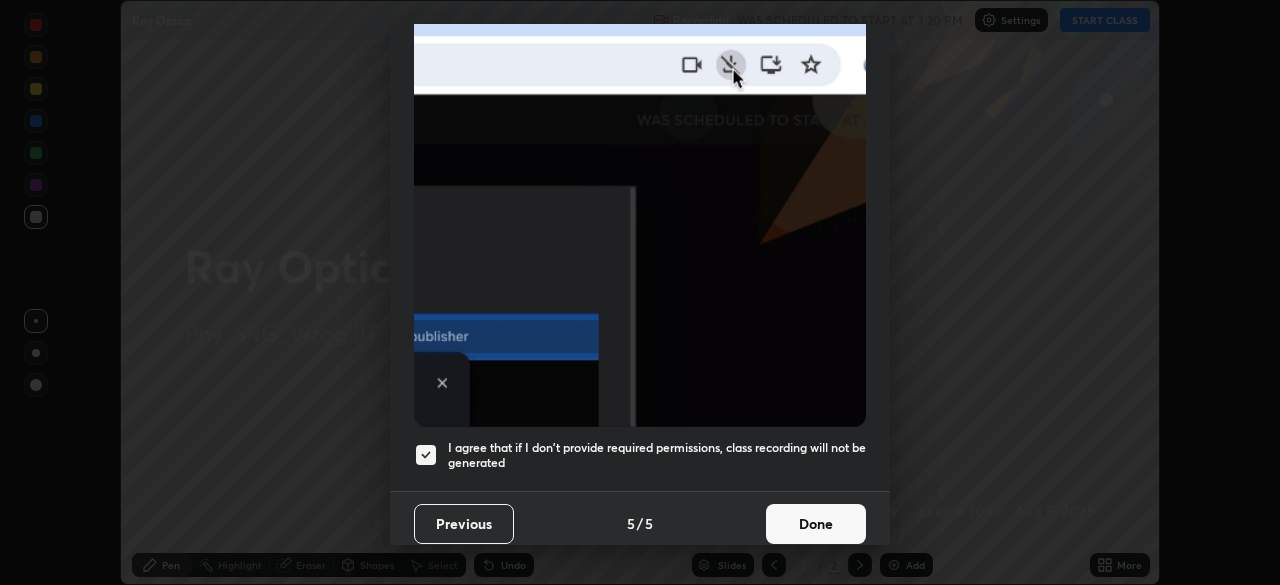 click on "Done" at bounding box center (816, 524) 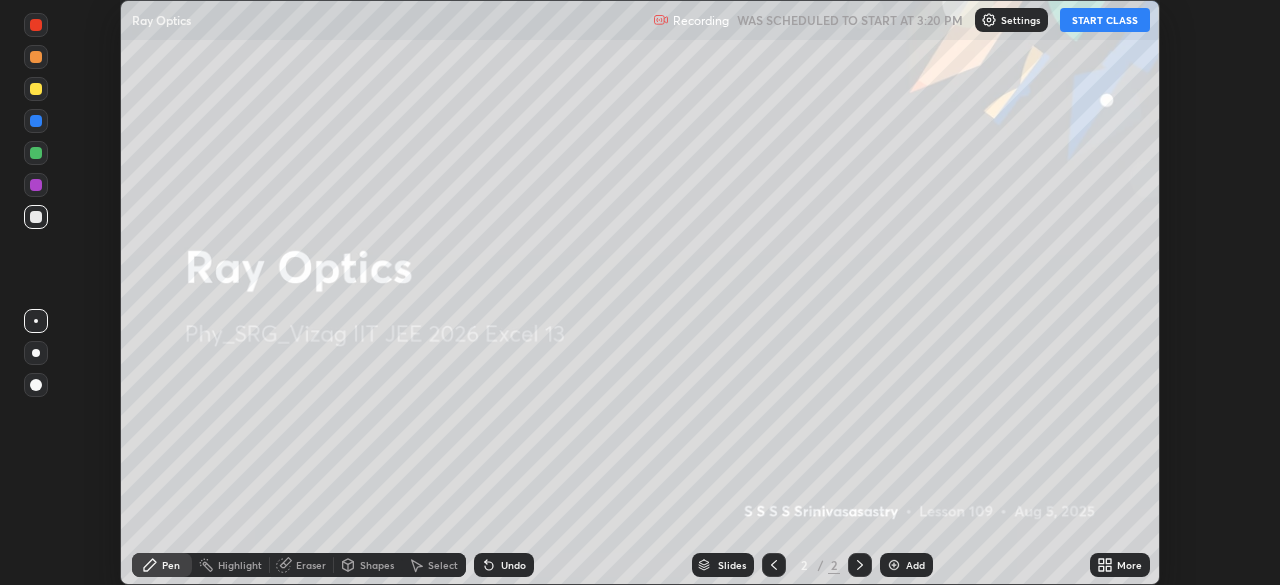 click 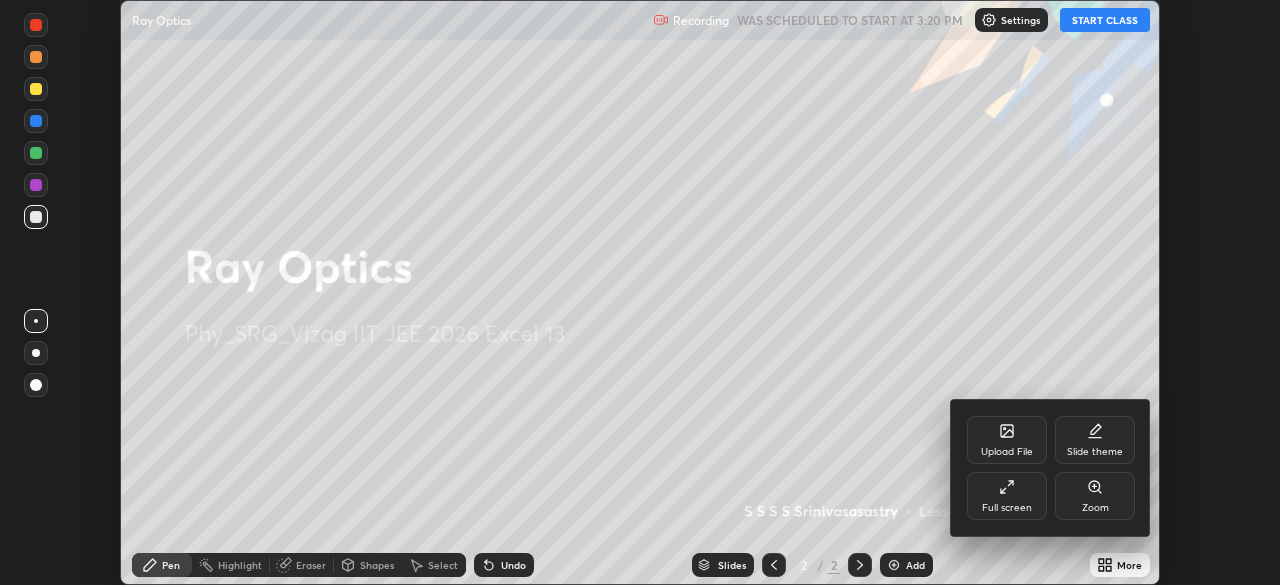 click on "Full screen" at bounding box center [1007, 508] 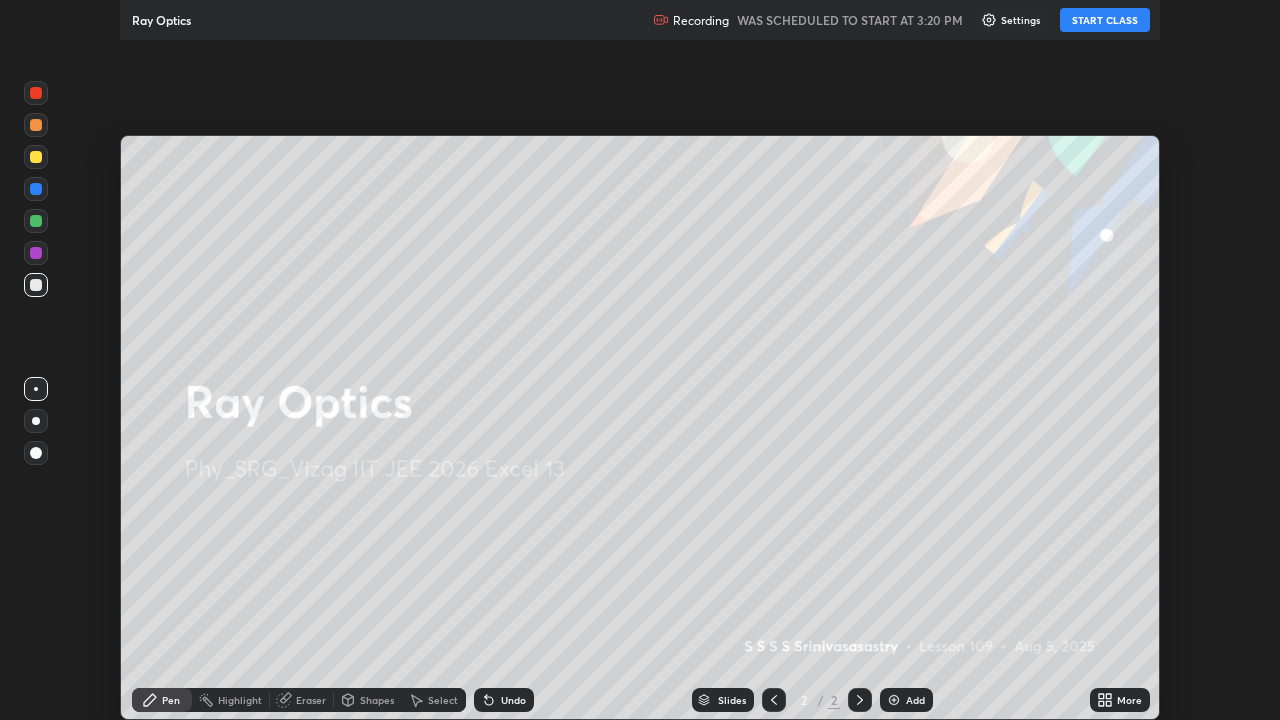 scroll, scrollTop: 99280, scrollLeft: 98720, axis: both 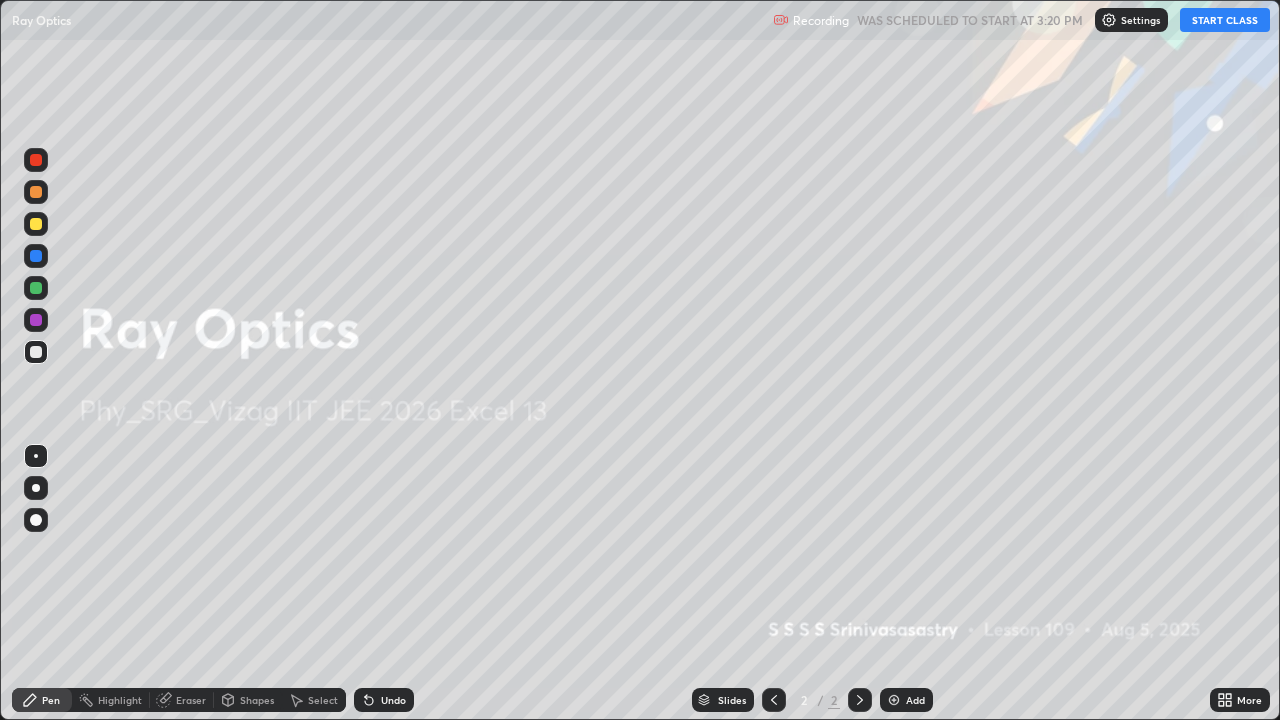 click on "START CLASS" at bounding box center (1225, 20) 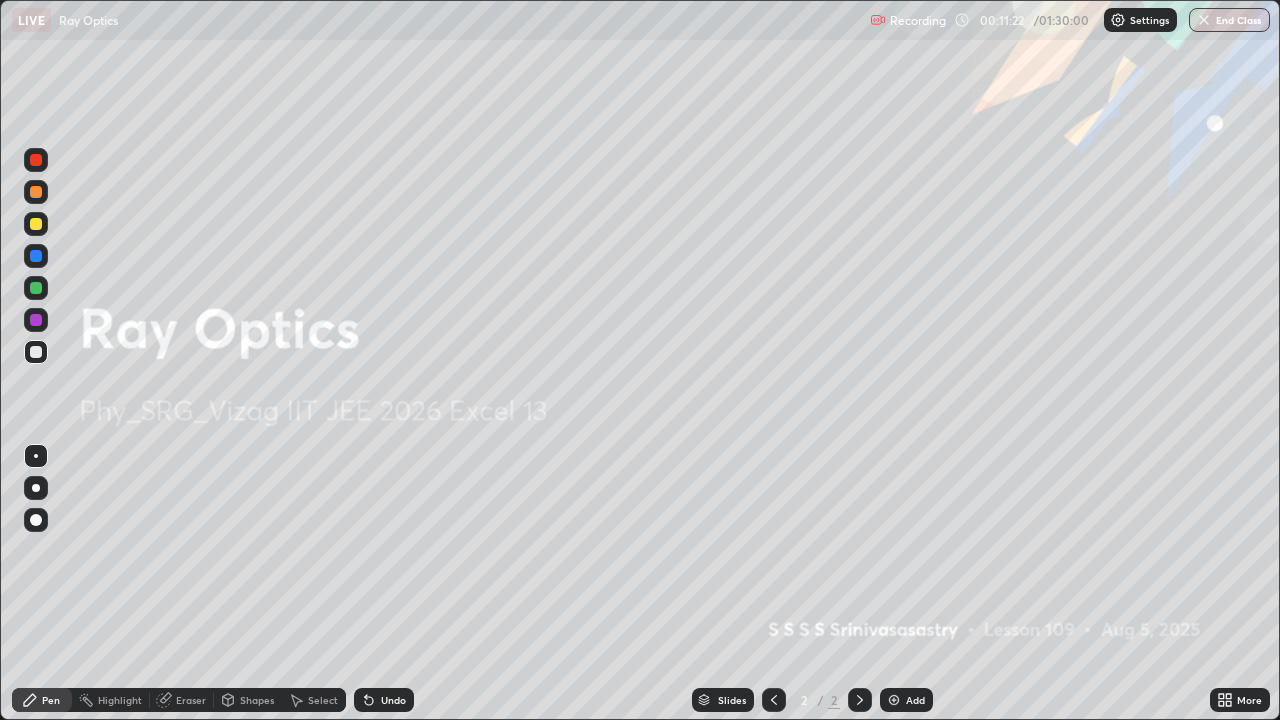 click 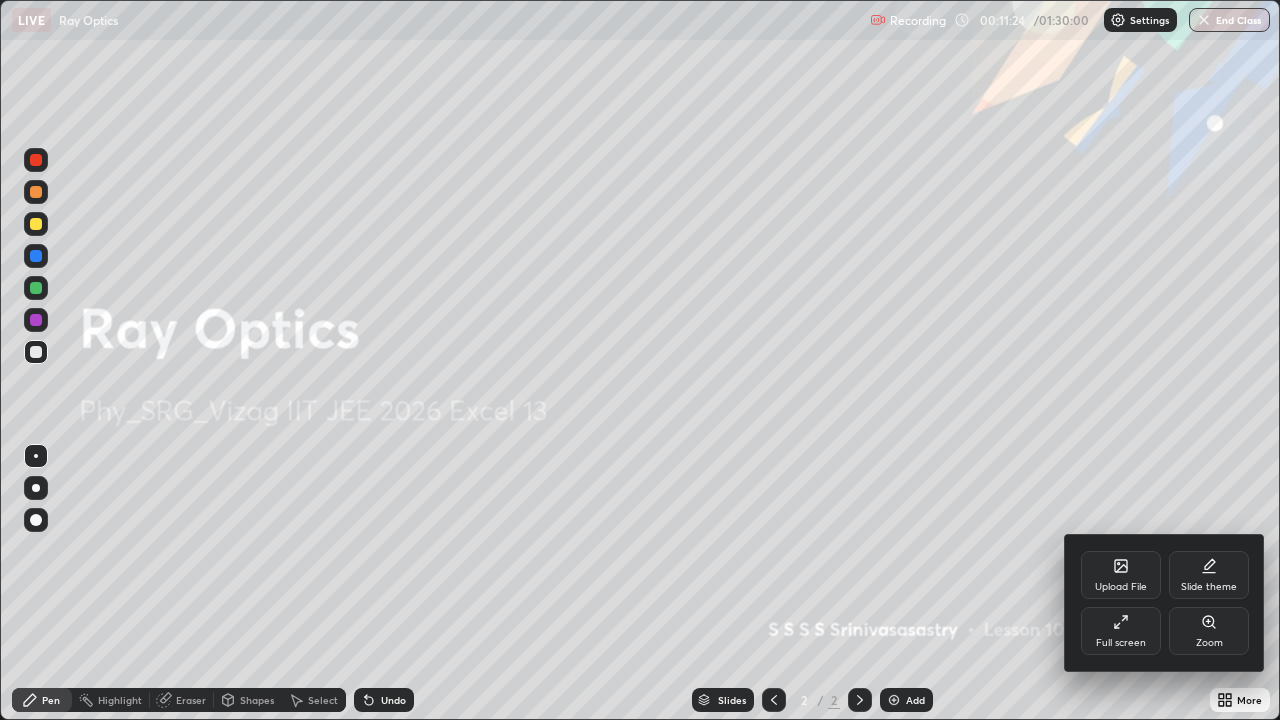 click on "Slide theme" at bounding box center [1209, 587] 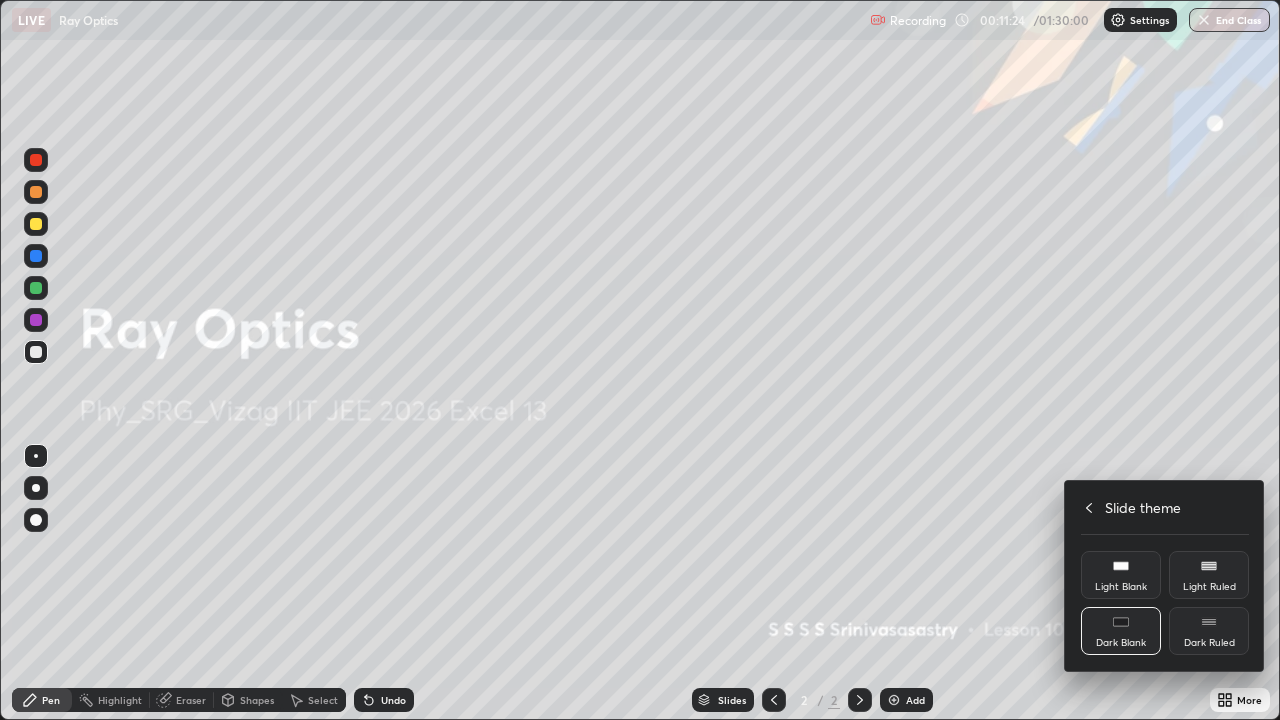 click on "Dark Ruled" at bounding box center (1209, 643) 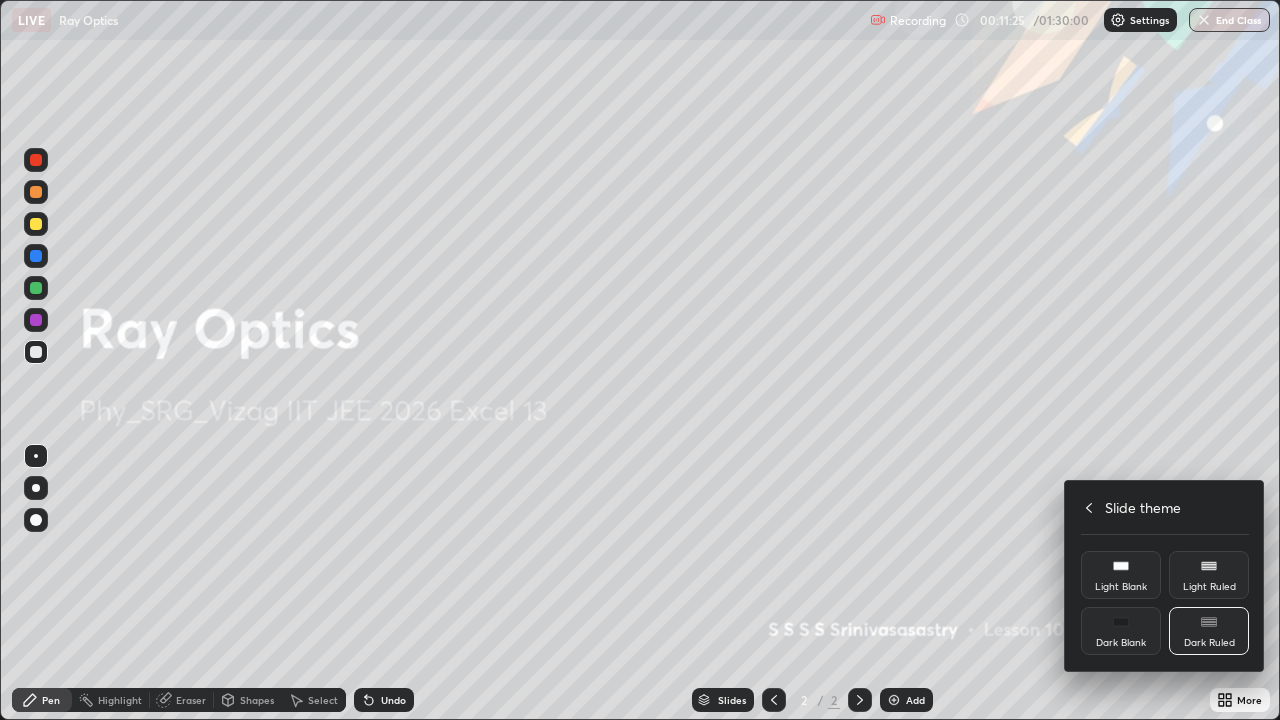 click at bounding box center (640, 360) 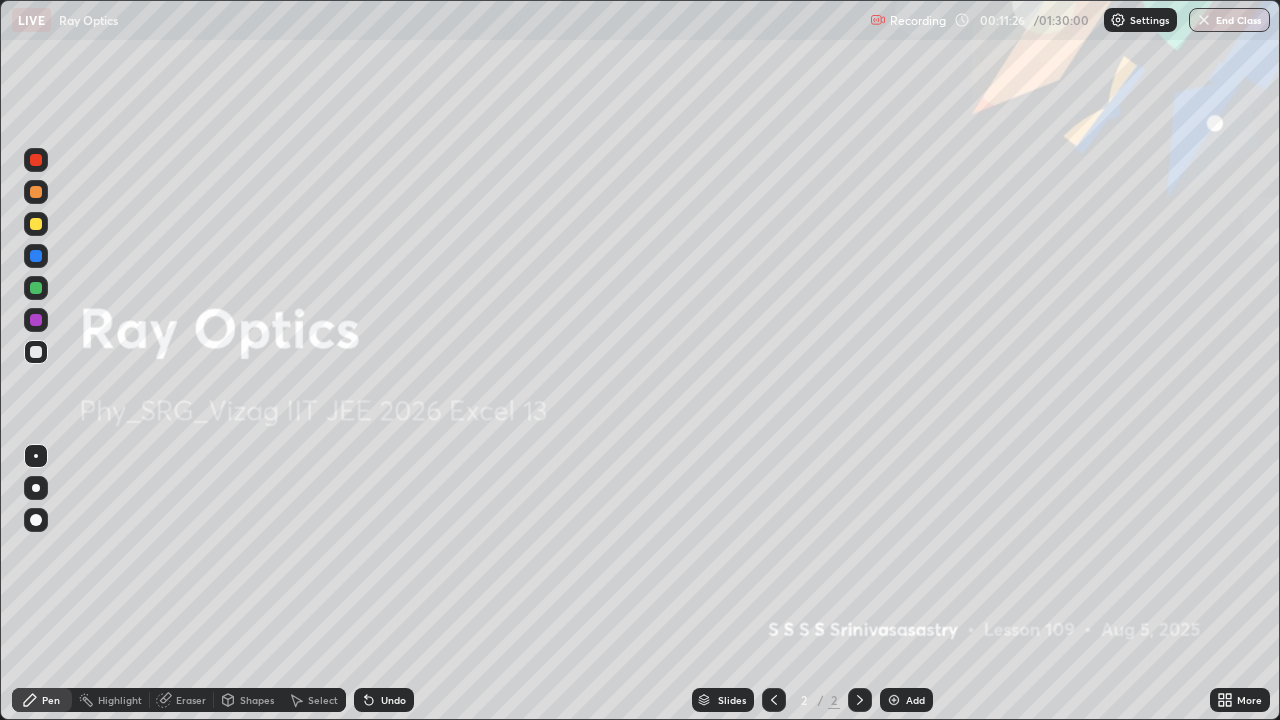 click on "Add" at bounding box center (915, 700) 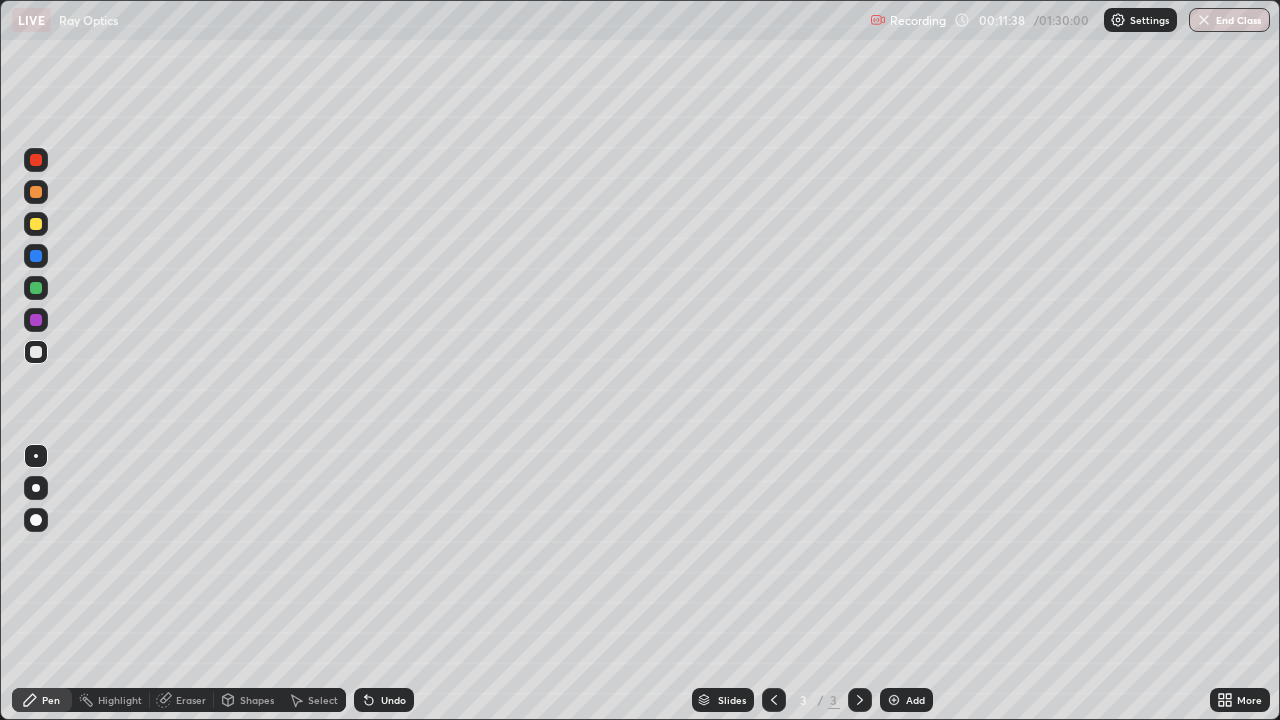 click at bounding box center (36, 520) 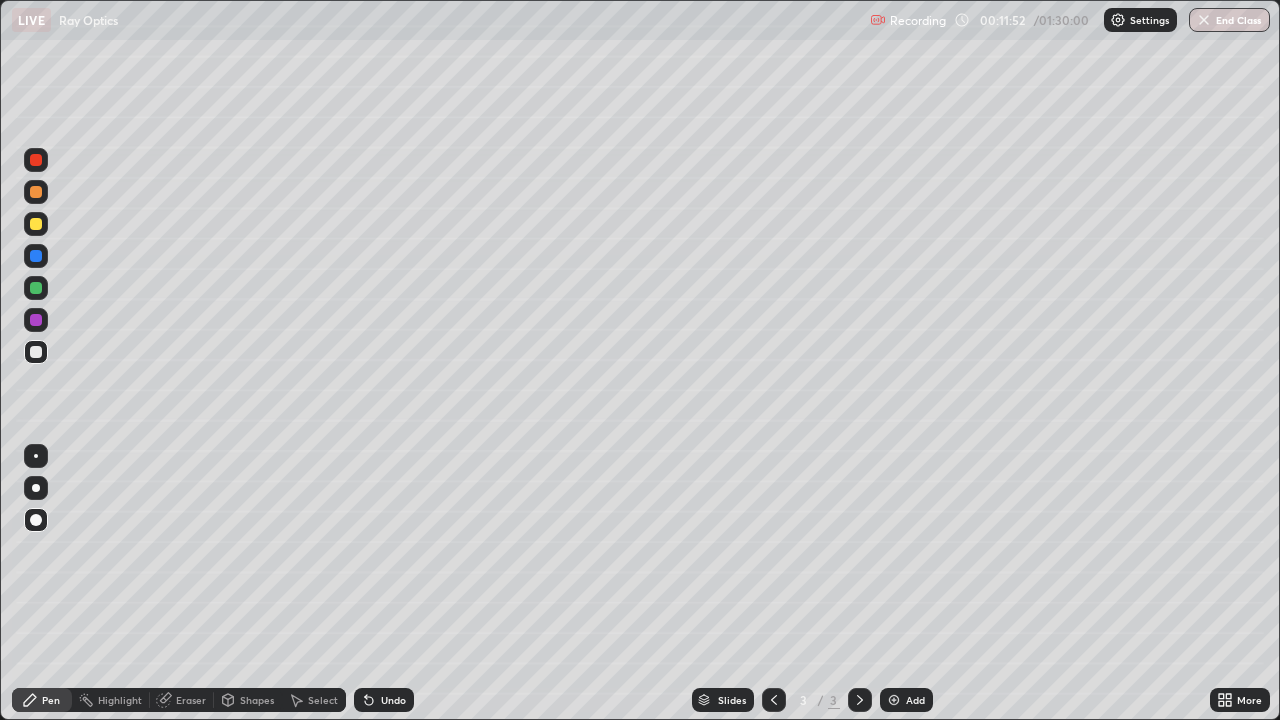 click on "Undo" at bounding box center [393, 700] 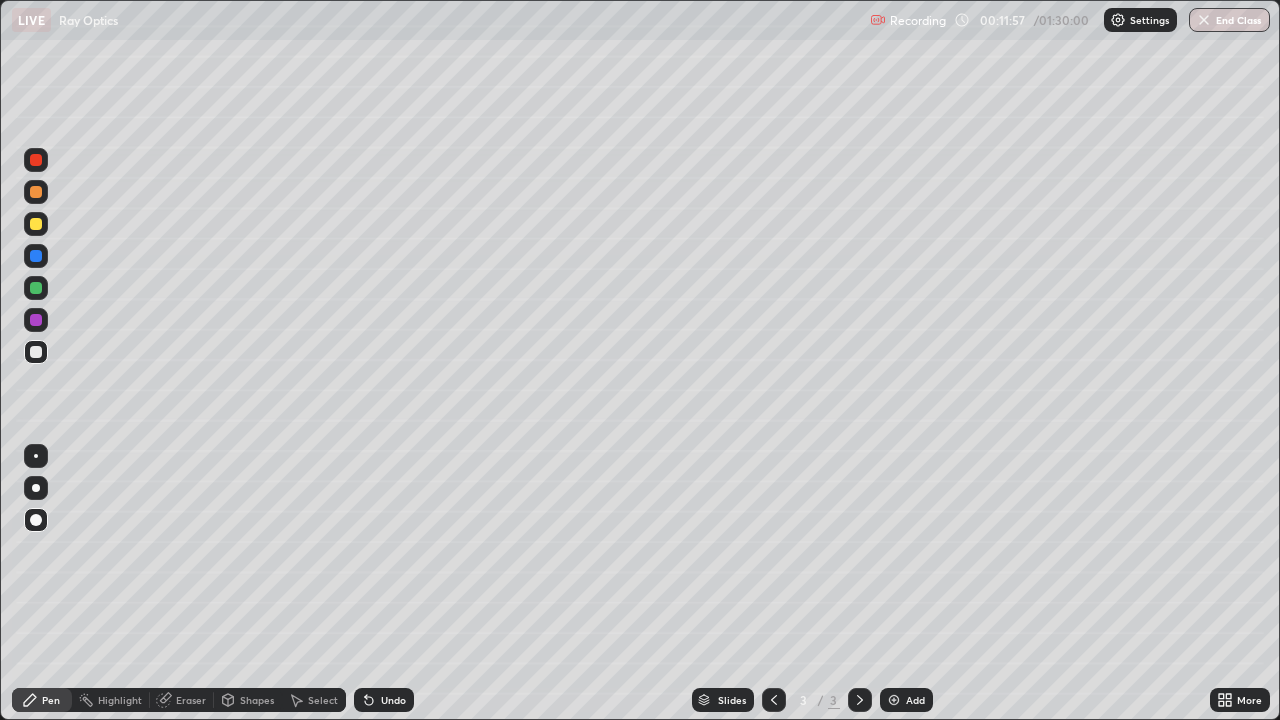 click on "Shapes" at bounding box center (248, 700) 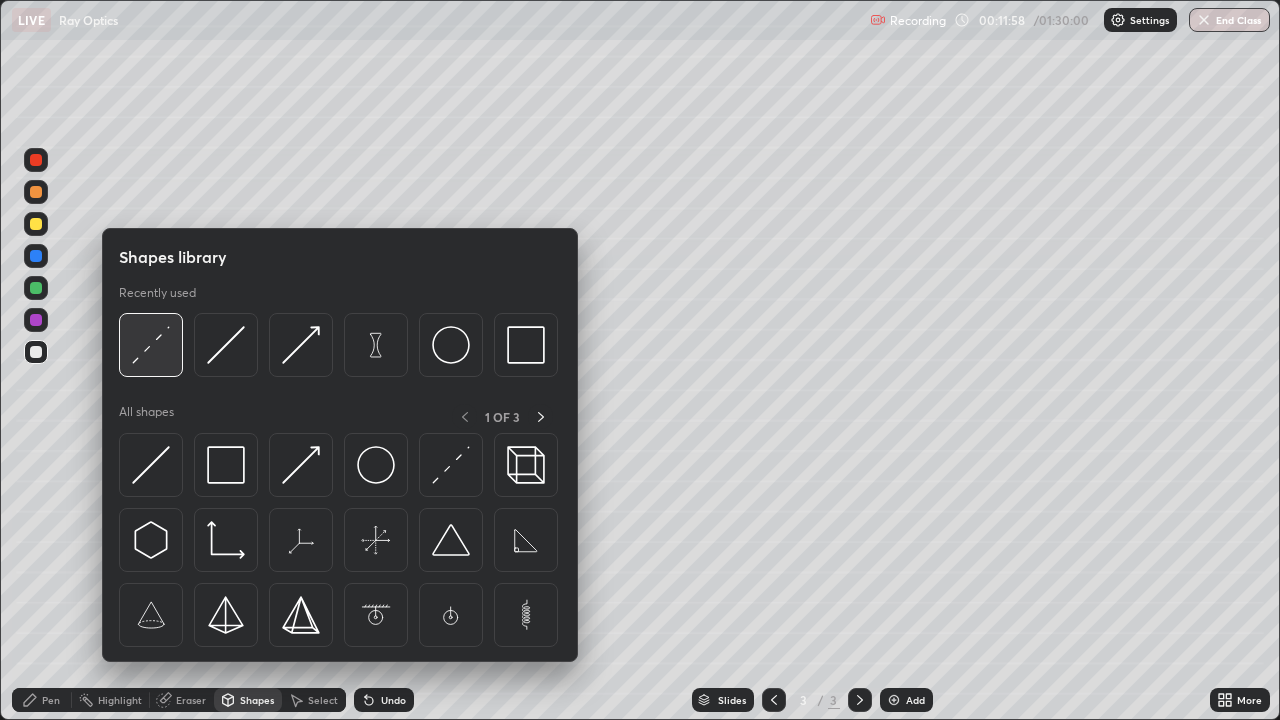 click at bounding box center (151, 345) 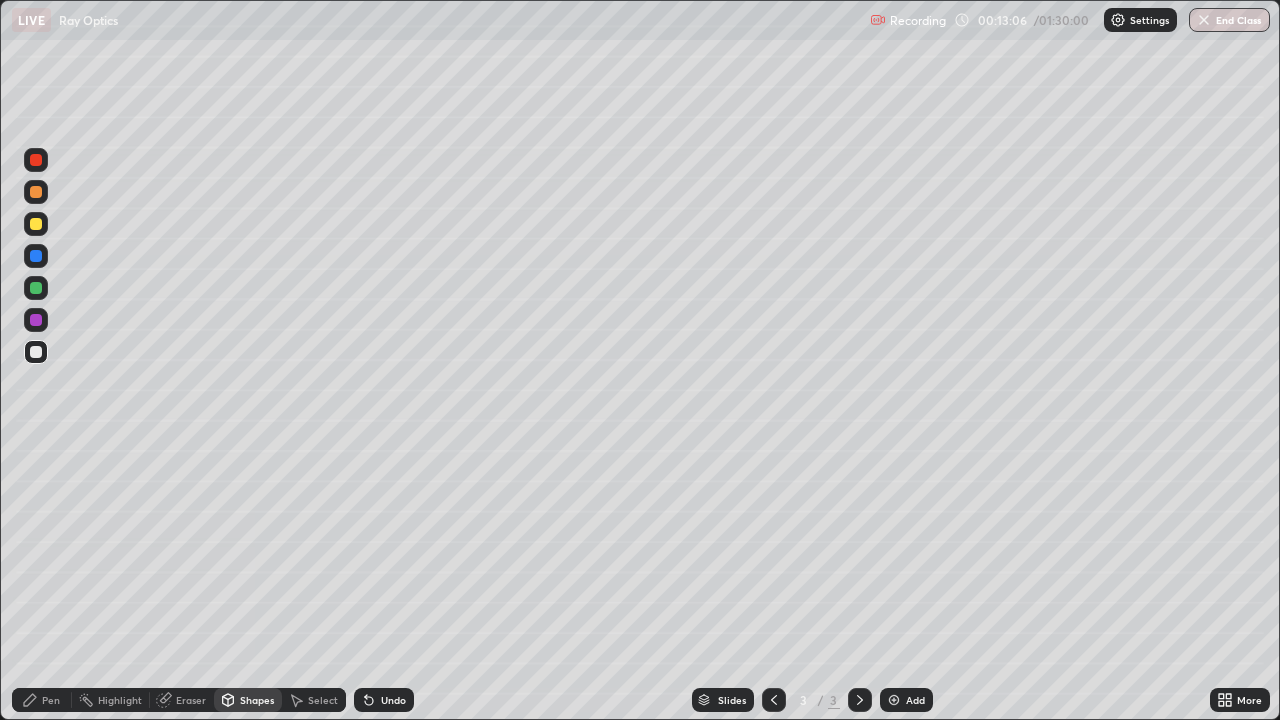 click on "Shapes" at bounding box center (257, 700) 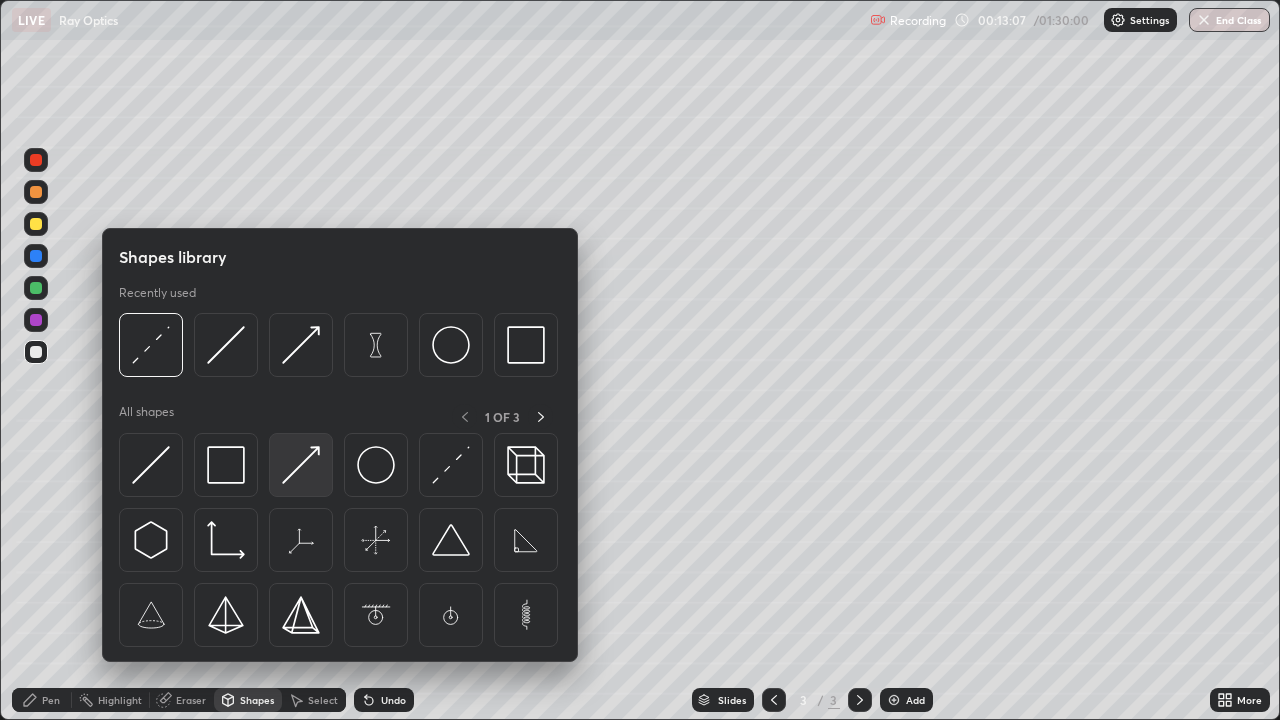 click at bounding box center (301, 465) 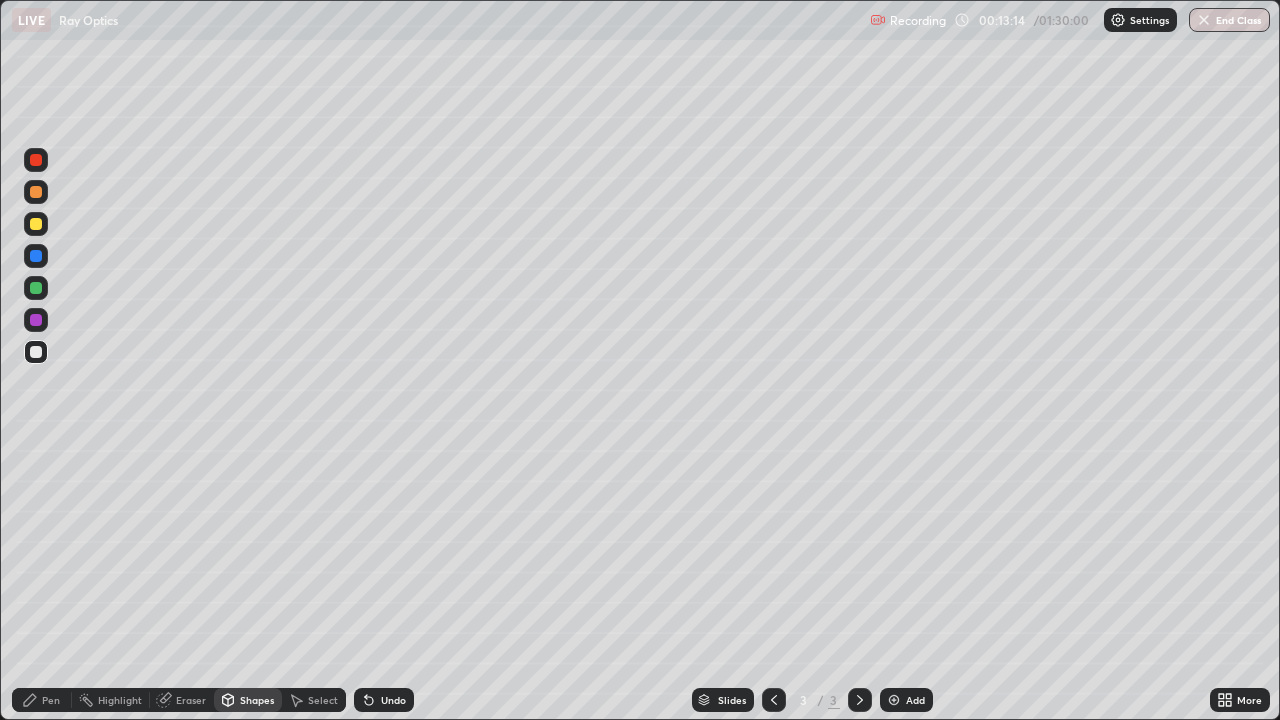 click on "Shapes" at bounding box center (257, 700) 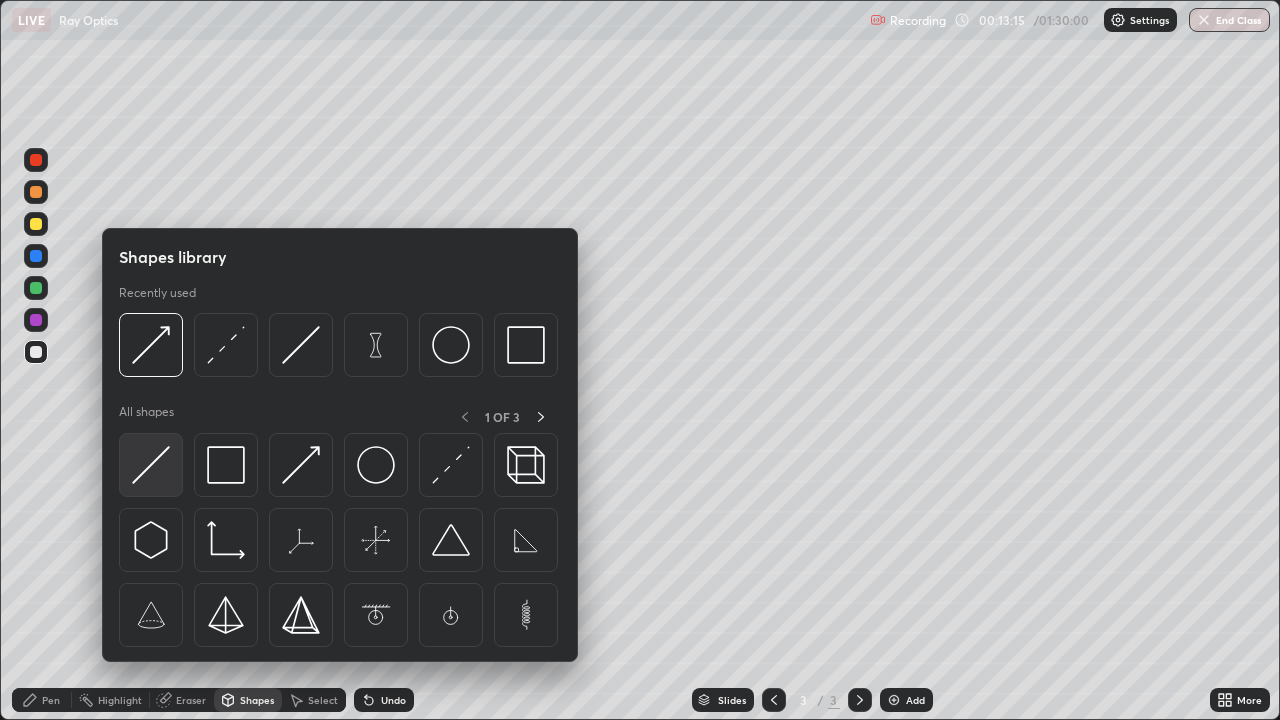 click at bounding box center (151, 465) 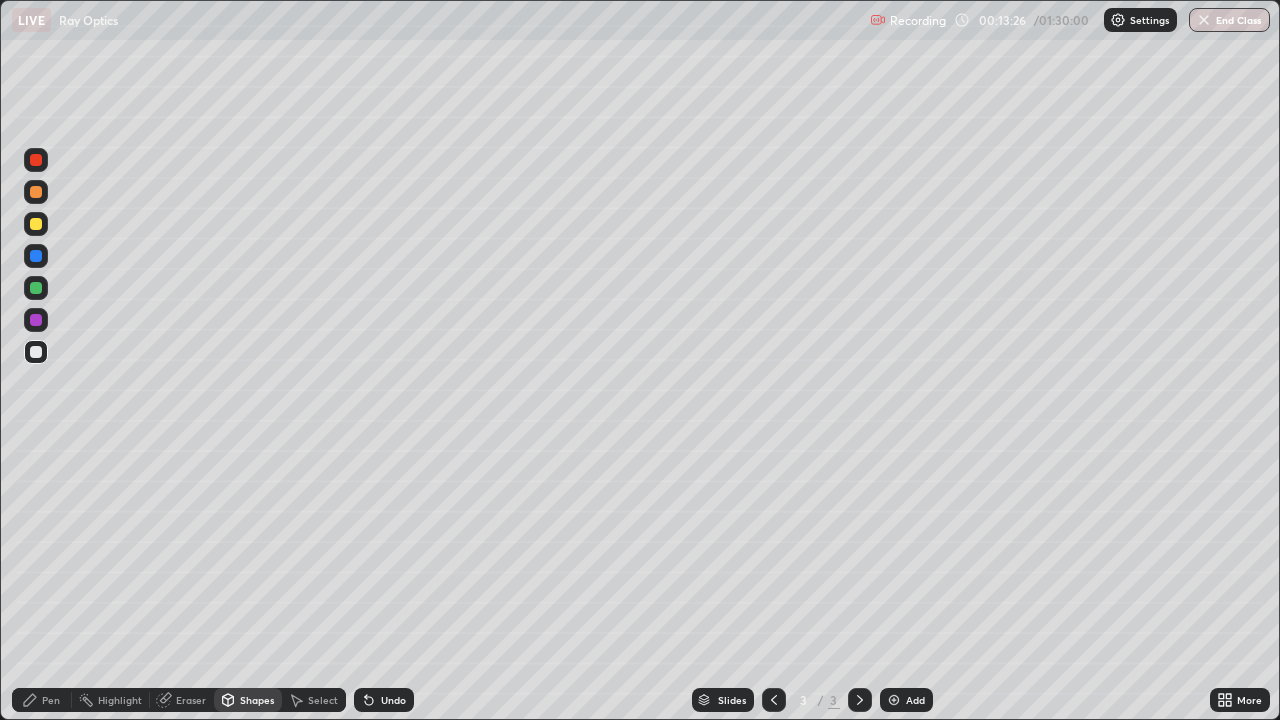 click on "Pen" at bounding box center [51, 700] 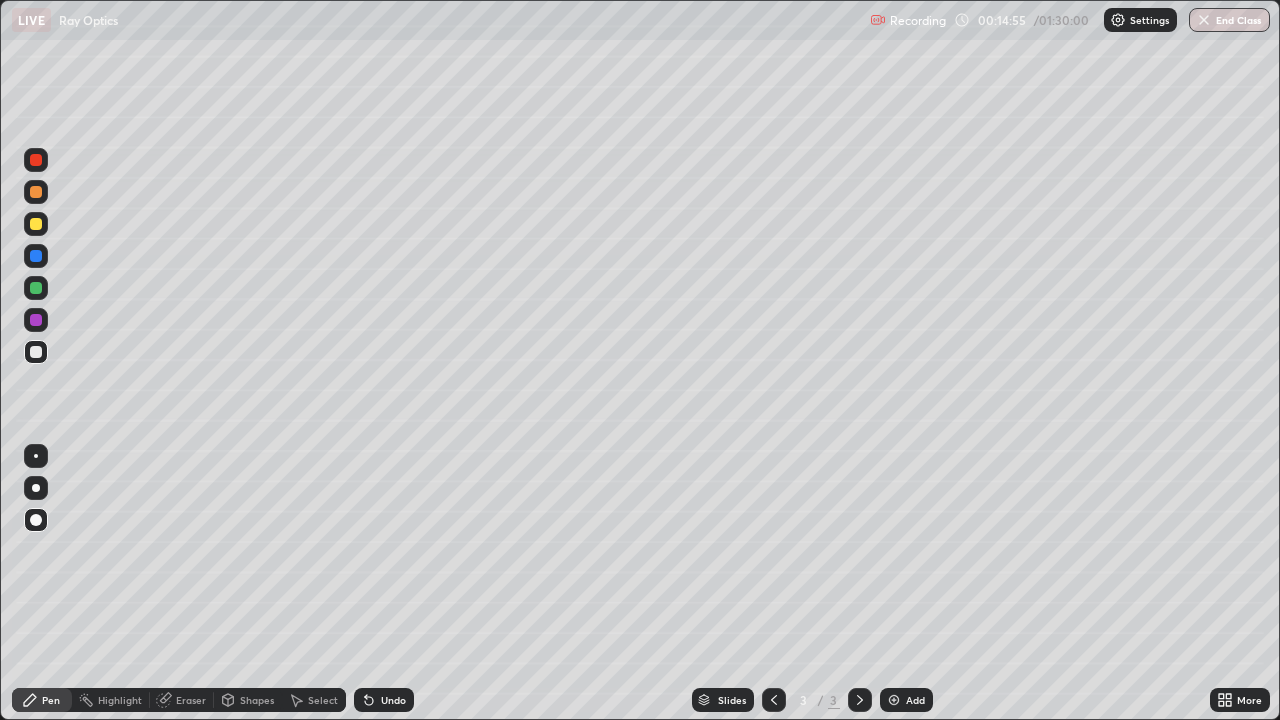 click on "Shapes" at bounding box center (257, 700) 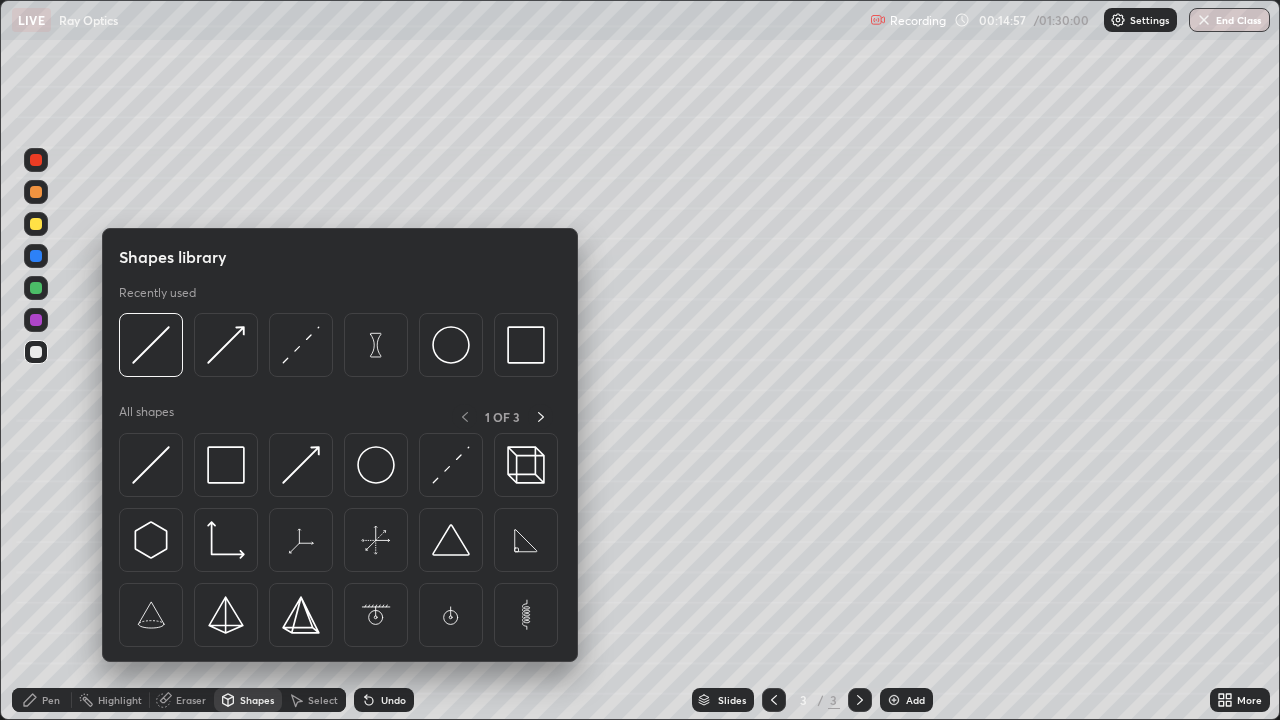 click on "Eraser" at bounding box center [191, 700] 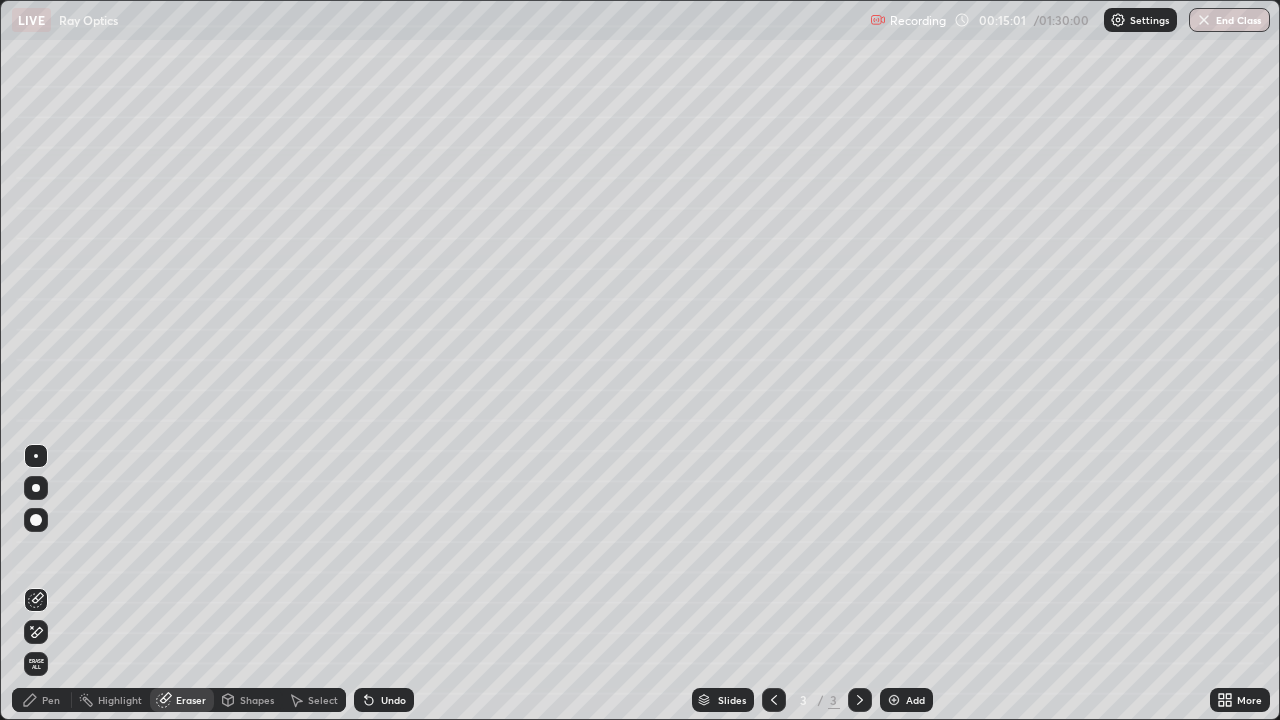 click on "Shapes" at bounding box center [257, 700] 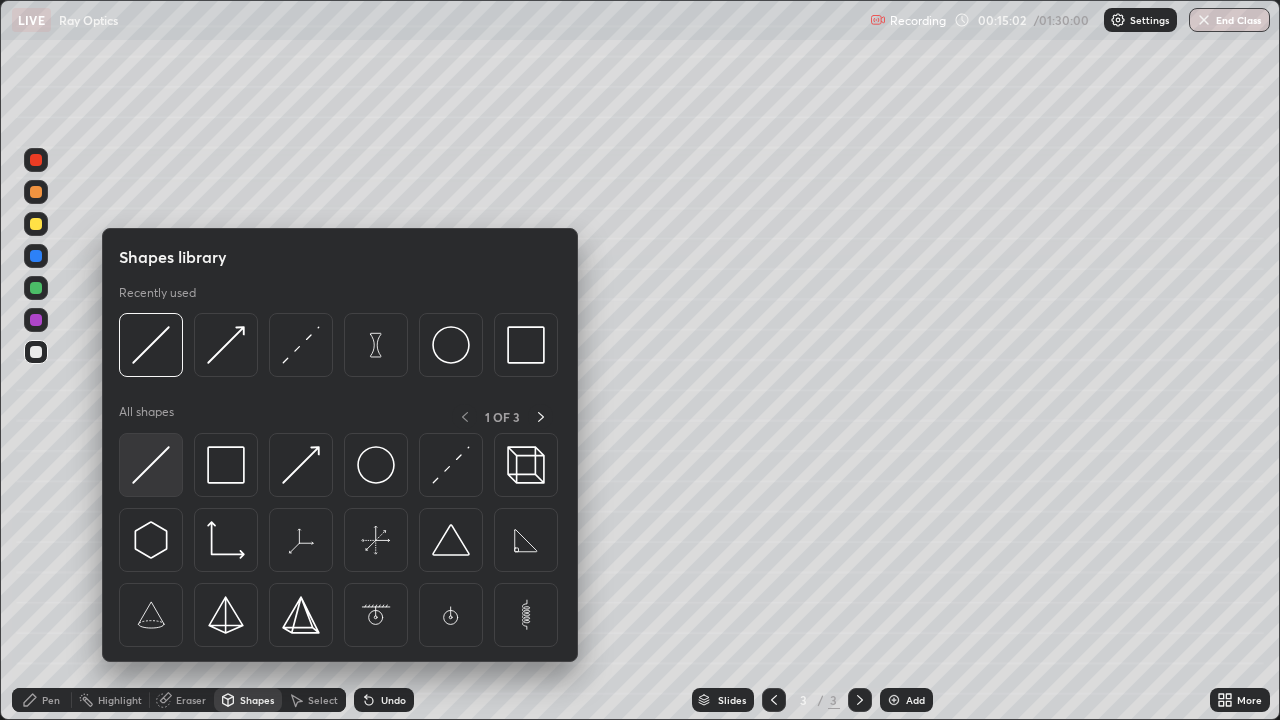 click at bounding box center [151, 465] 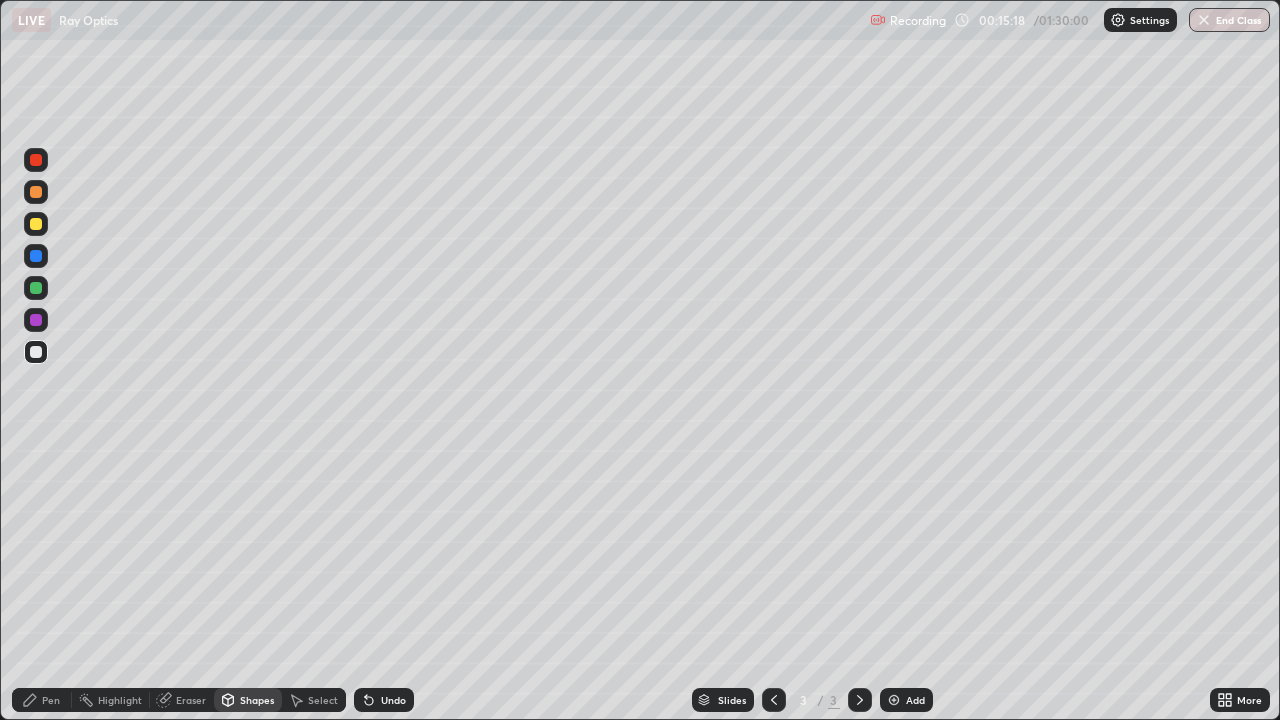 click on "Shapes" at bounding box center [257, 700] 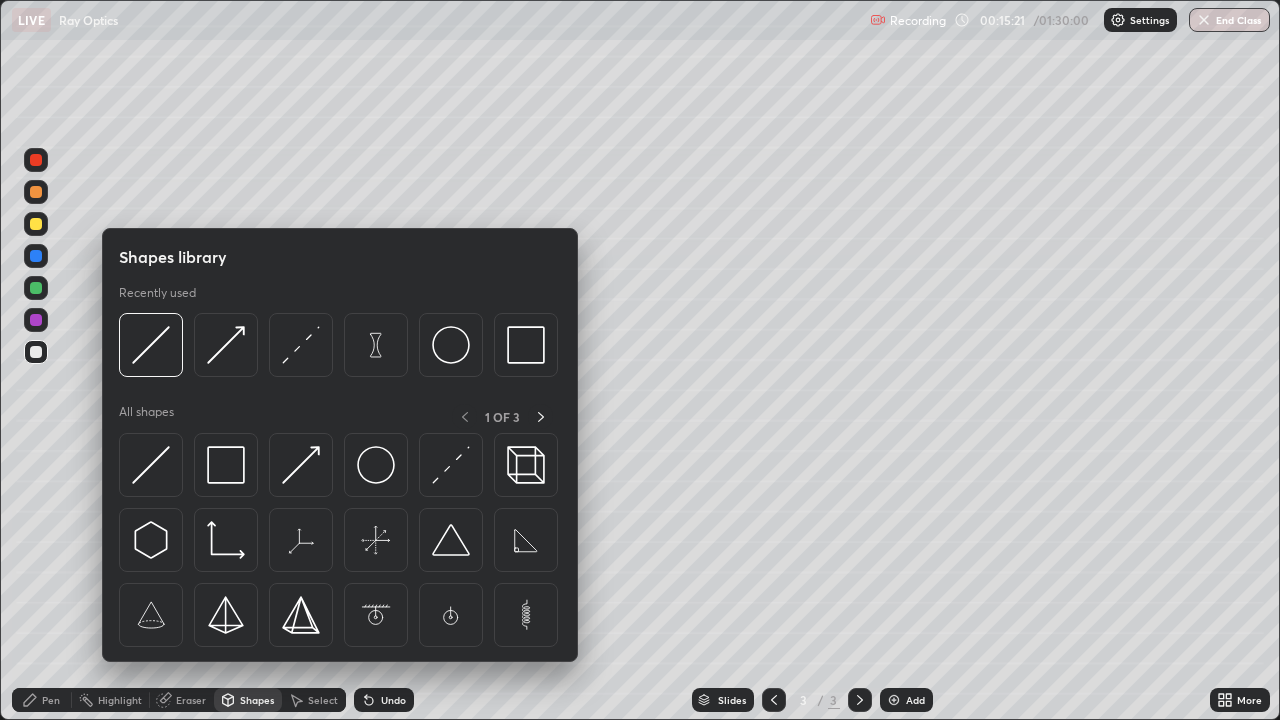click at bounding box center (36, 320) 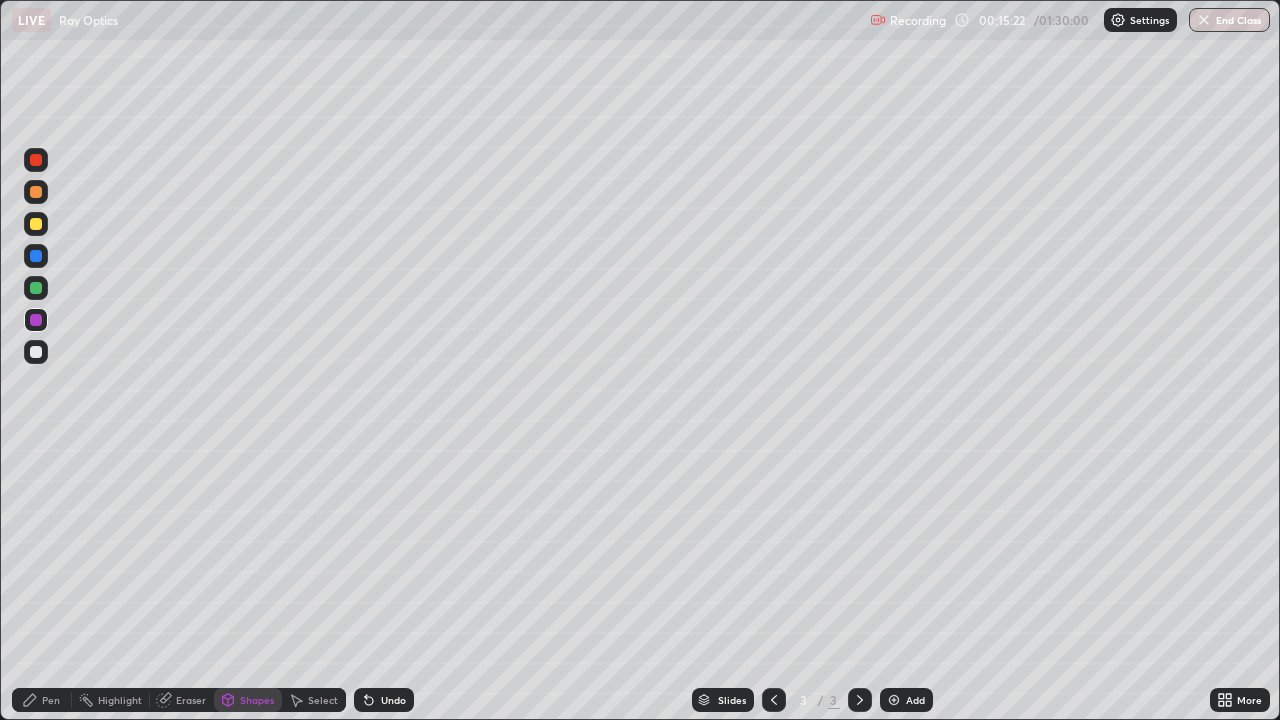 click on "Shapes" at bounding box center [257, 700] 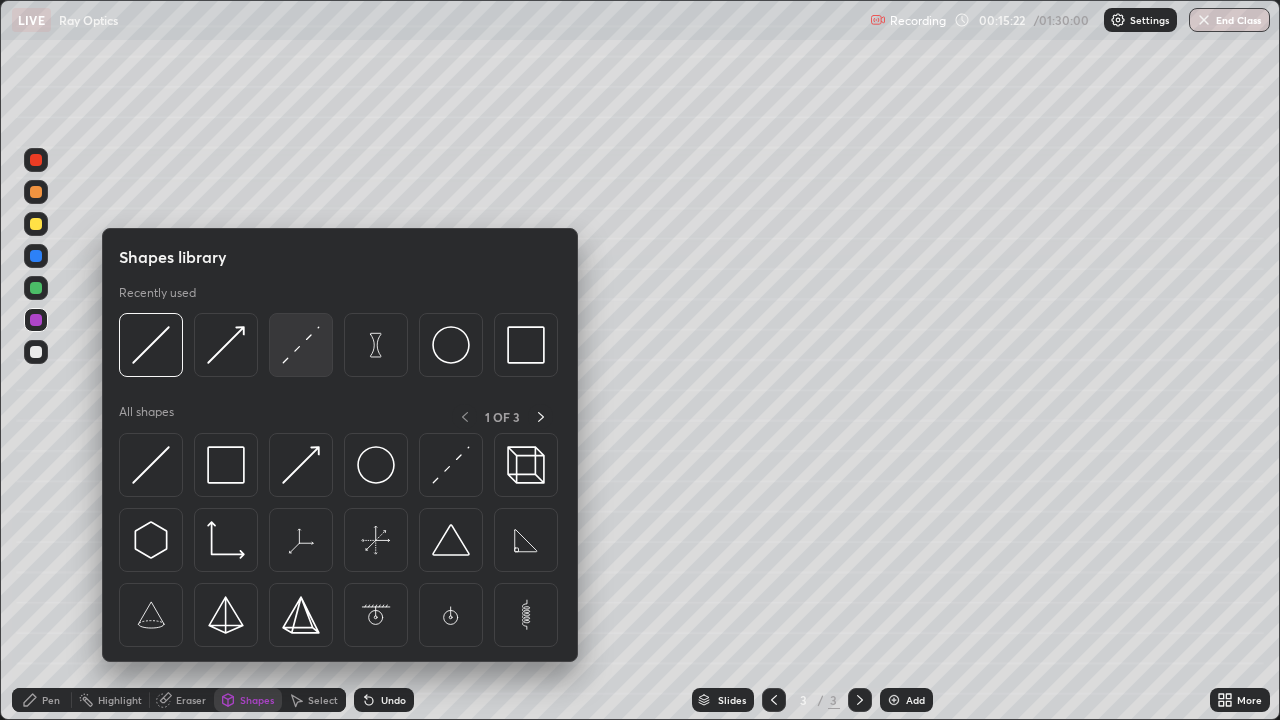 click at bounding box center (301, 345) 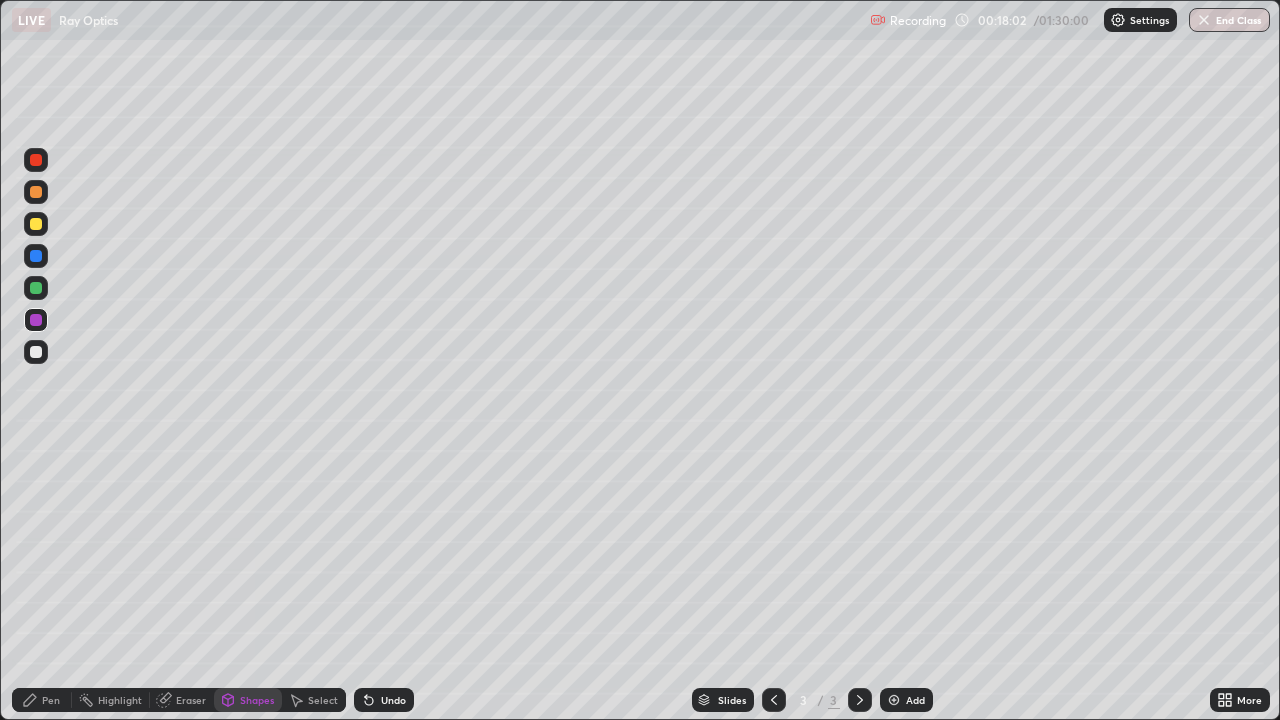 click on "Shapes" at bounding box center [257, 700] 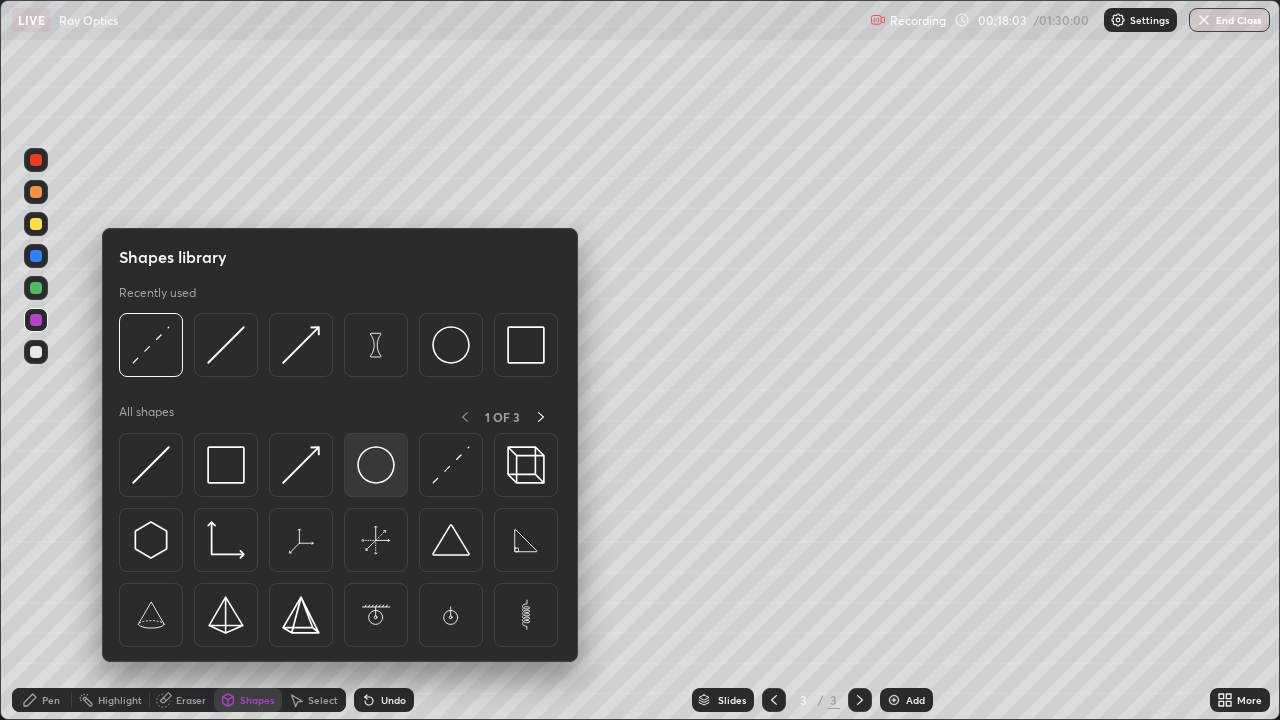 click at bounding box center (376, 465) 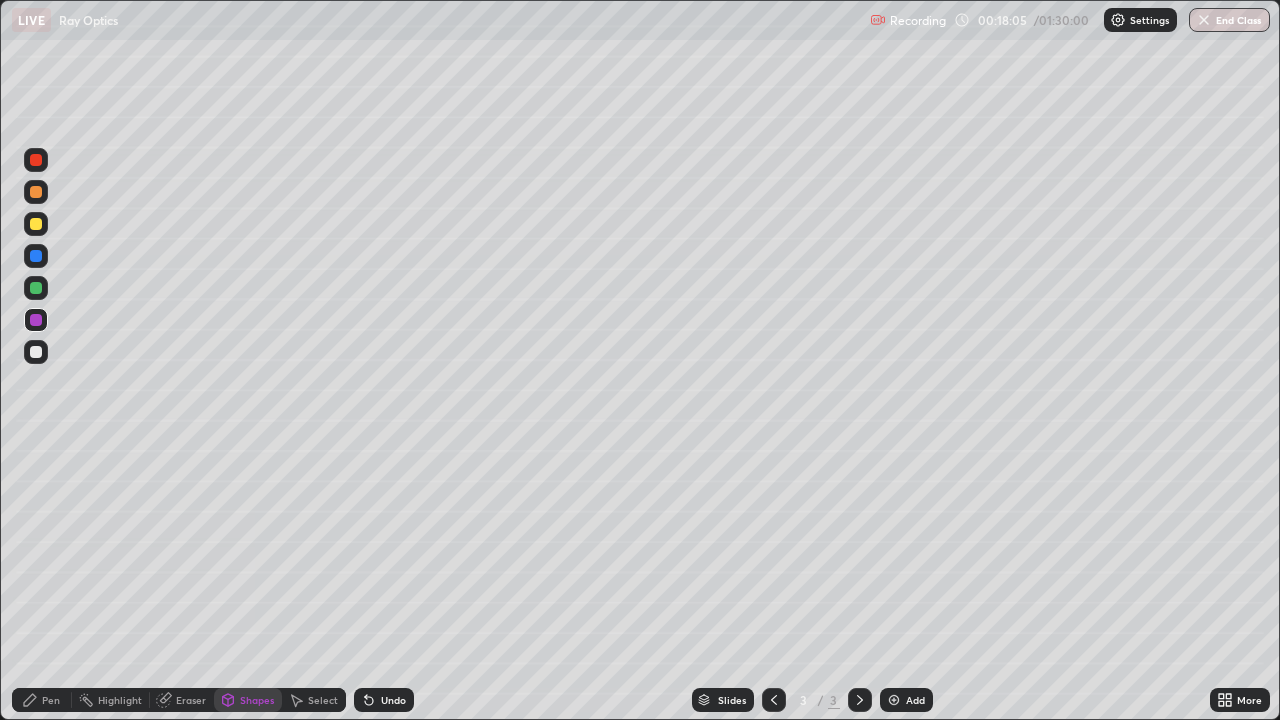 click at bounding box center (36, 224) 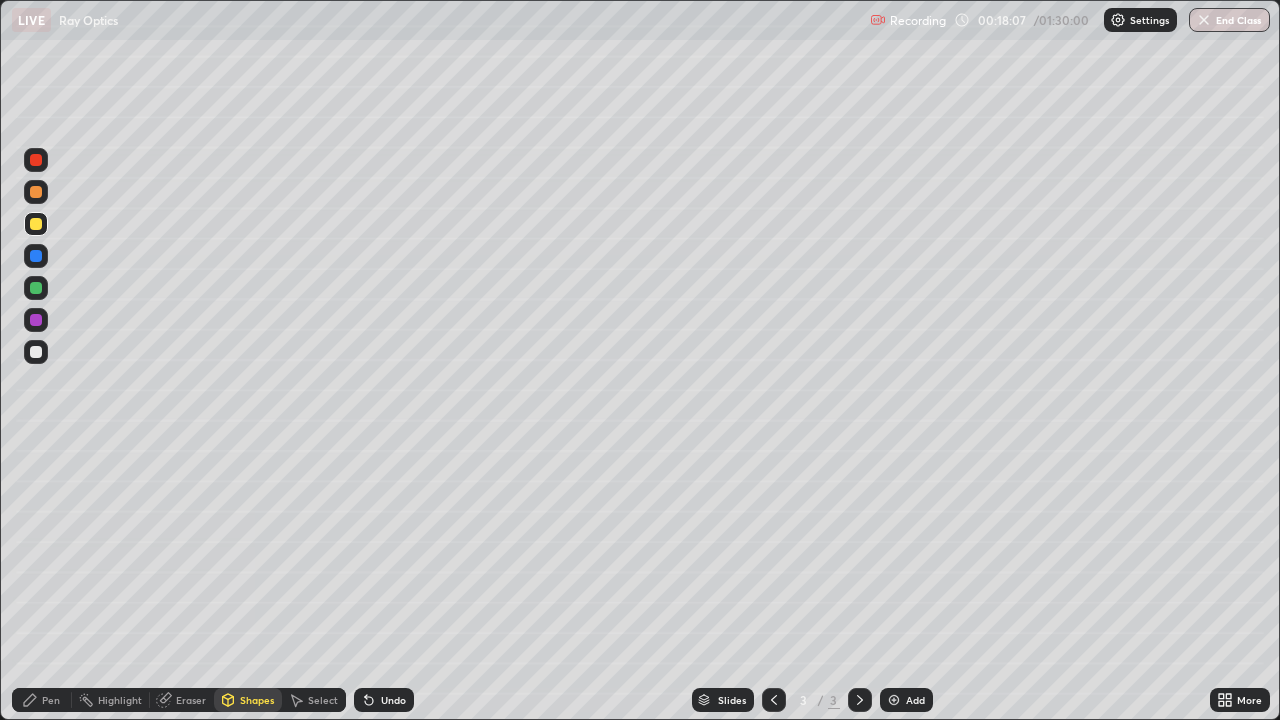 click at bounding box center [36, 320] 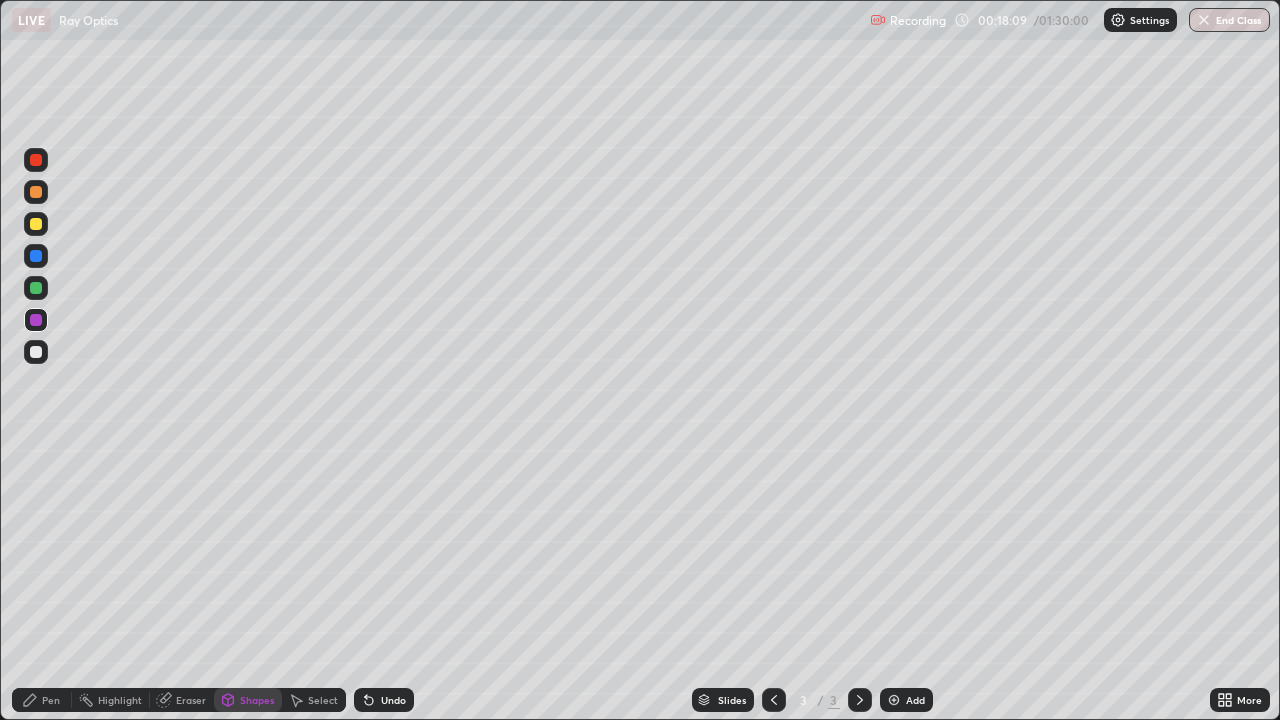 click at bounding box center (36, 288) 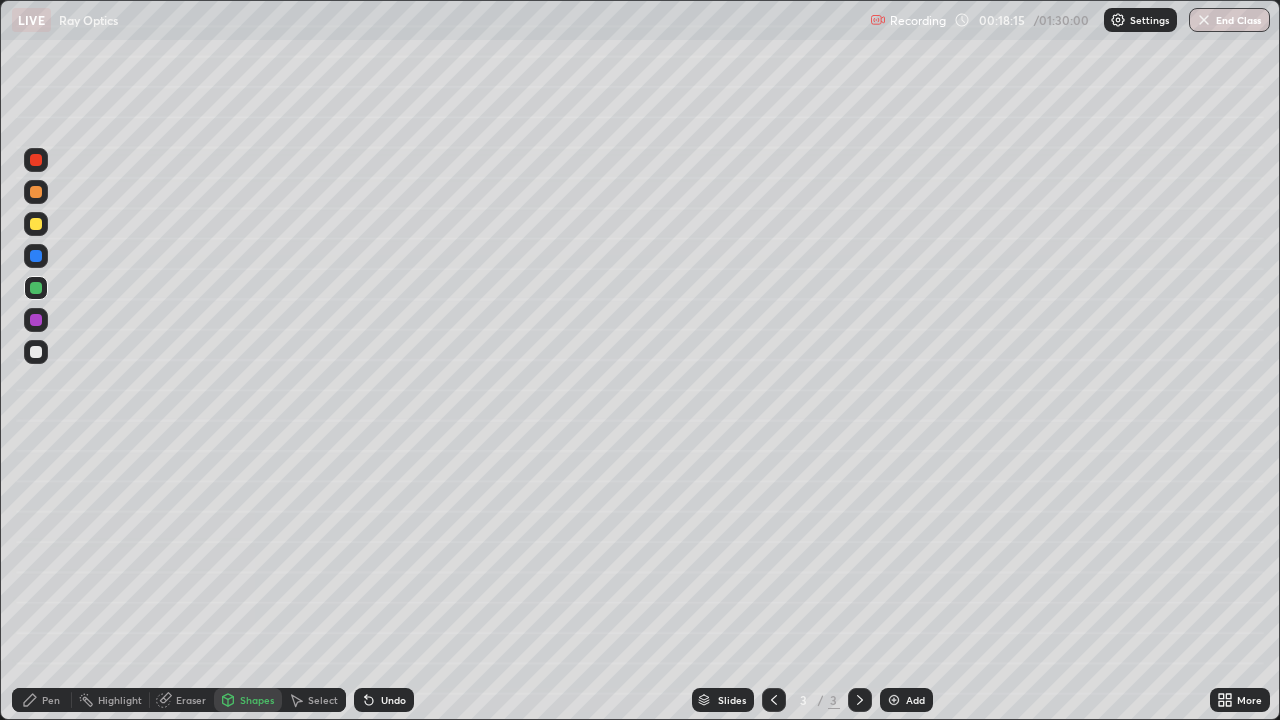 click on "Shapes" at bounding box center [257, 700] 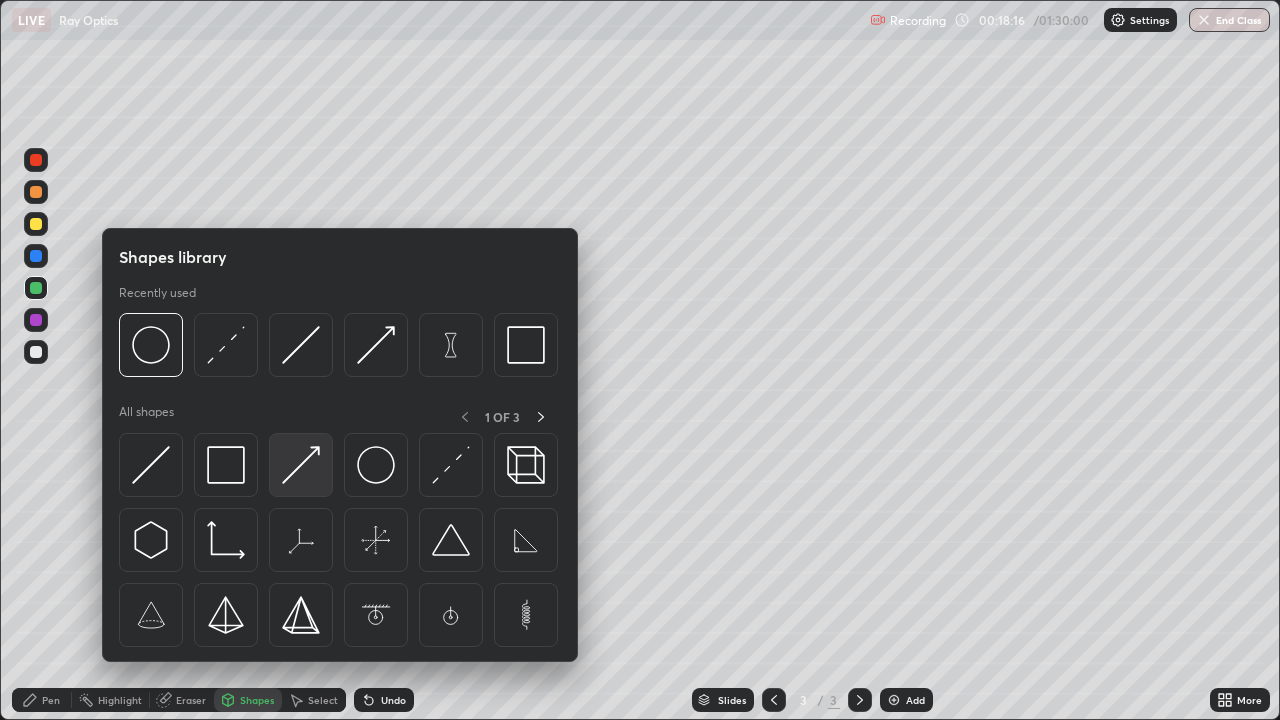 click at bounding box center (301, 465) 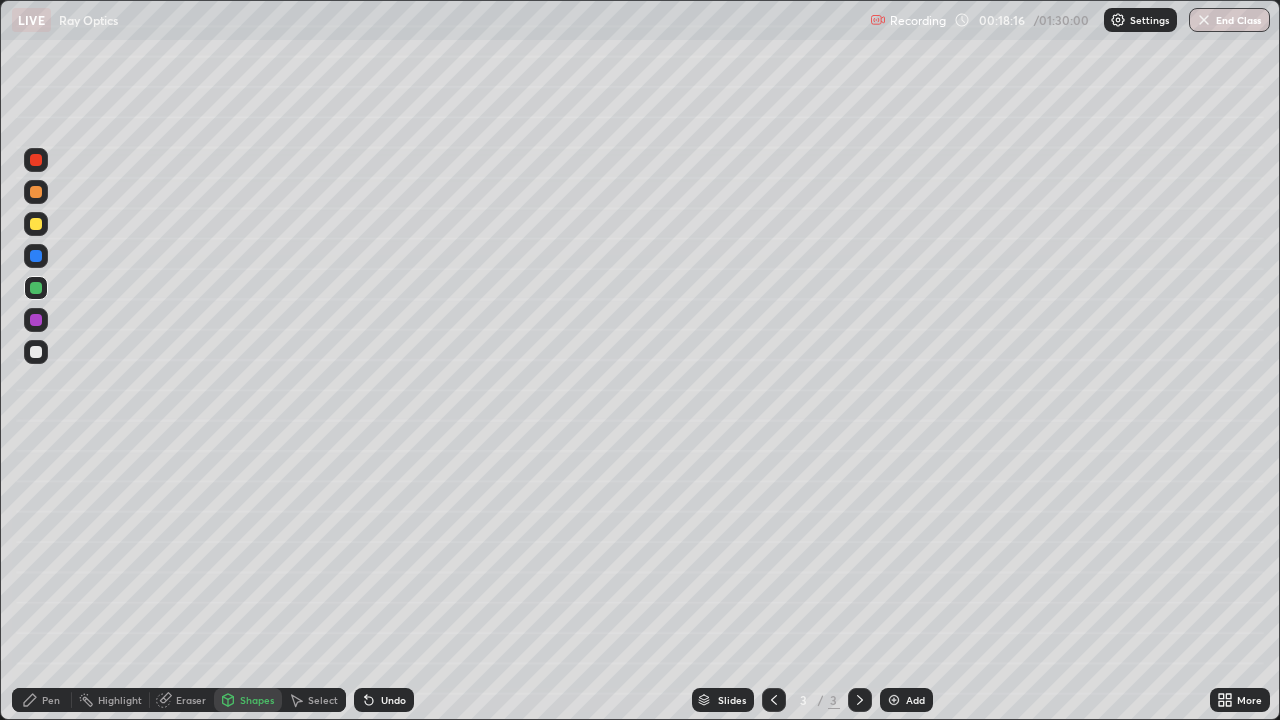 click at bounding box center [36, 352] 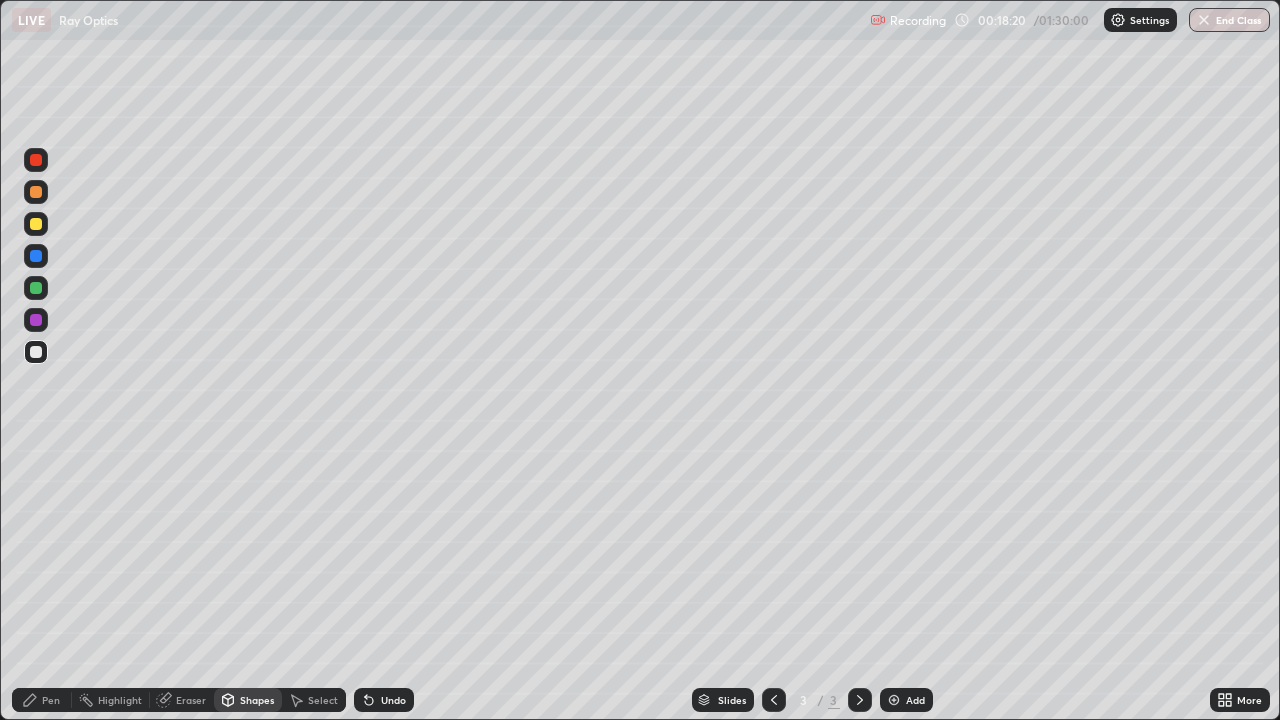 click on "Pen" at bounding box center (51, 700) 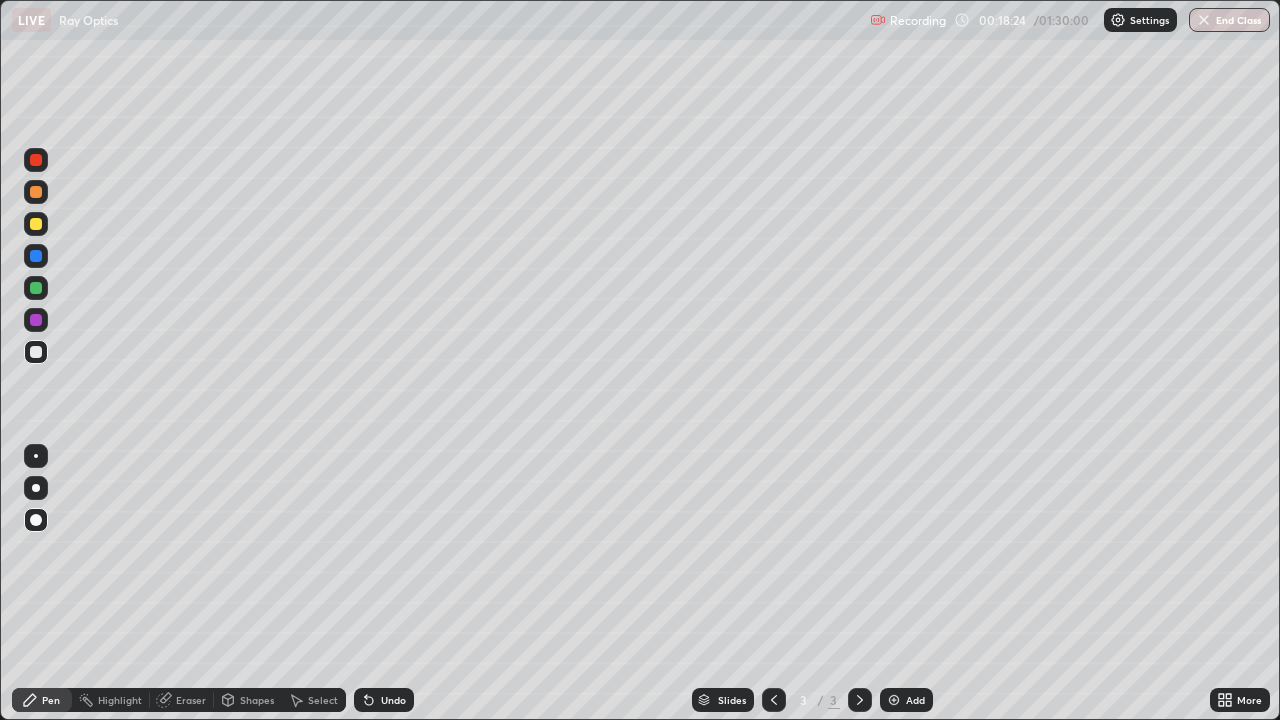 click at bounding box center (36, 224) 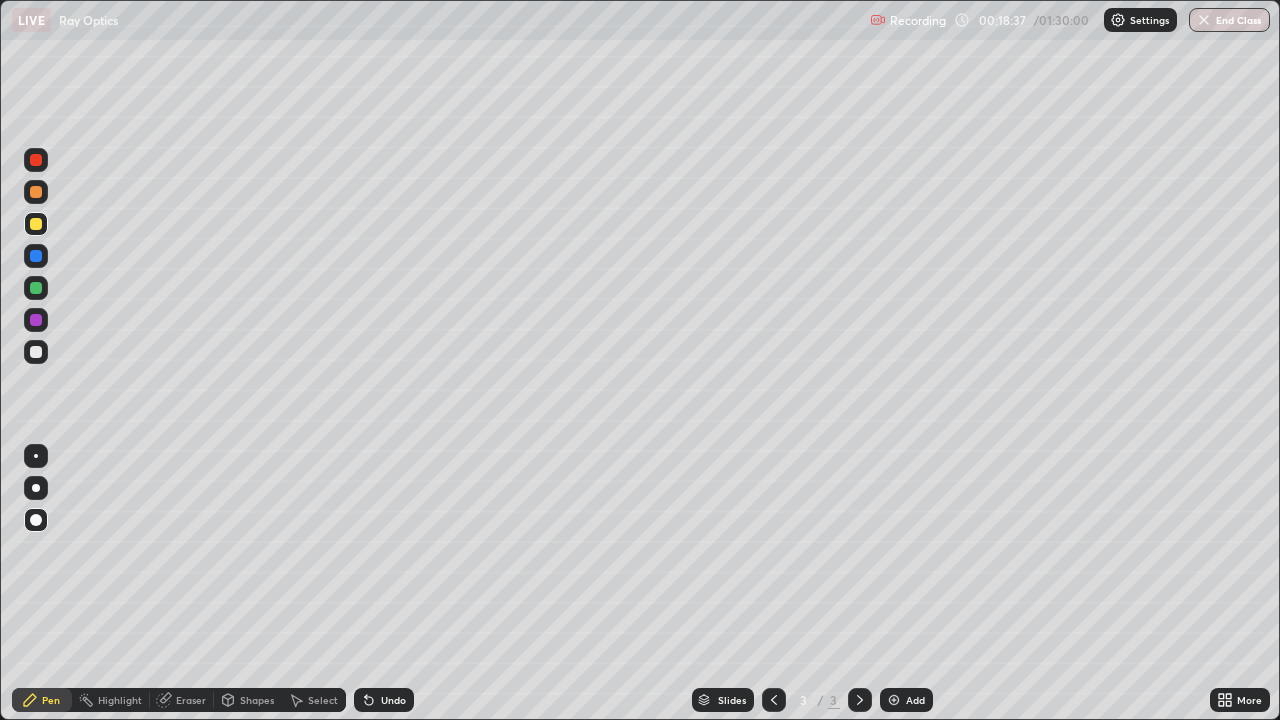 click at bounding box center (36, 320) 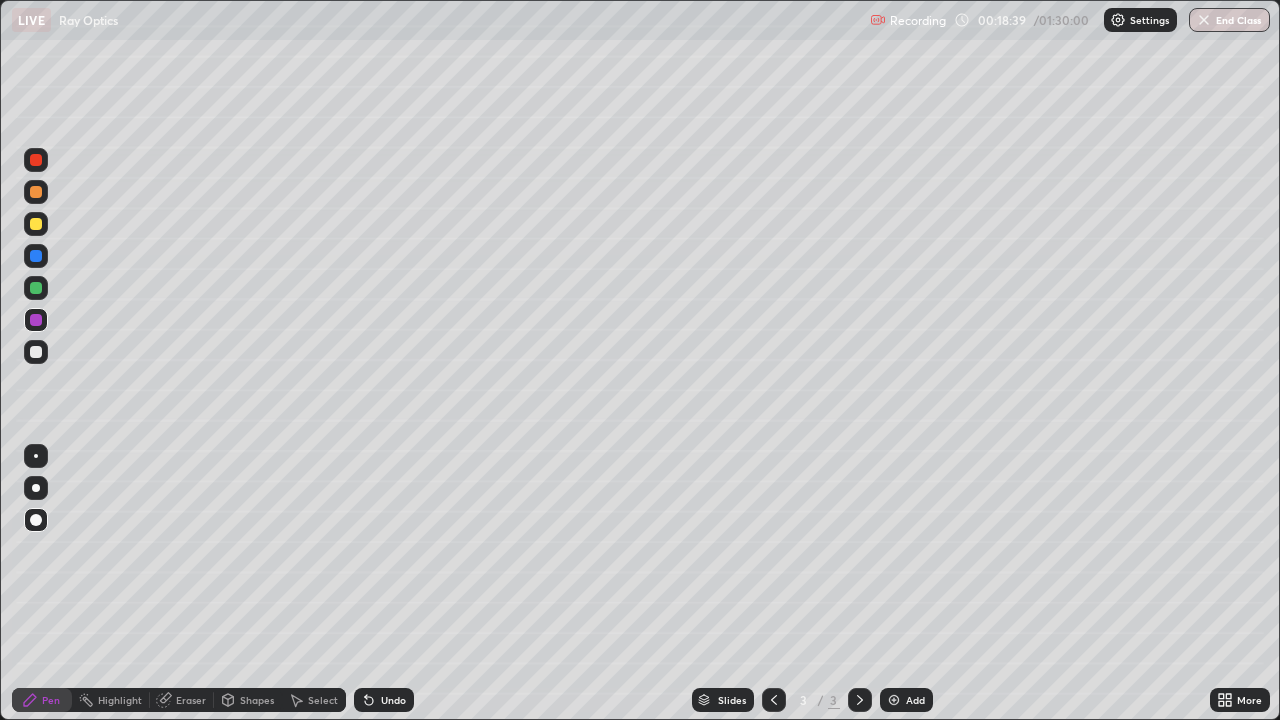 click at bounding box center [36, 288] 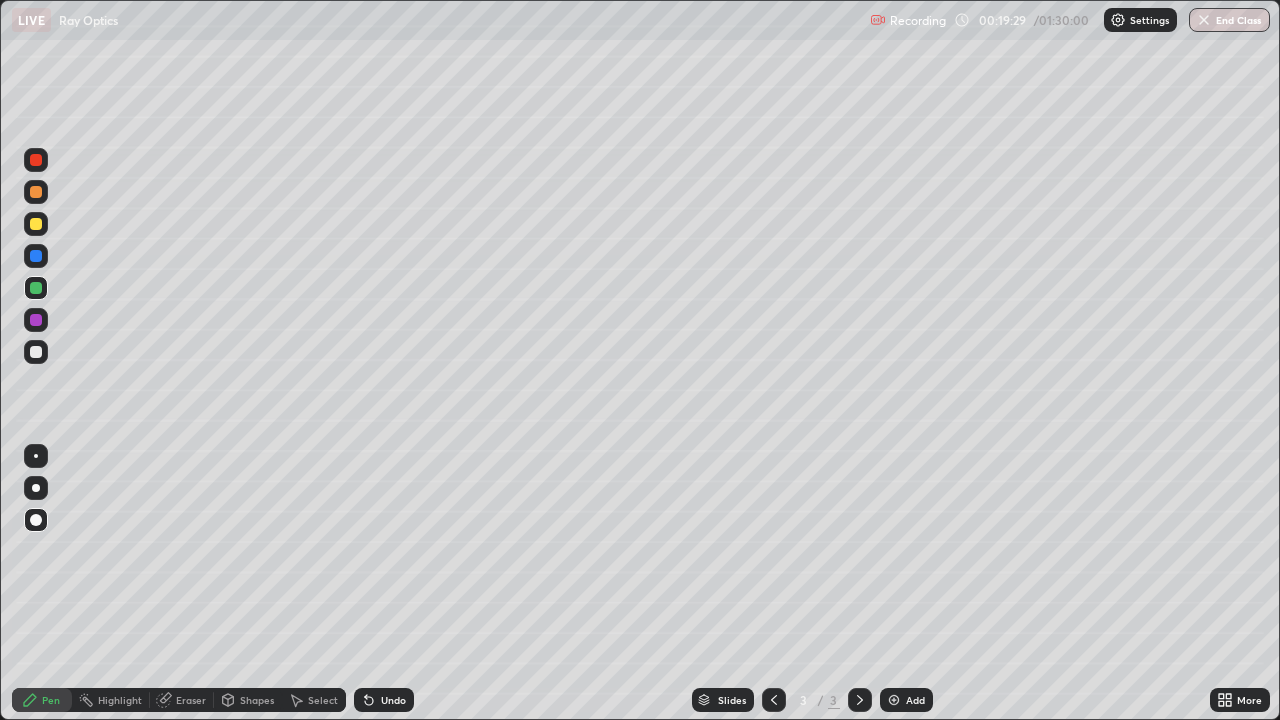 click at bounding box center [36, 320] 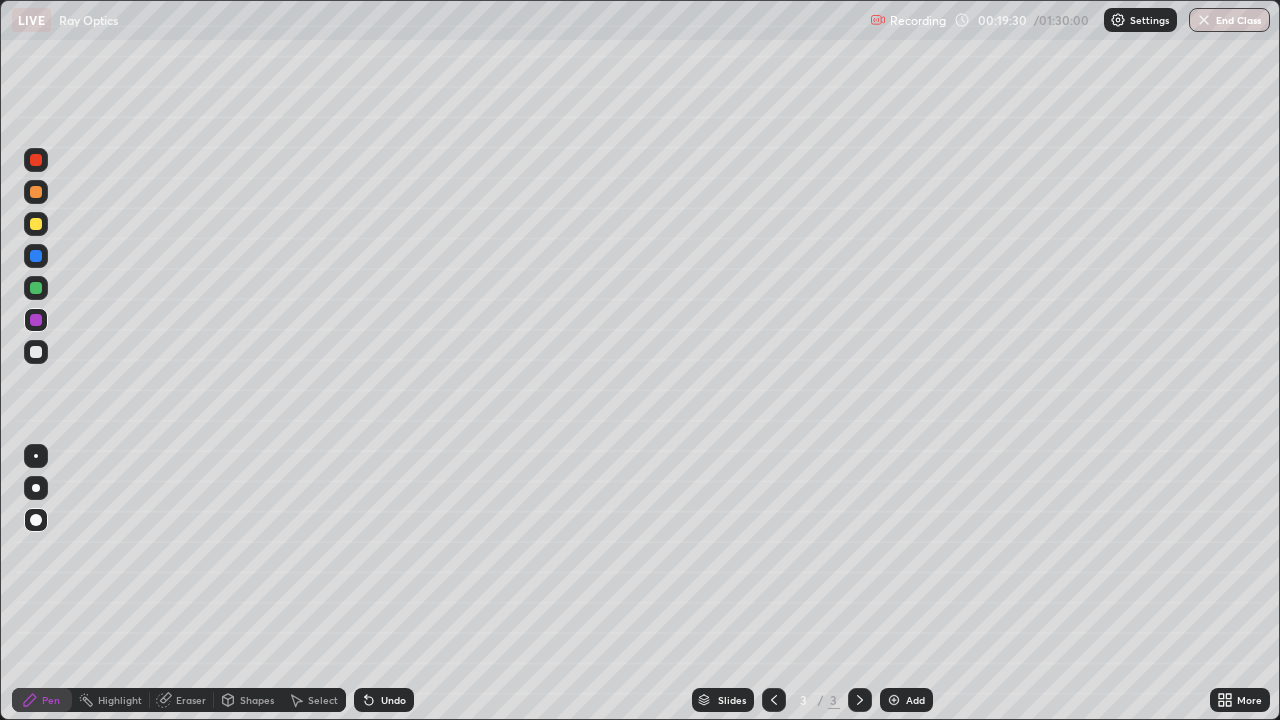 click on "Shapes" at bounding box center (248, 700) 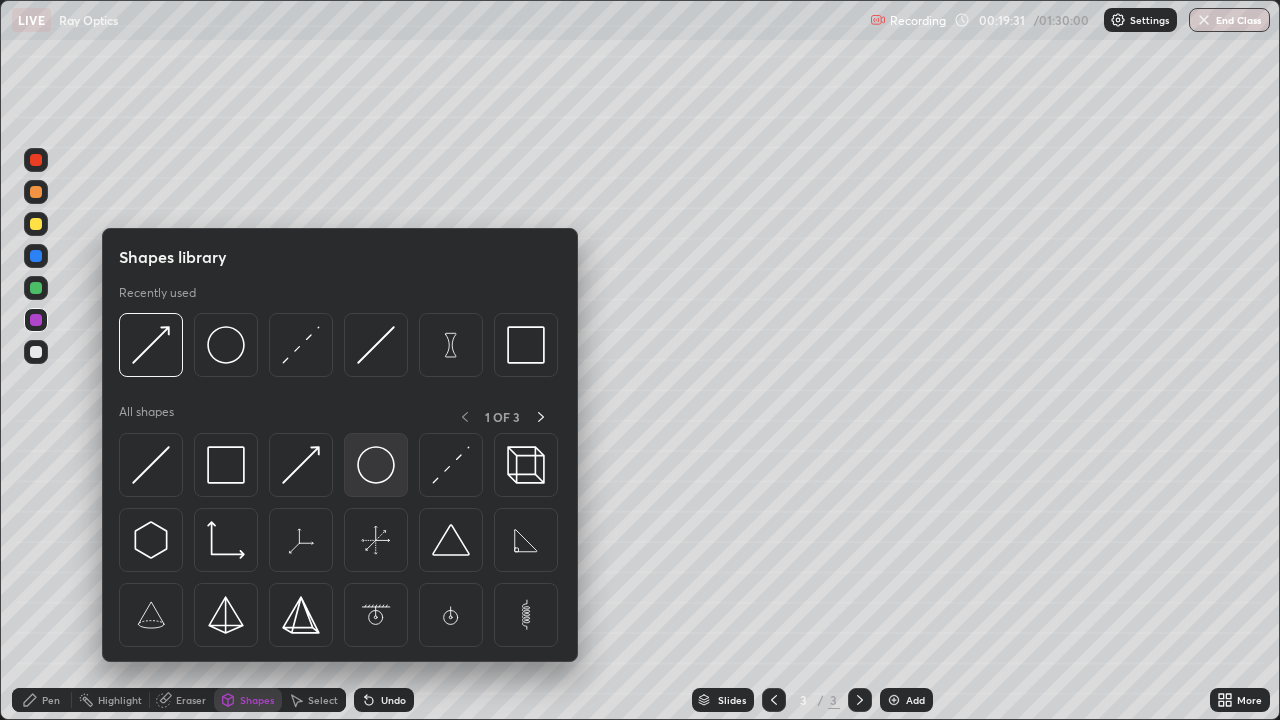click at bounding box center [376, 465] 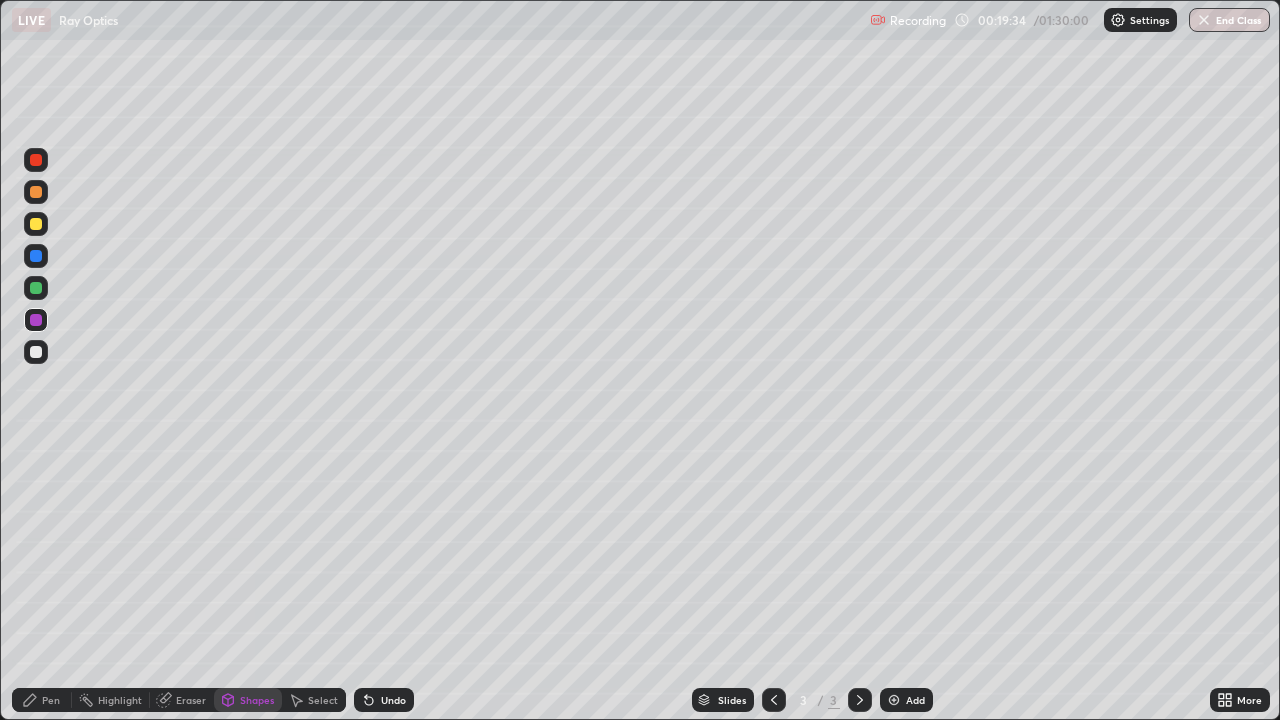 click at bounding box center [36, 288] 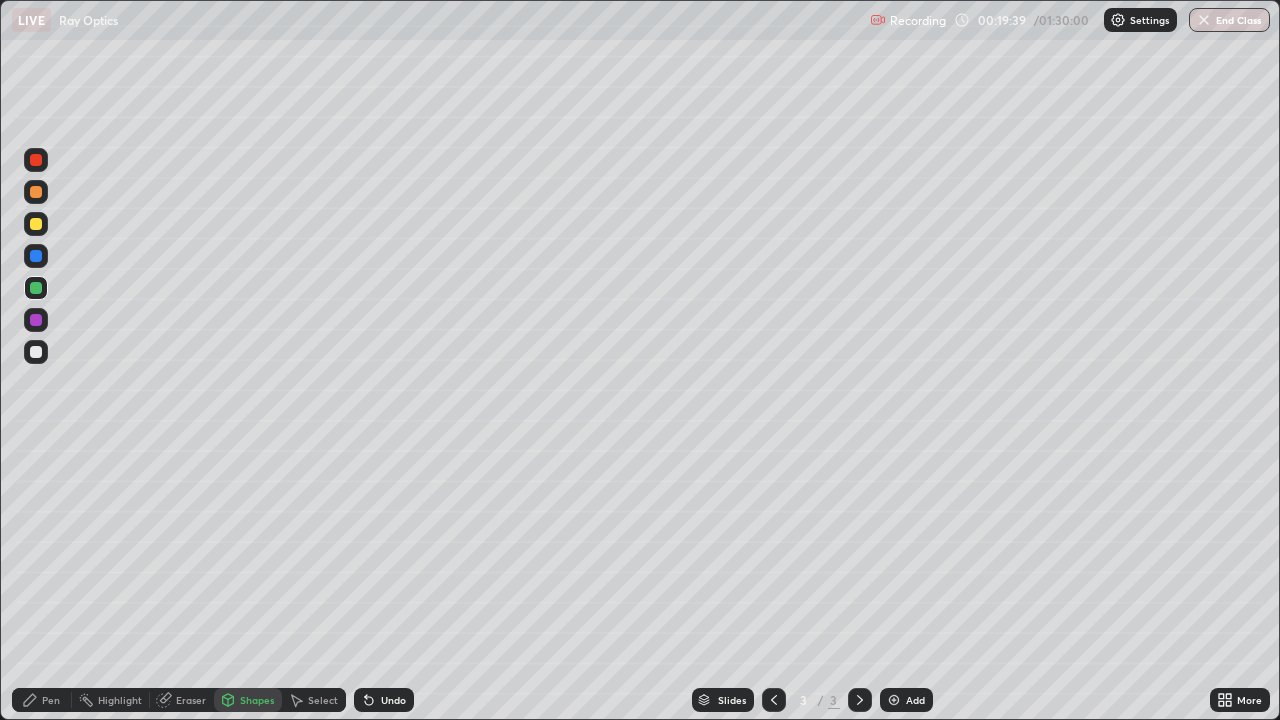 click at bounding box center (36, 224) 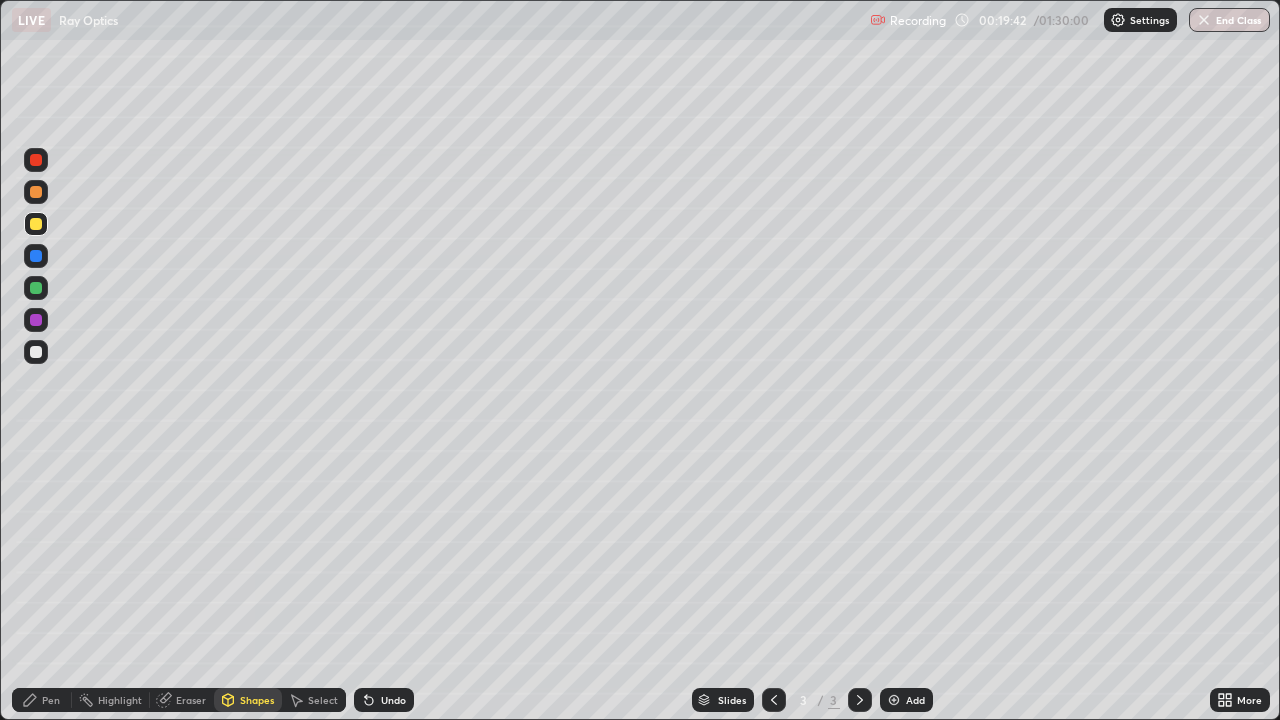 click on "Shapes" at bounding box center (257, 700) 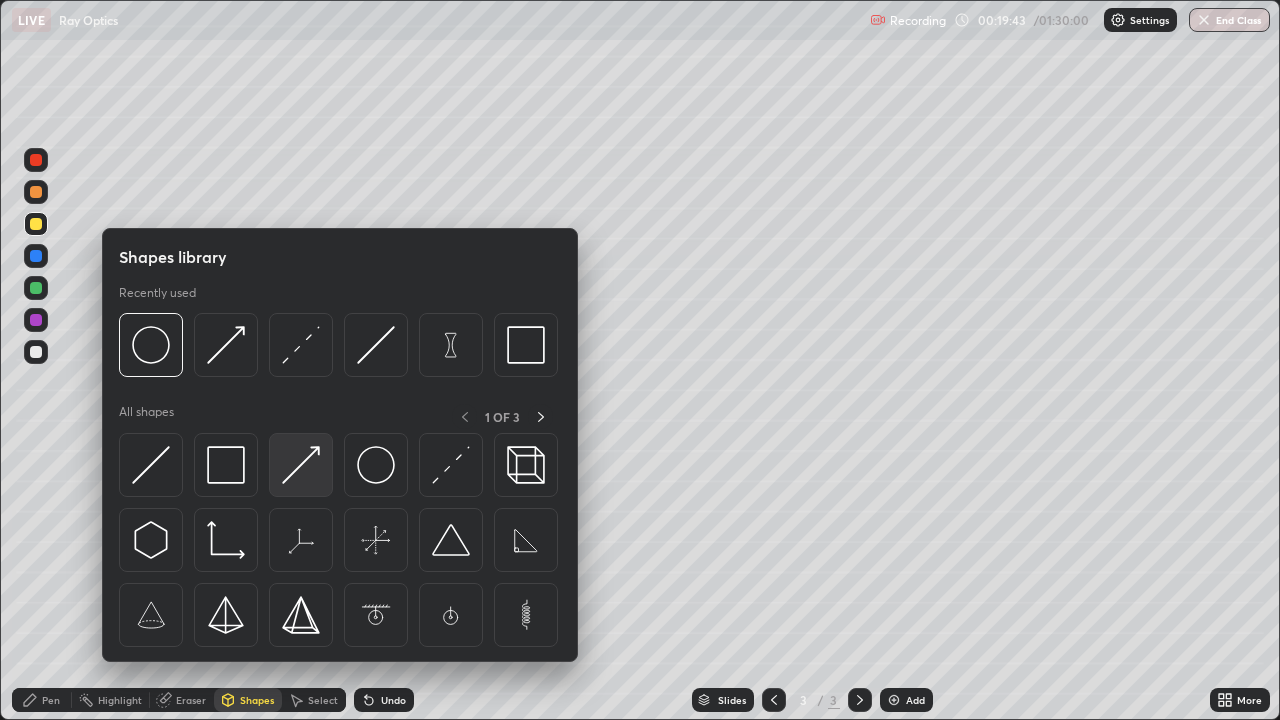 click at bounding box center (301, 465) 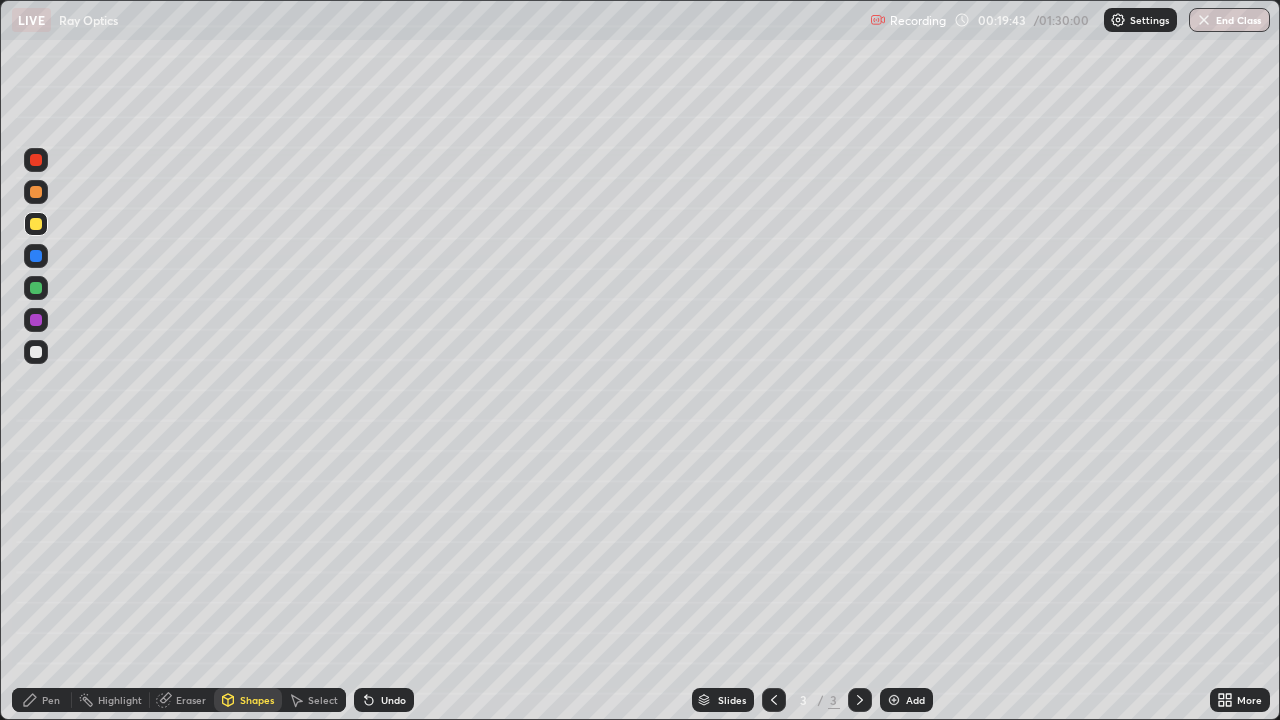 click at bounding box center [36, 352] 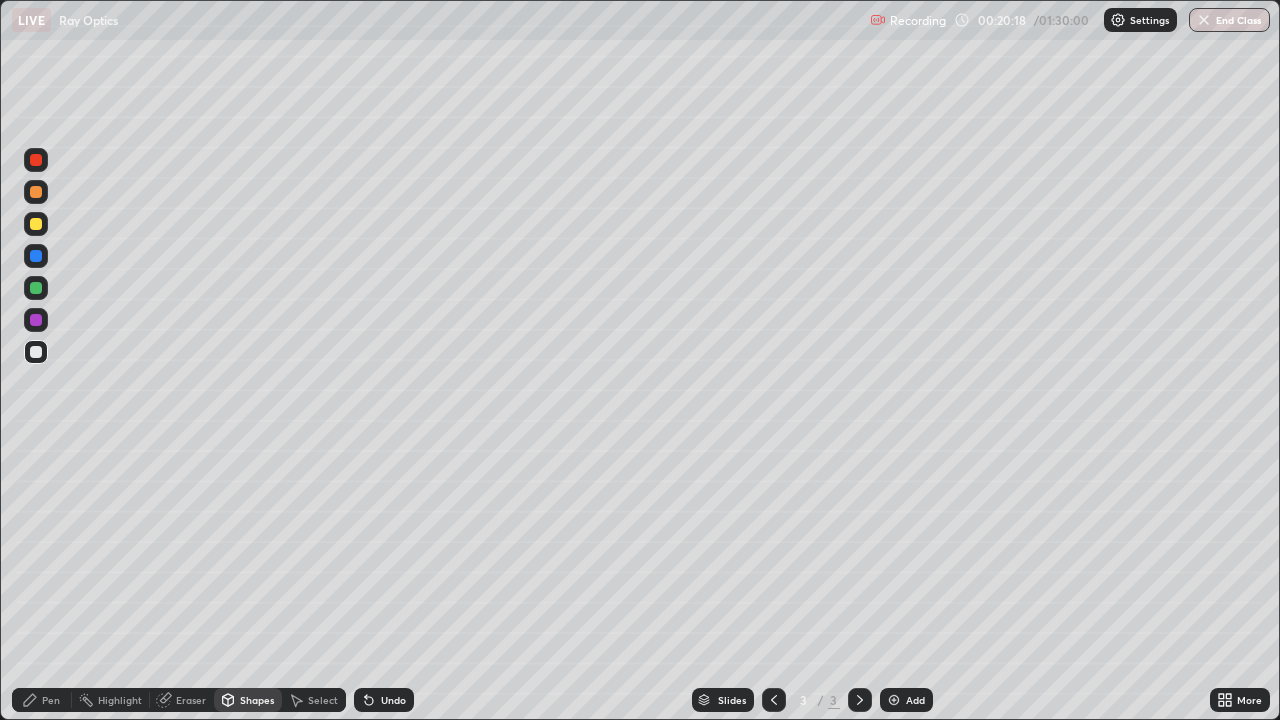 click at bounding box center (36, 320) 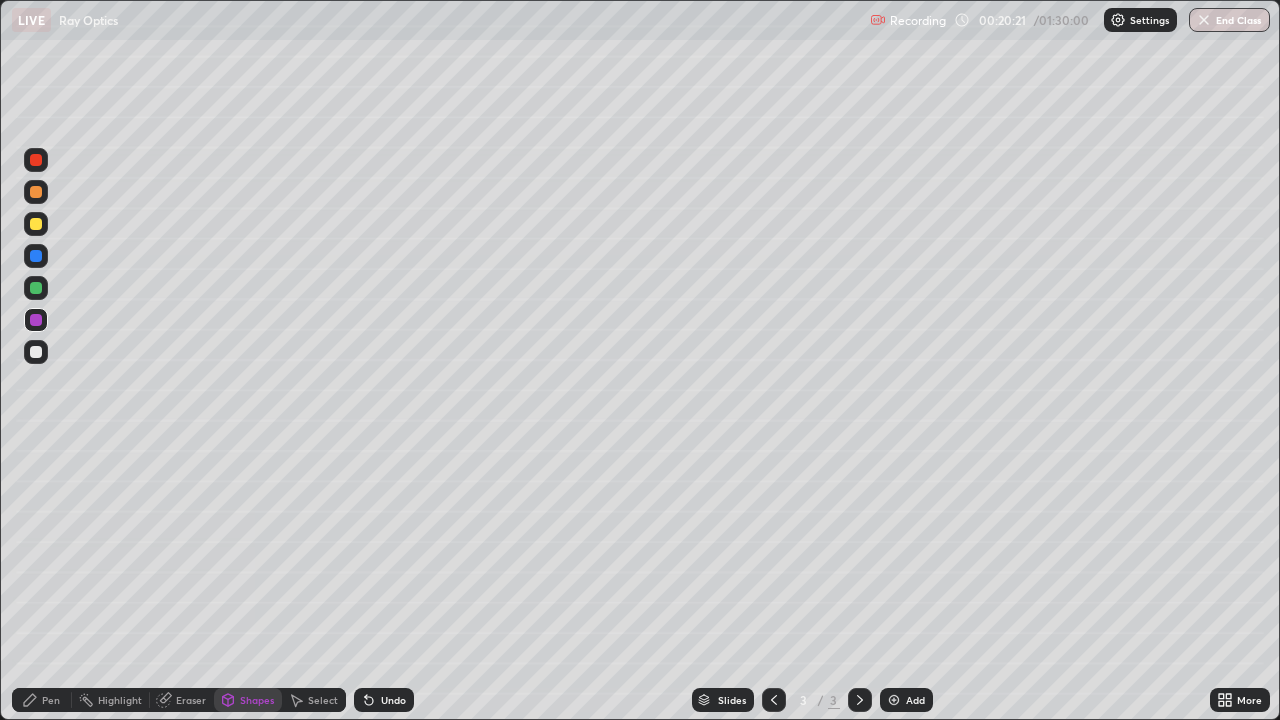 click on "Undo" at bounding box center (393, 700) 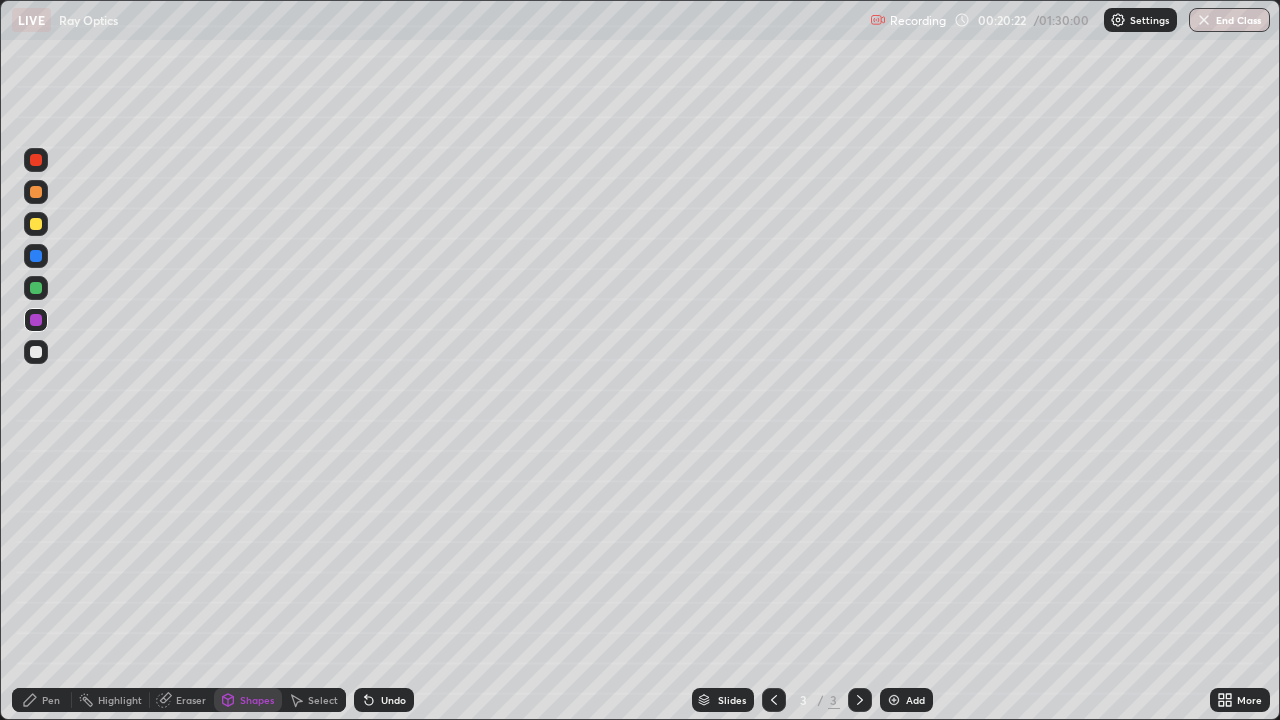 click on "Pen" at bounding box center [51, 700] 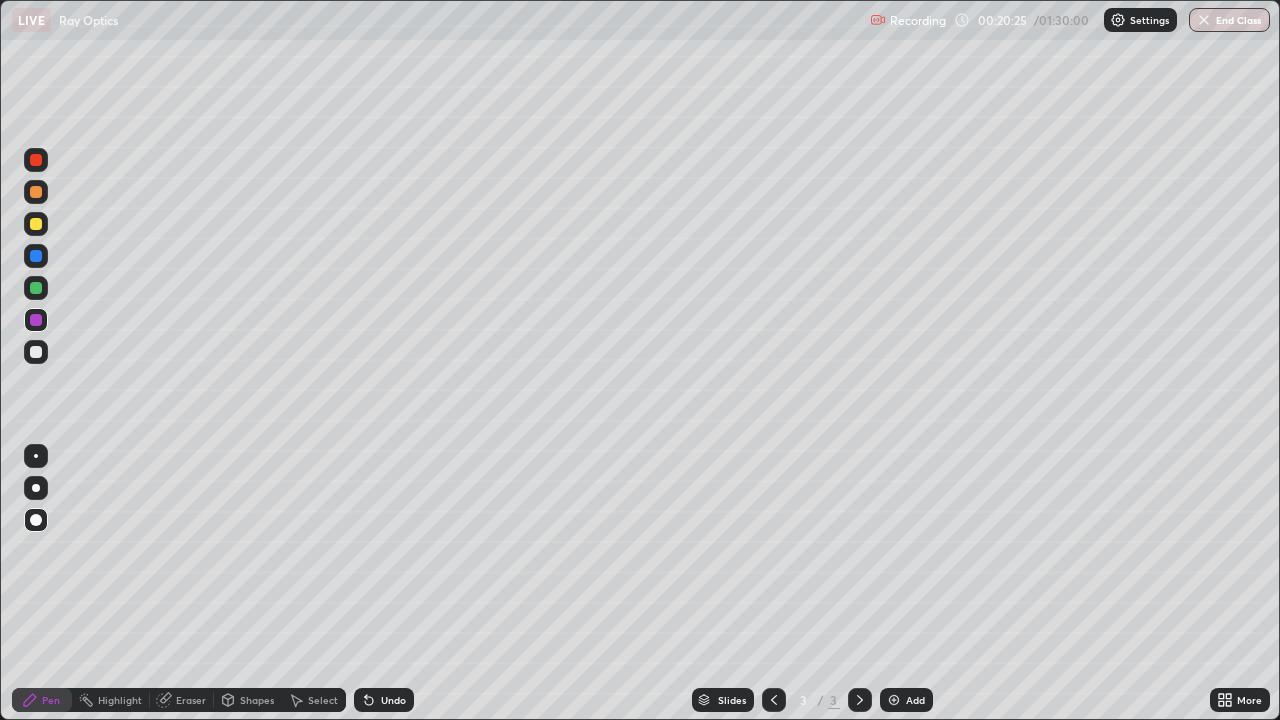 click at bounding box center [36, 288] 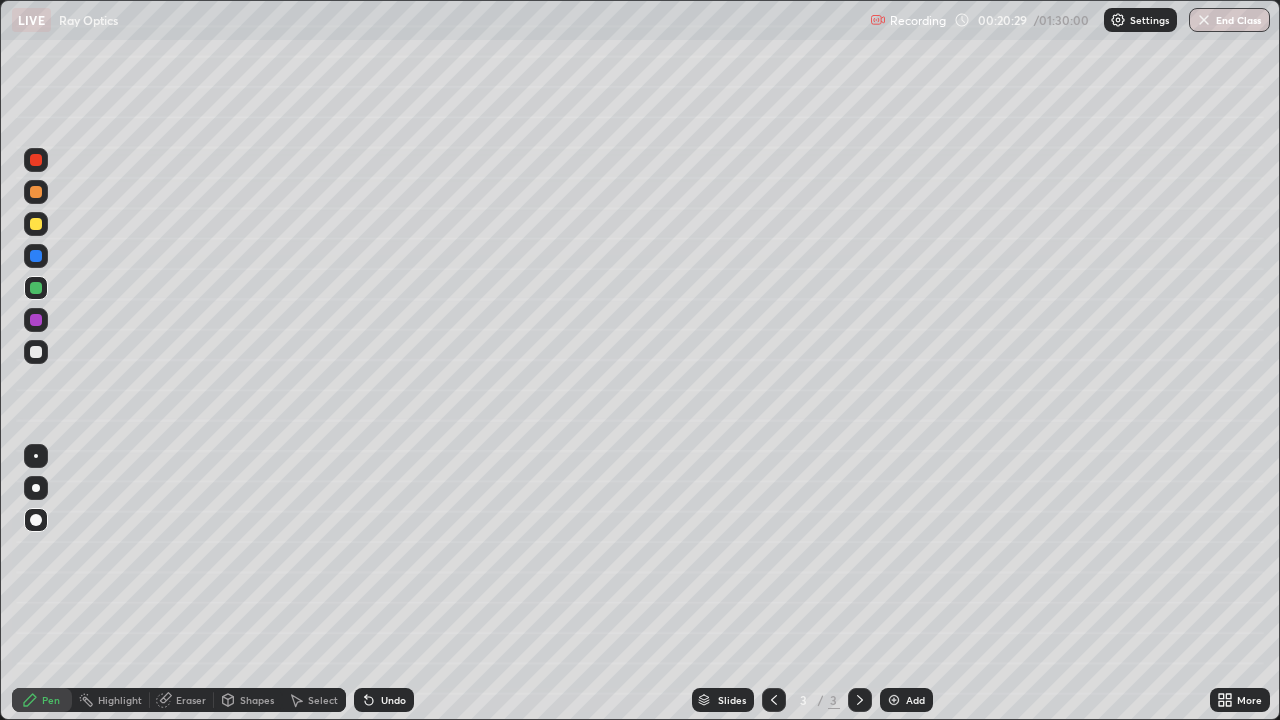 click at bounding box center [36, 224] 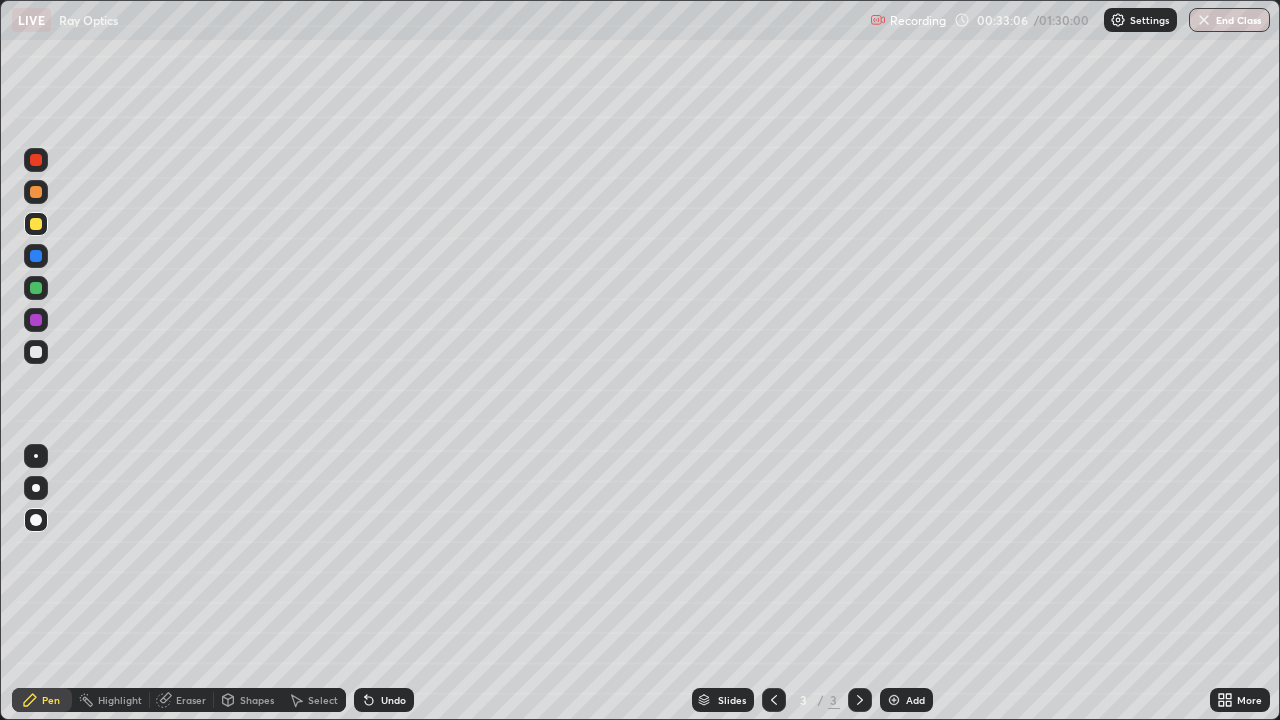 click at bounding box center (36, 320) 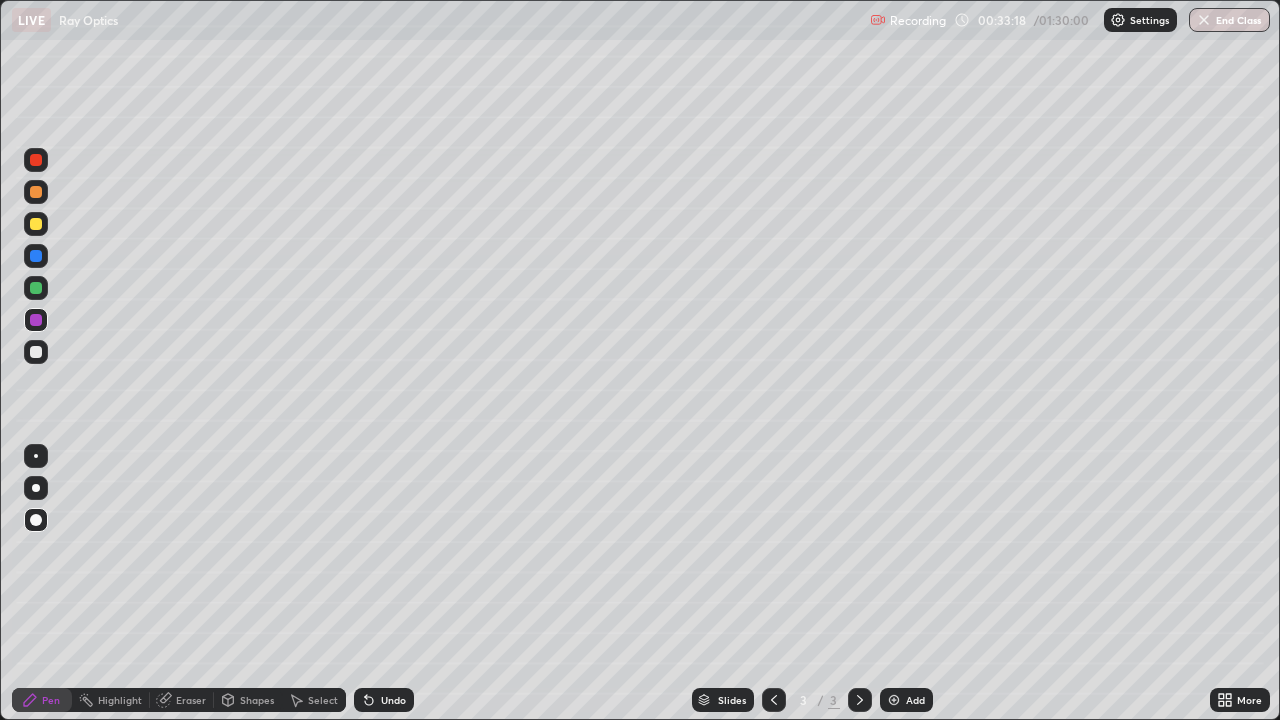 click at bounding box center [36, 224] 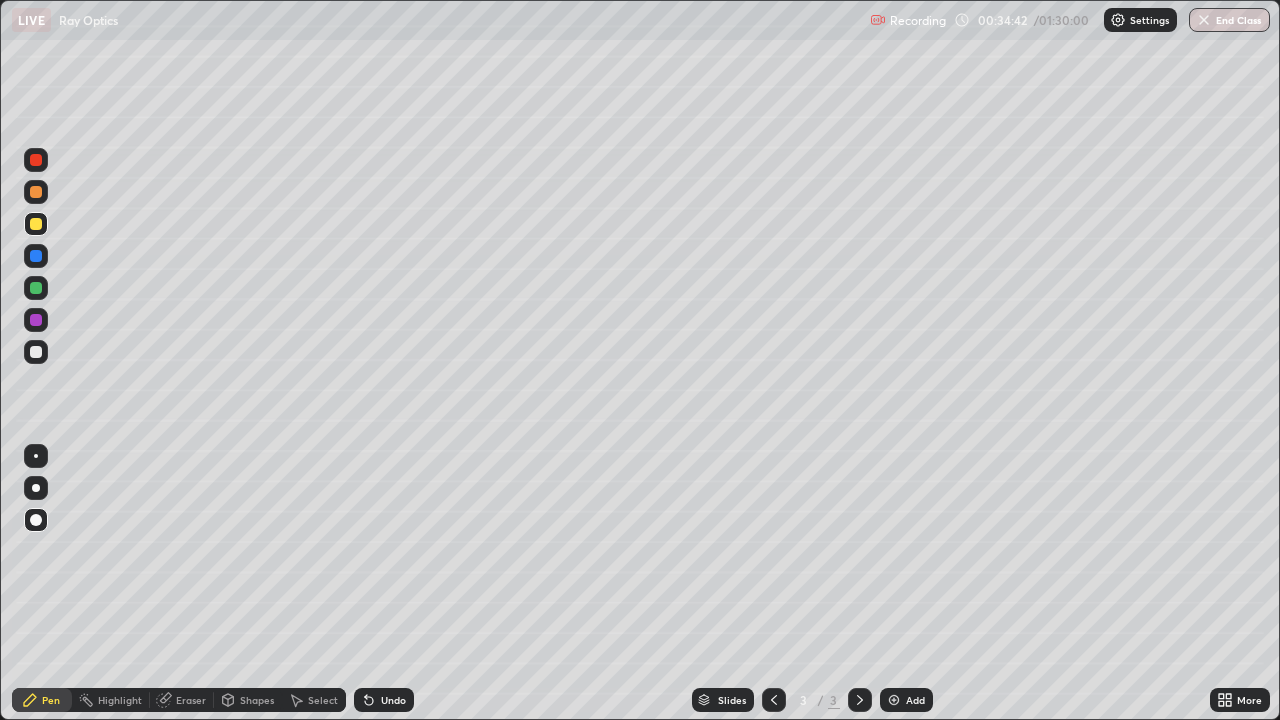 click at bounding box center [36, 352] 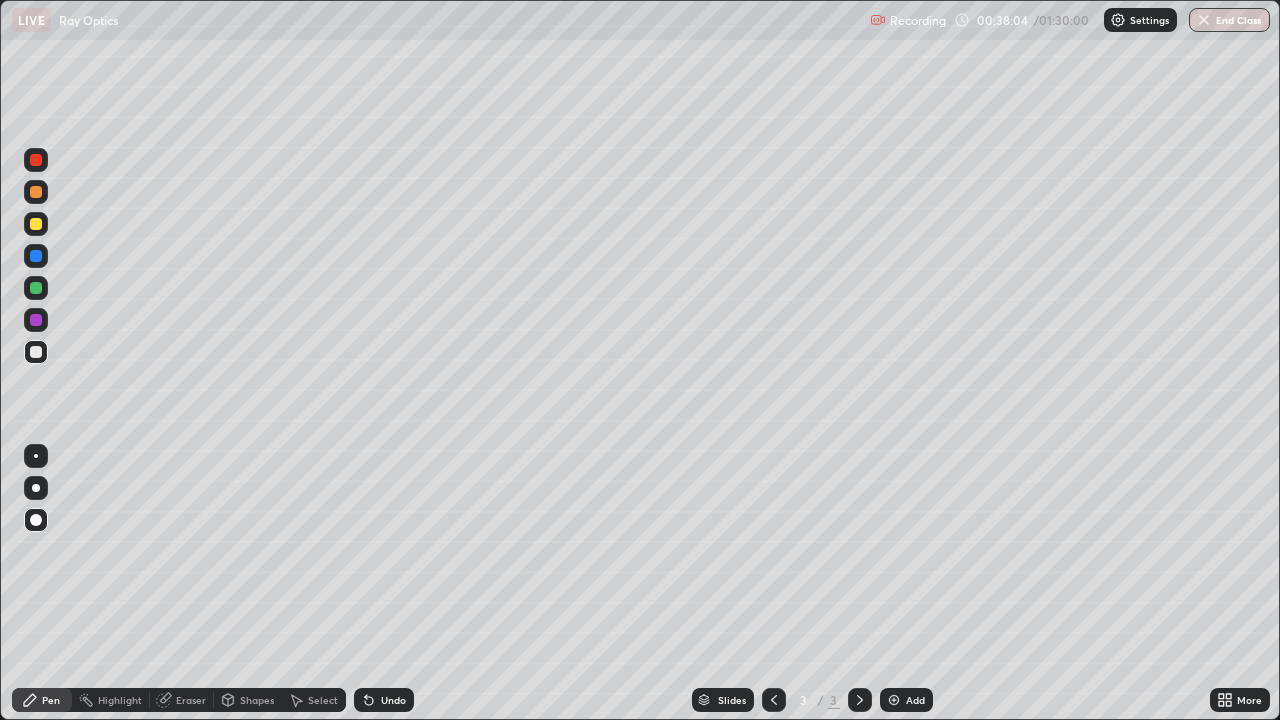 click on "Undo" at bounding box center [393, 700] 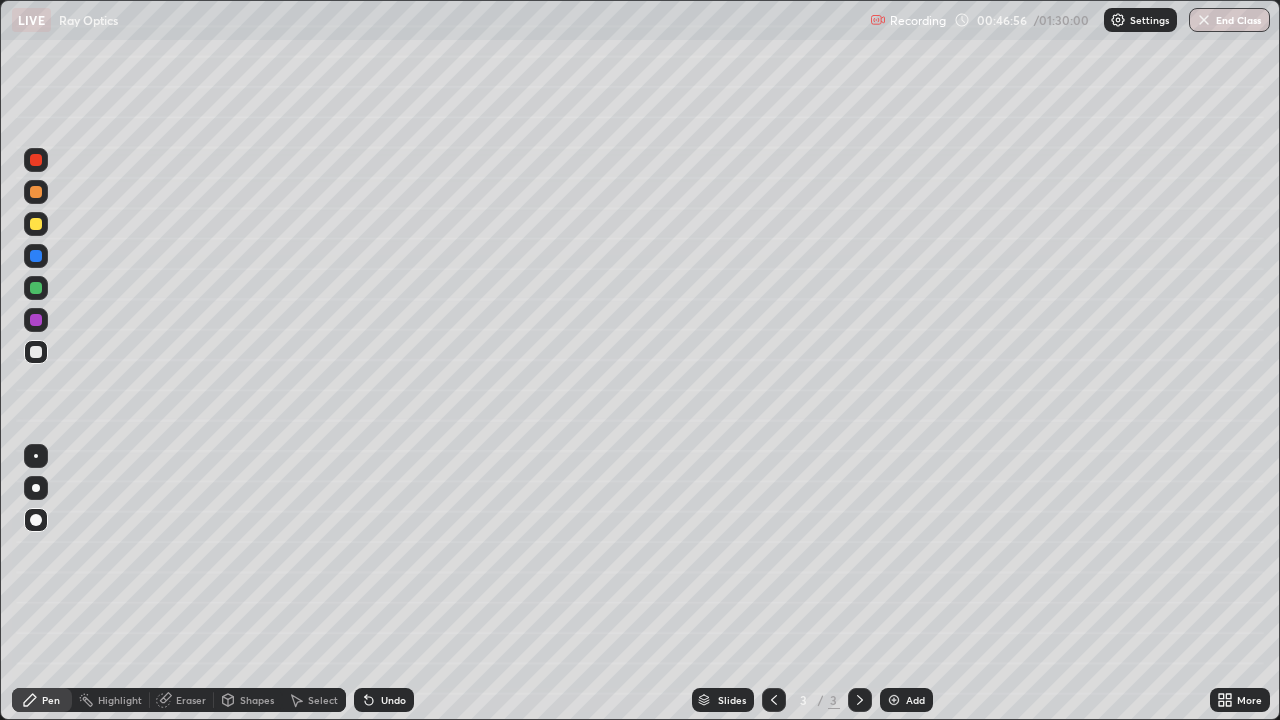 click on "Add" at bounding box center [906, 700] 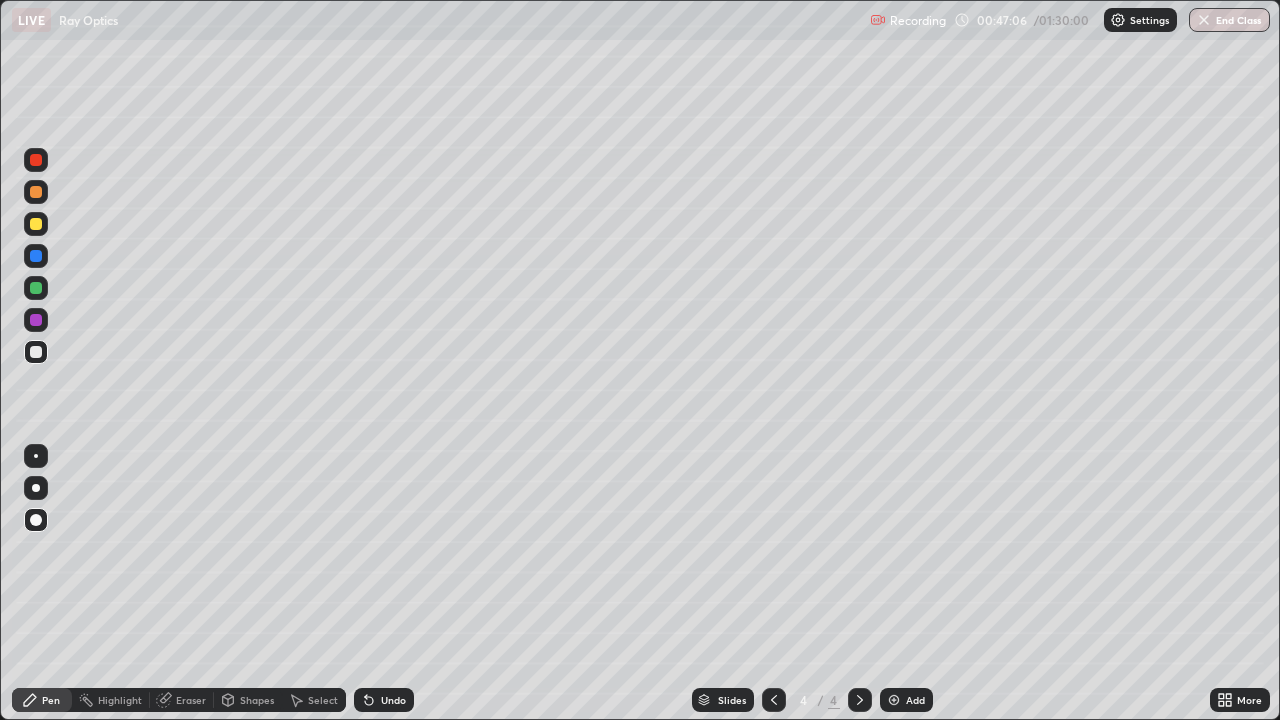 click on "Undo" at bounding box center [384, 700] 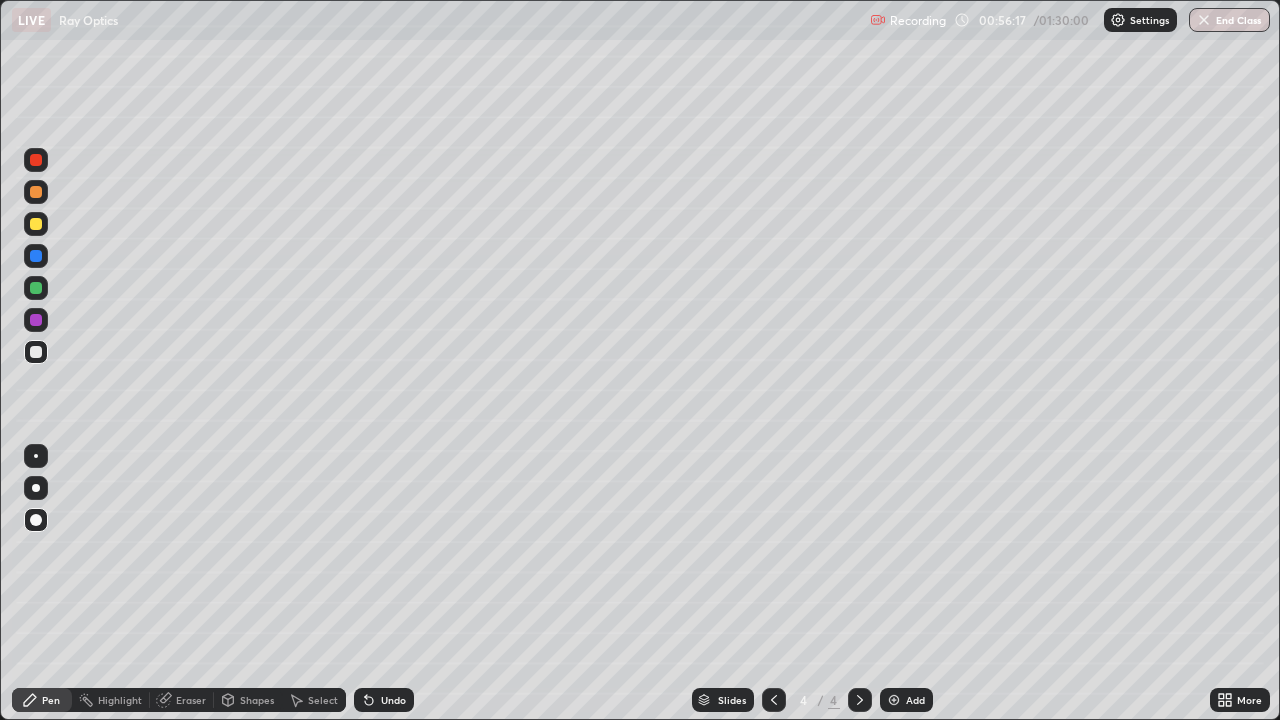 click on "Undo" at bounding box center [393, 700] 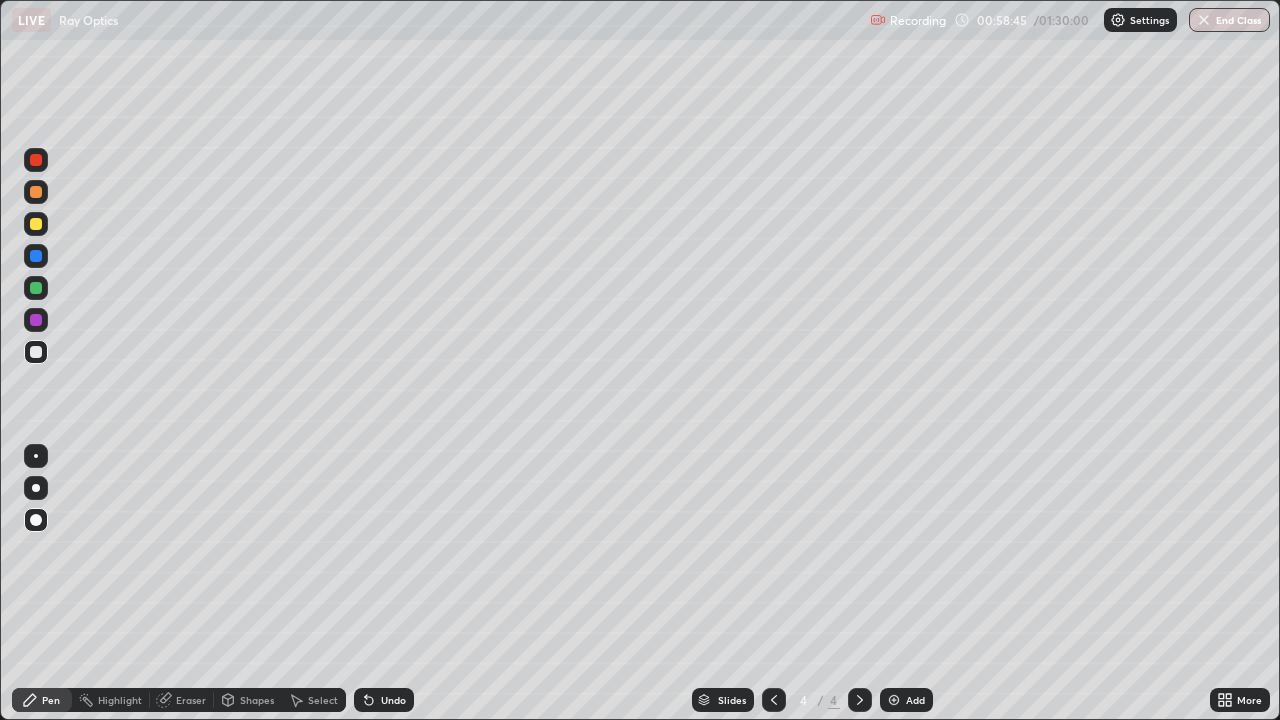 click at bounding box center [894, 700] 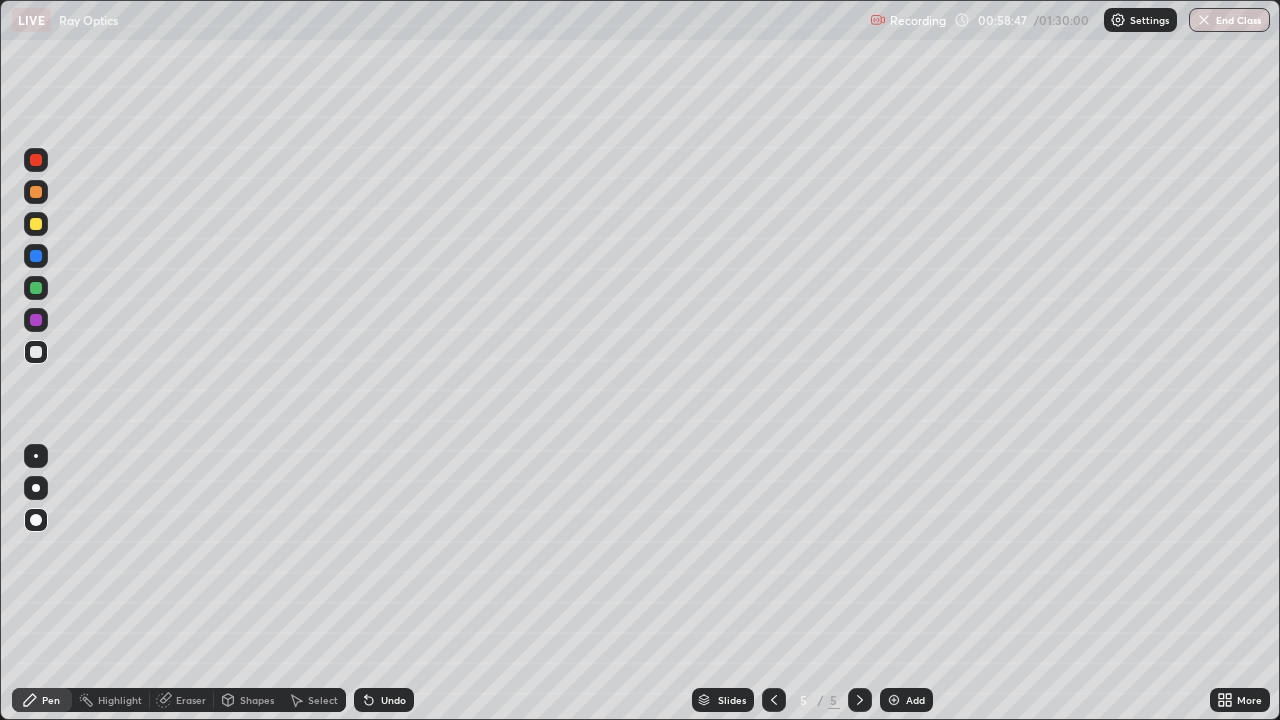 click on "Shapes" at bounding box center [257, 700] 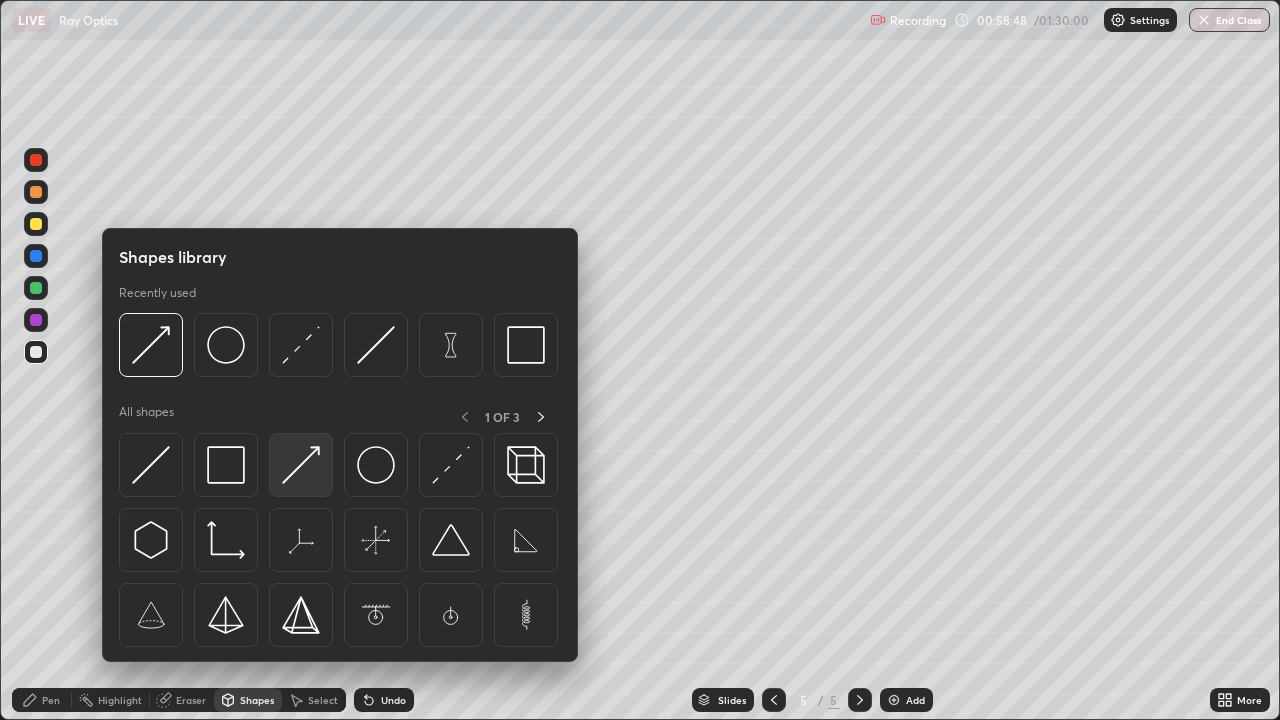 click at bounding box center (301, 465) 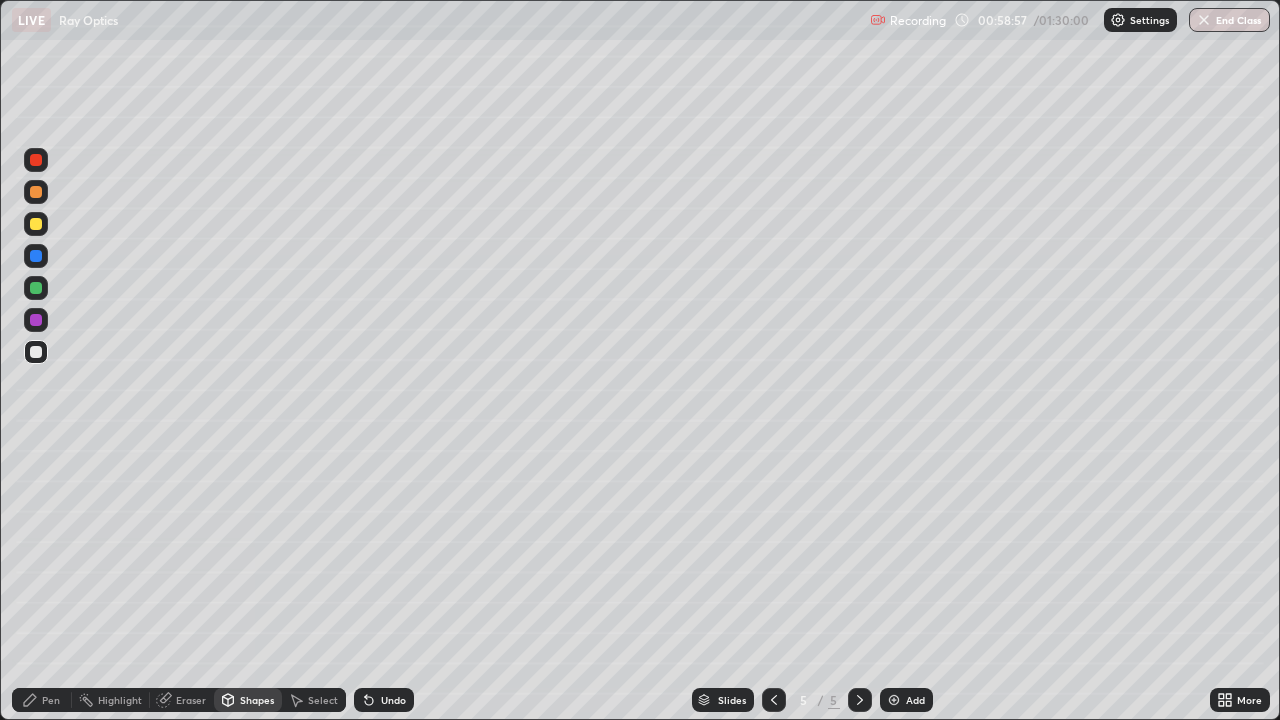 click on "Pen" at bounding box center (51, 700) 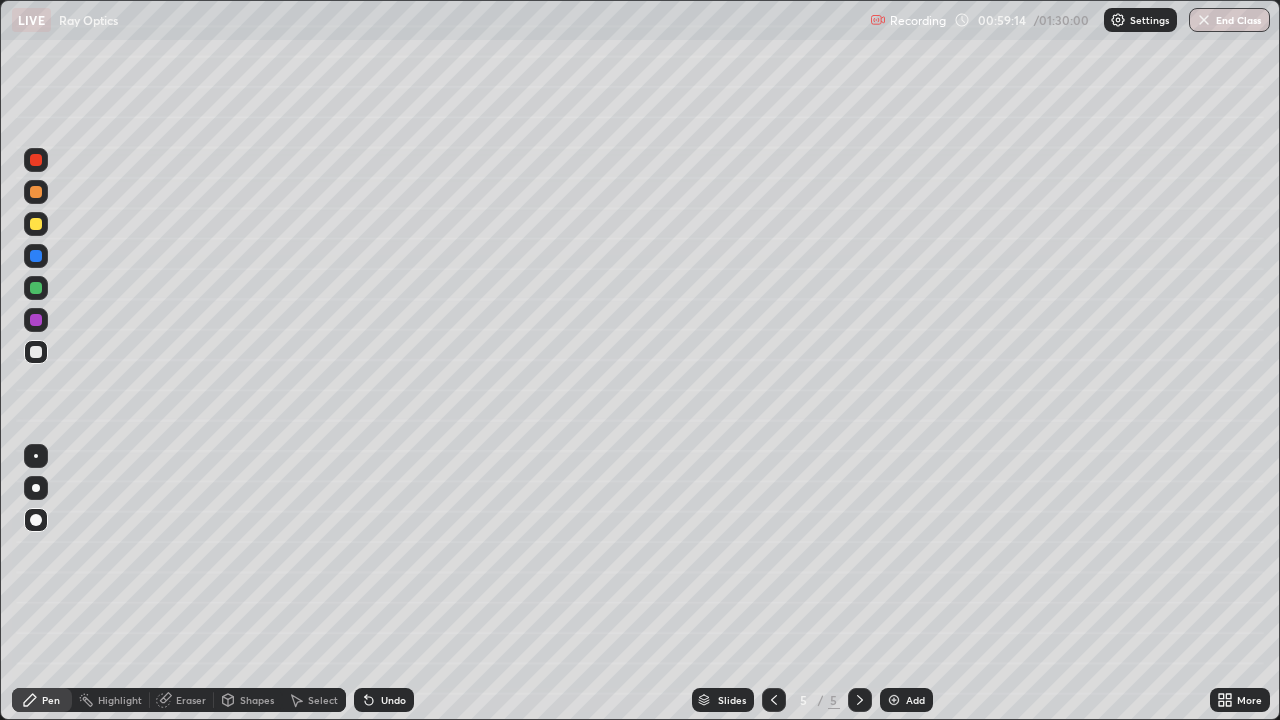 click on "Shapes" at bounding box center (257, 700) 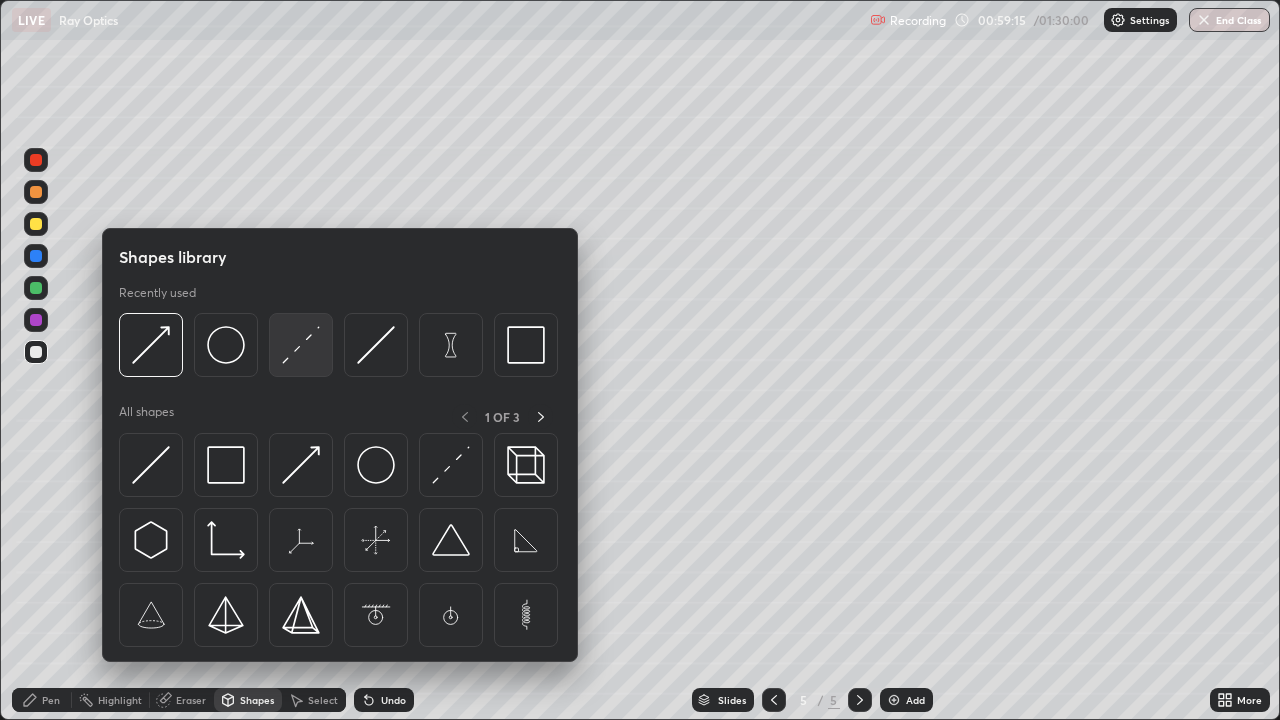 click at bounding box center (301, 345) 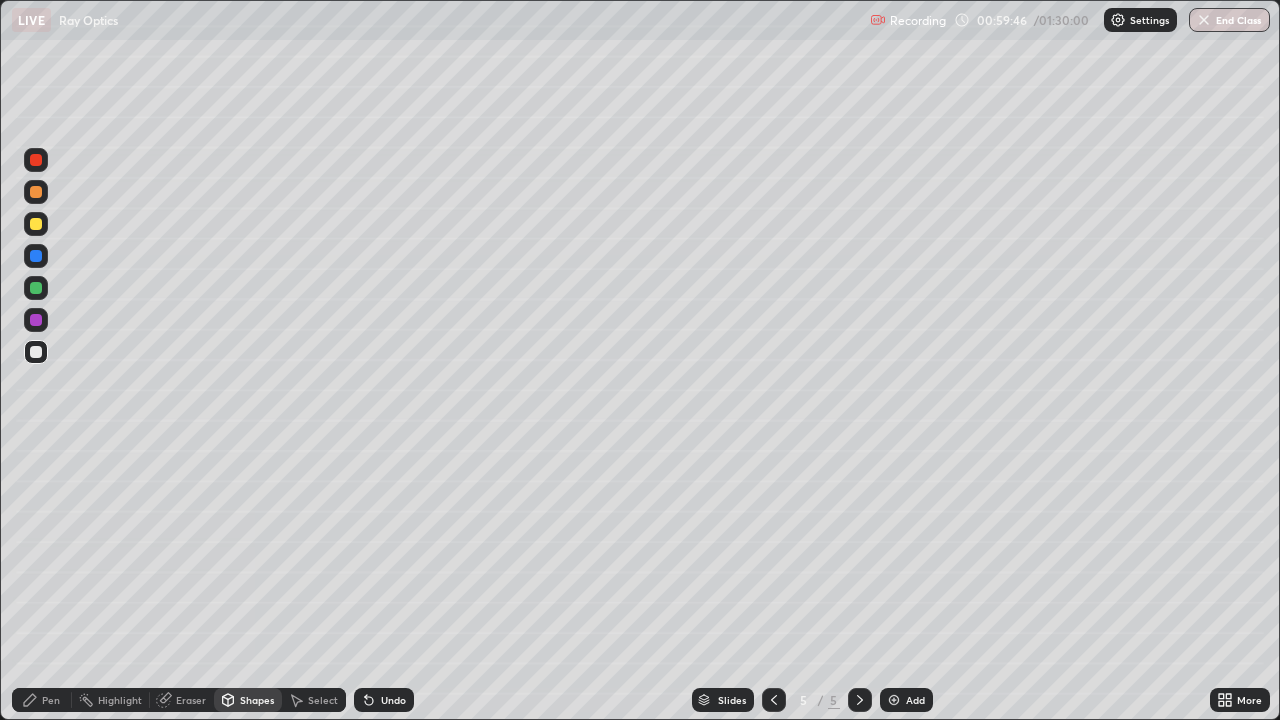 click on "Pen" at bounding box center [42, 700] 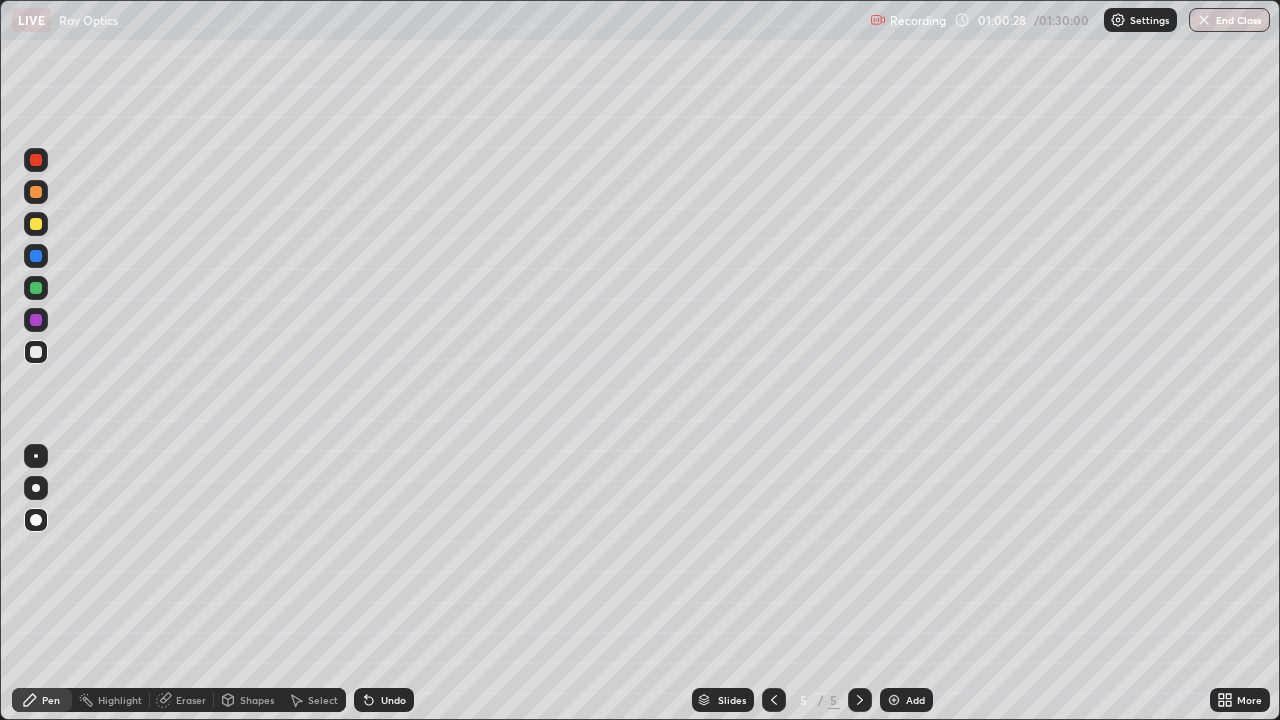 click on "Undo" at bounding box center [393, 700] 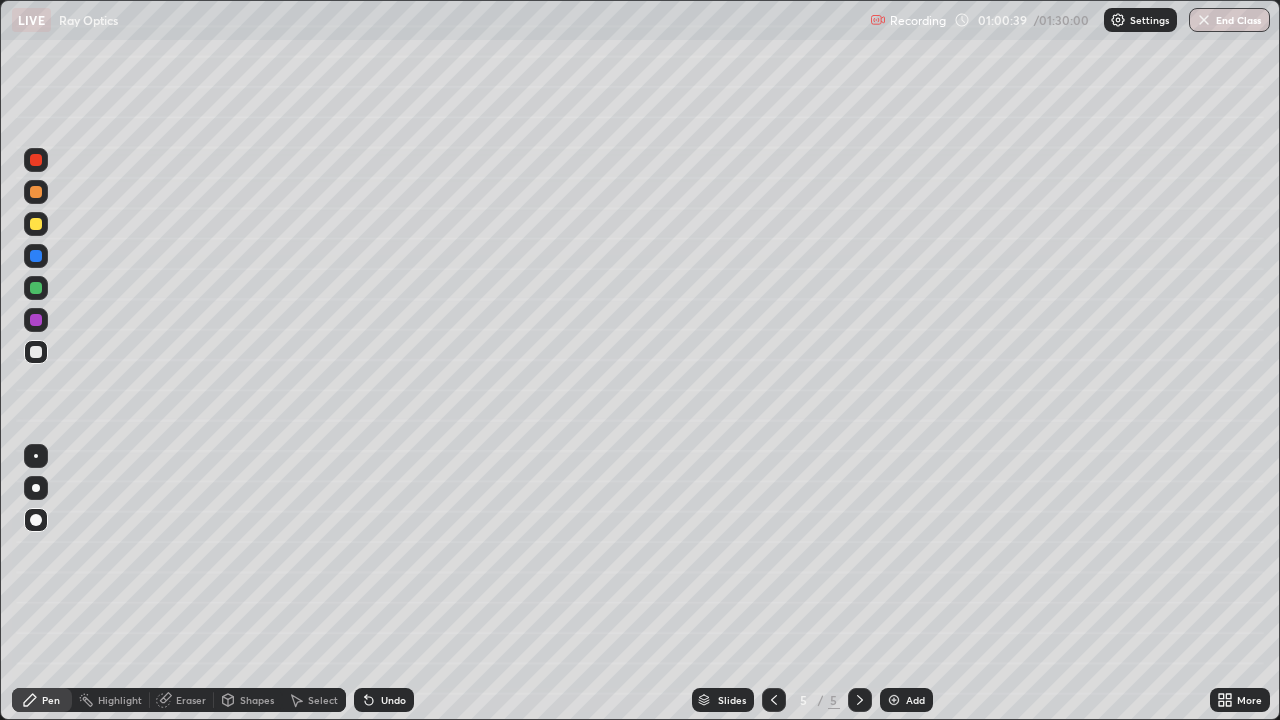 click 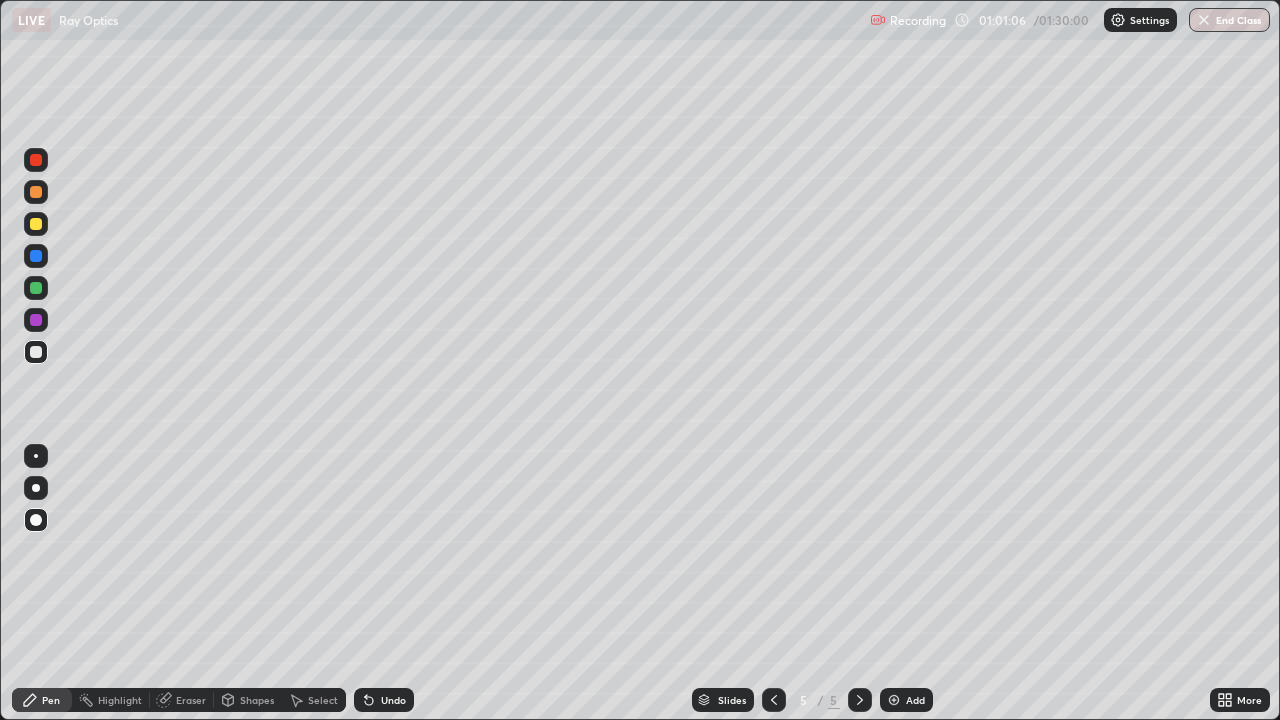 click on "Undo" at bounding box center (384, 700) 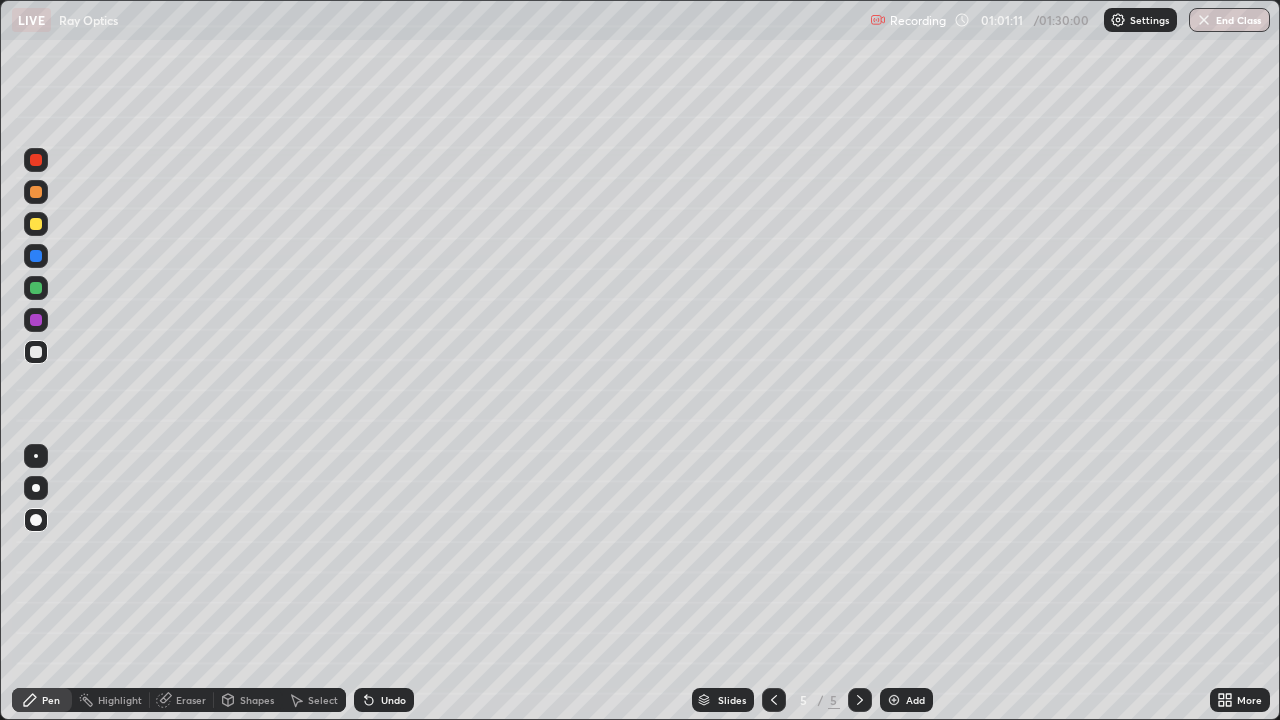 click on "Undo" at bounding box center [393, 700] 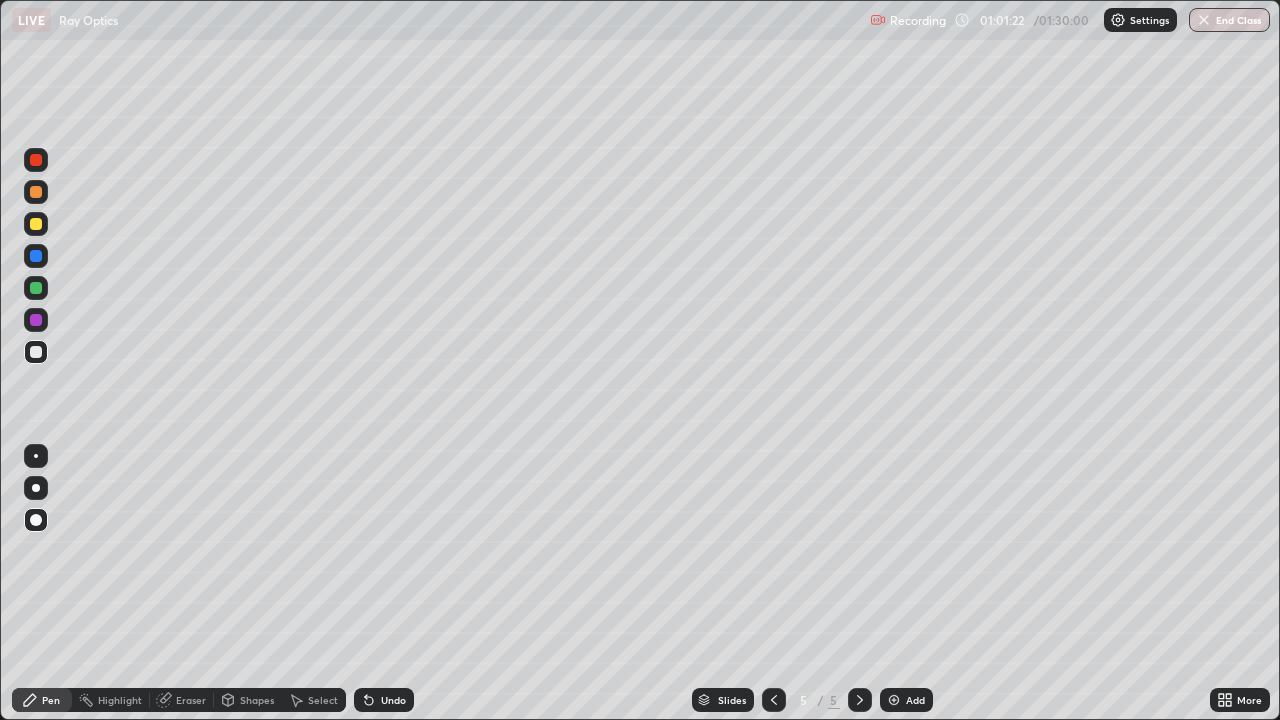 click at bounding box center (36, 320) 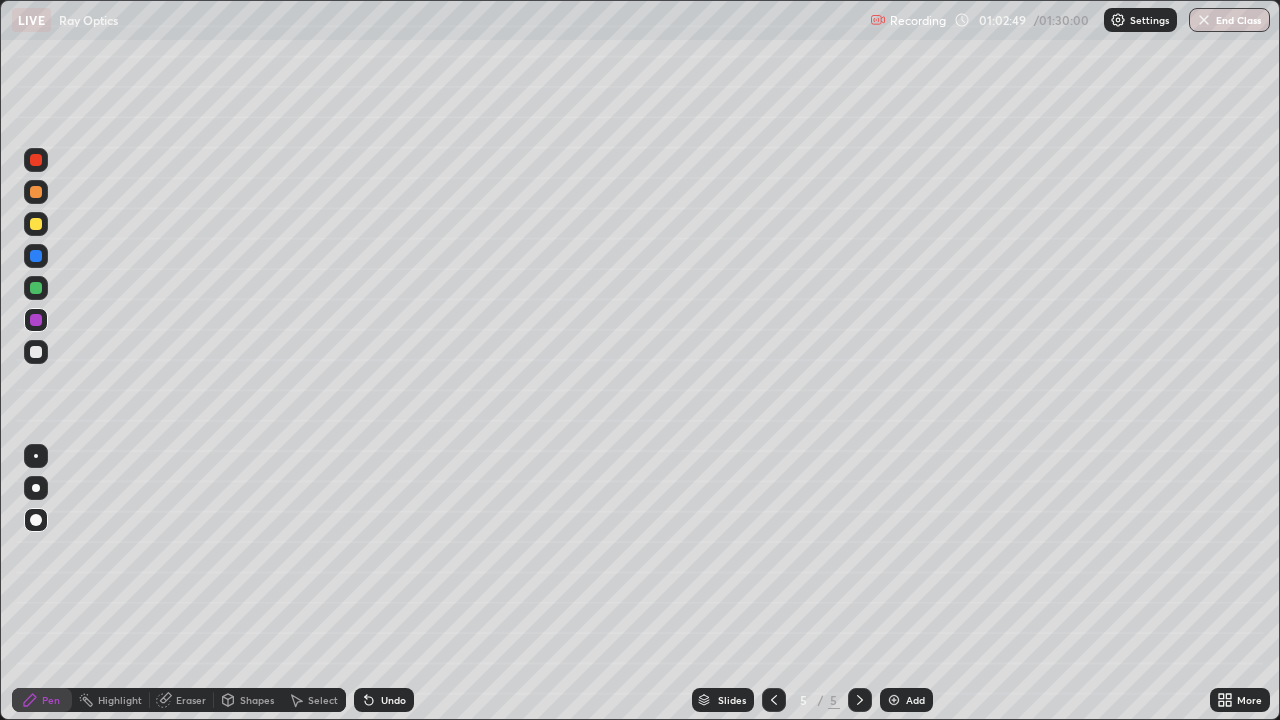 click on "Shapes" at bounding box center [257, 700] 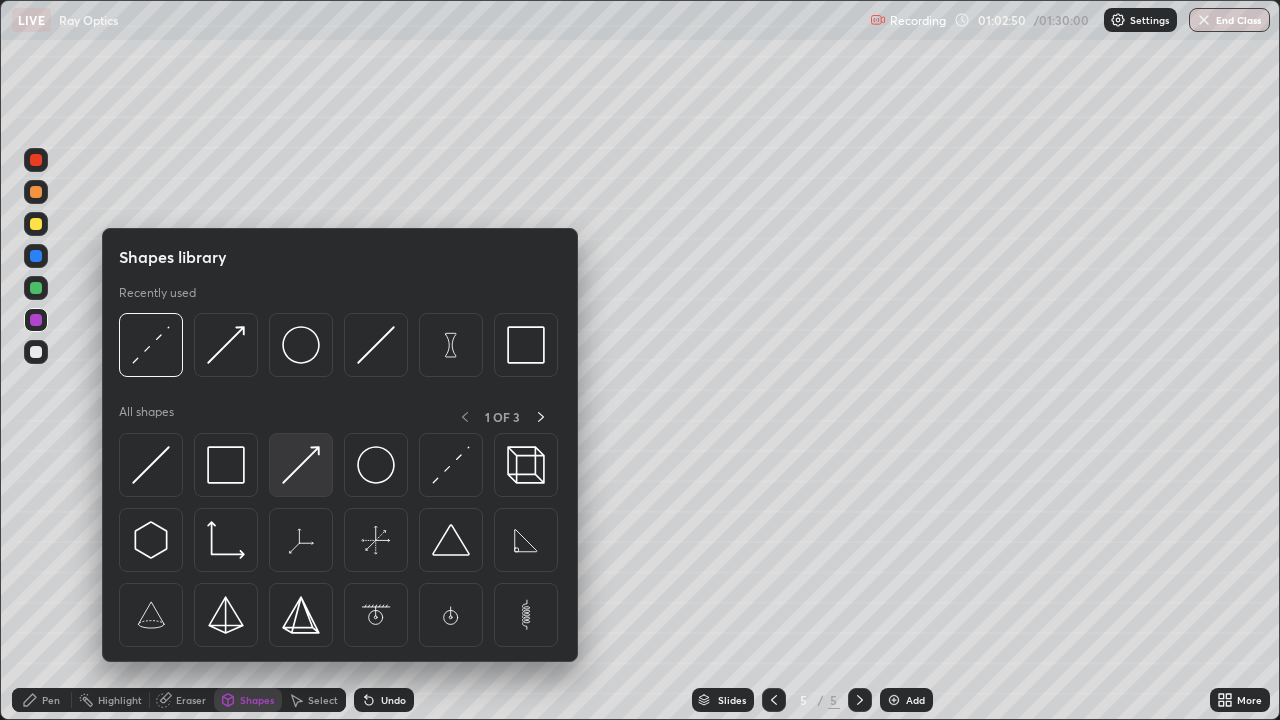 click at bounding box center (301, 465) 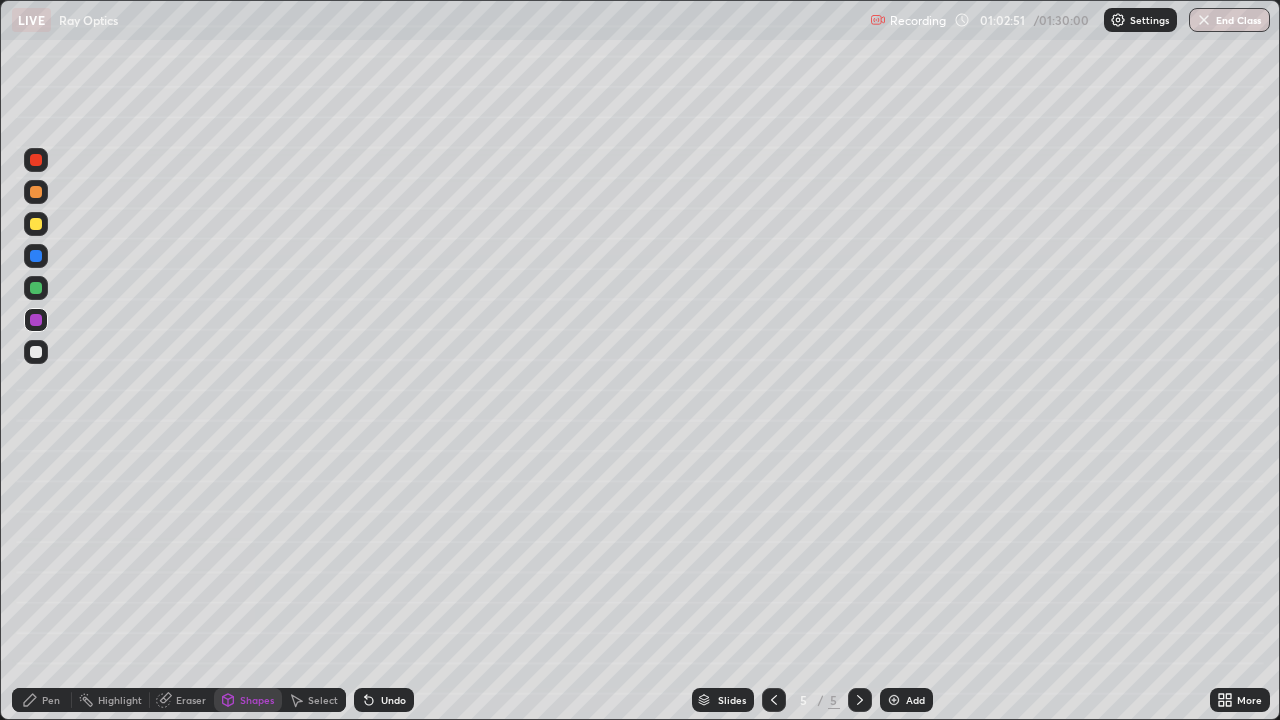 click at bounding box center [36, 352] 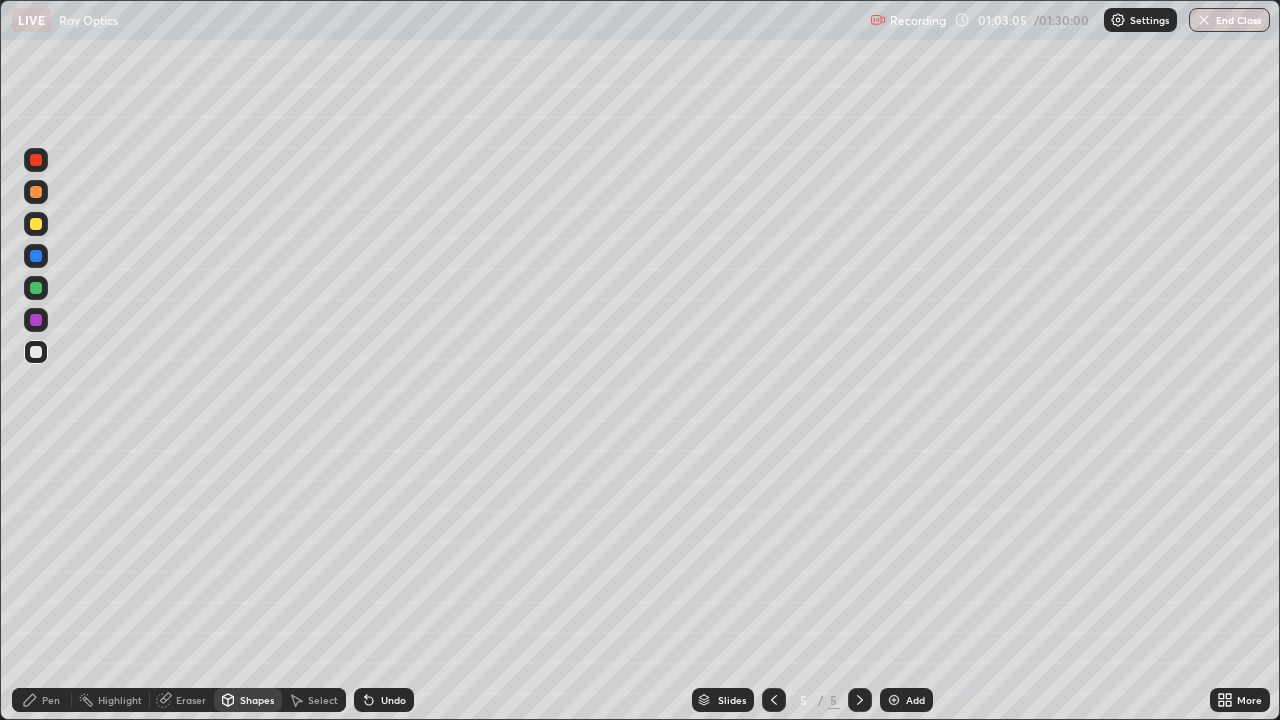 click on "Shapes" at bounding box center [257, 700] 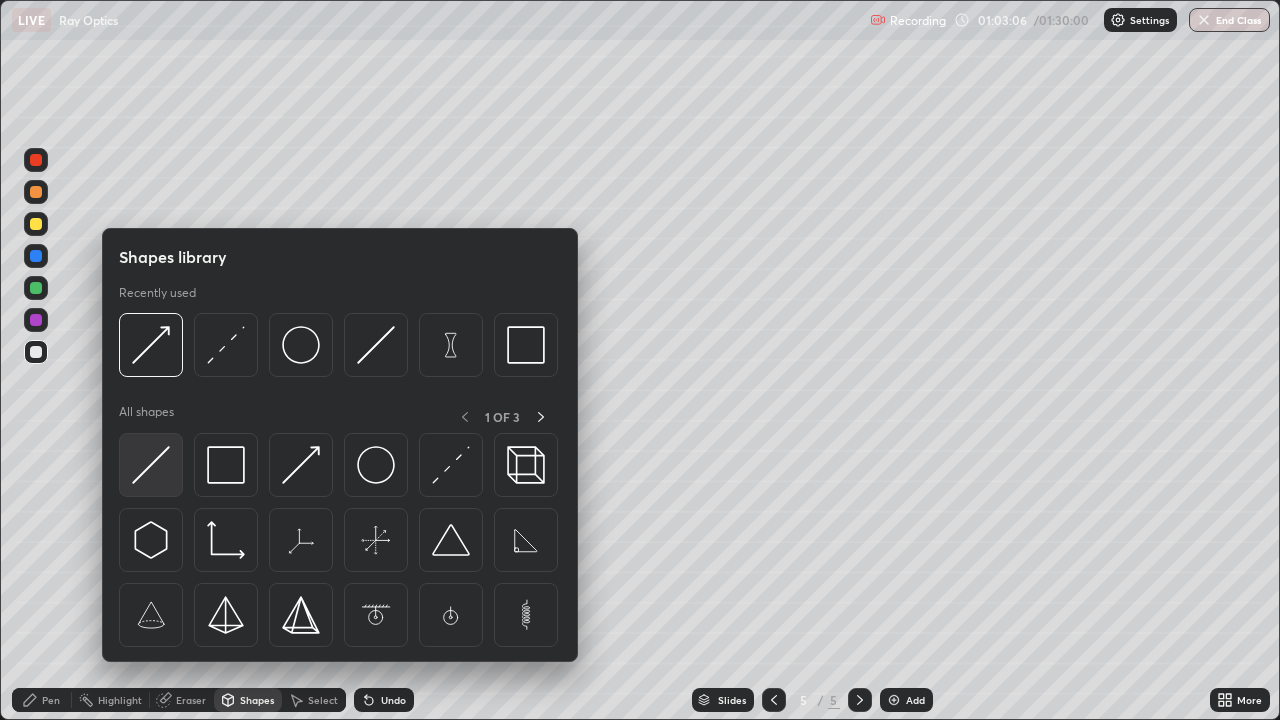 click at bounding box center [151, 465] 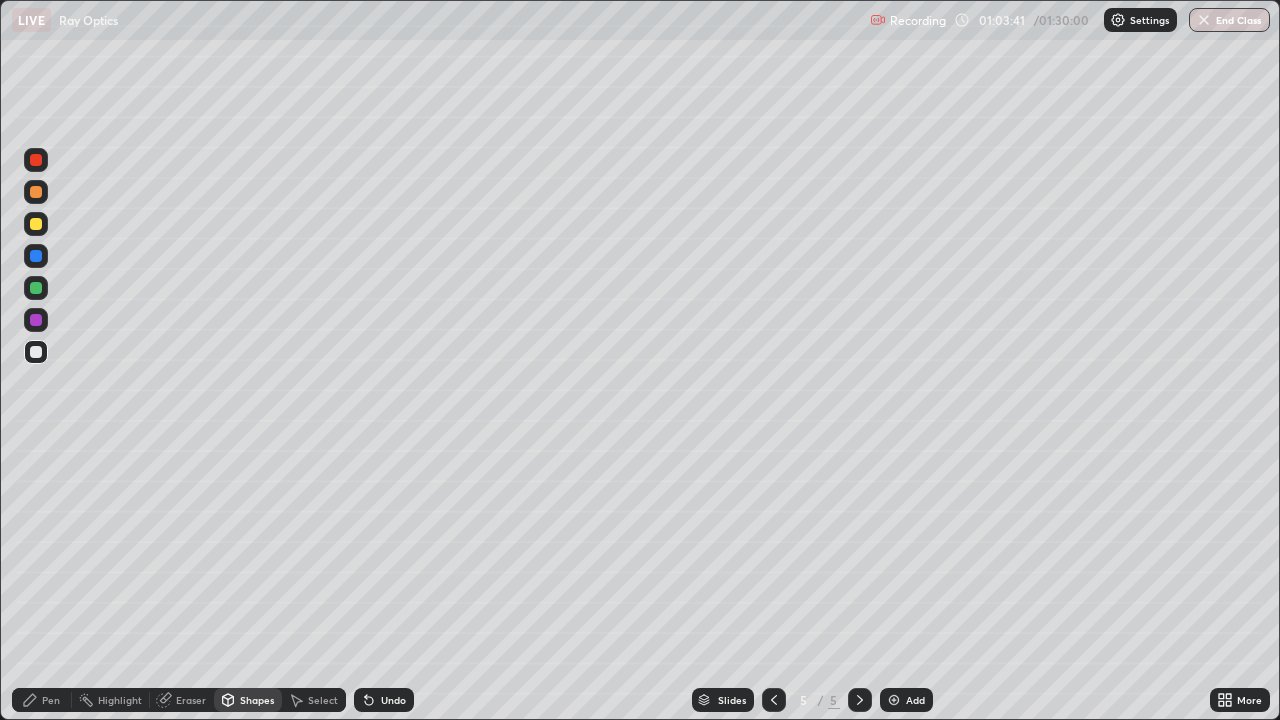 click on "Shapes" at bounding box center (257, 700) 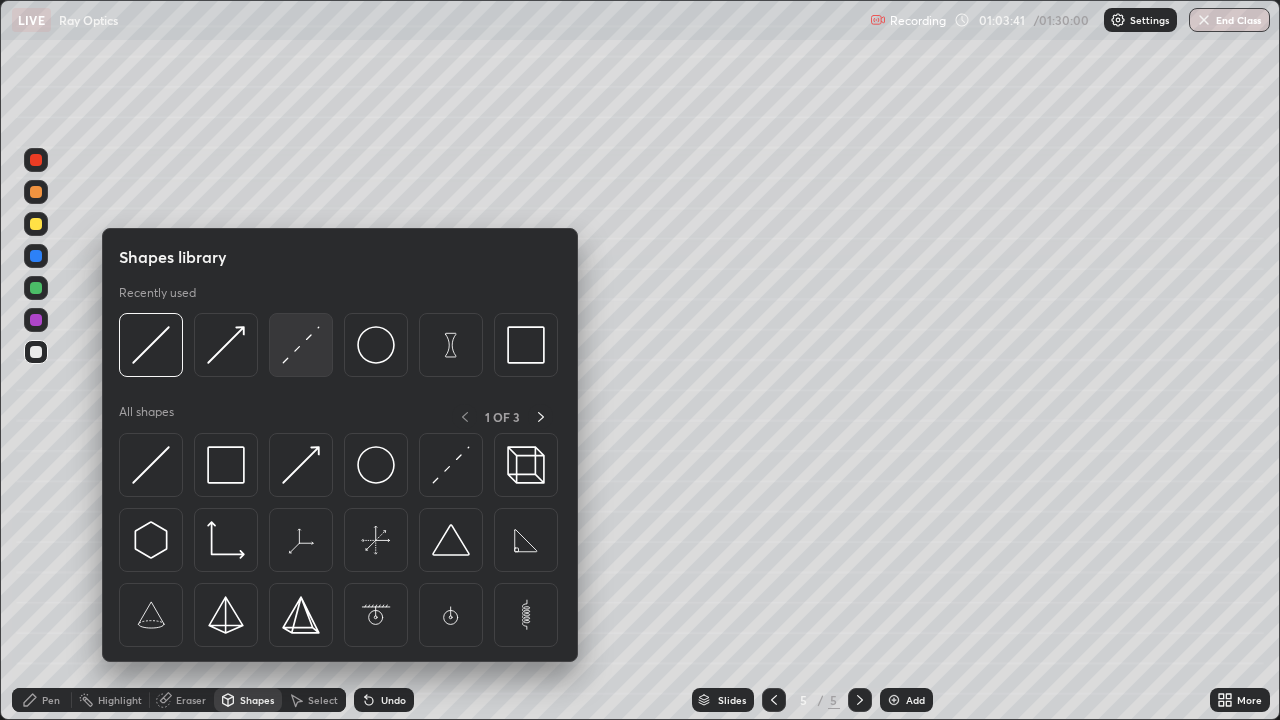 click at bounding box center (301, 345) 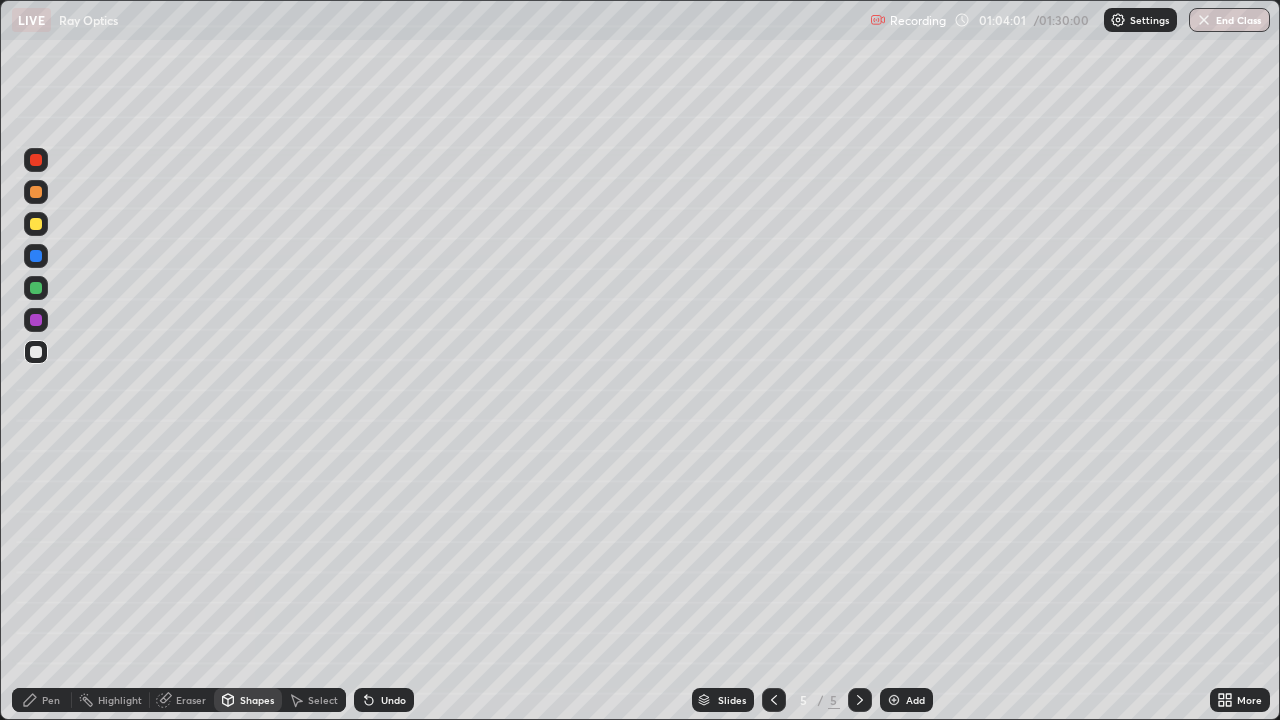 click on "Undo" at bounding box center [393, 700] 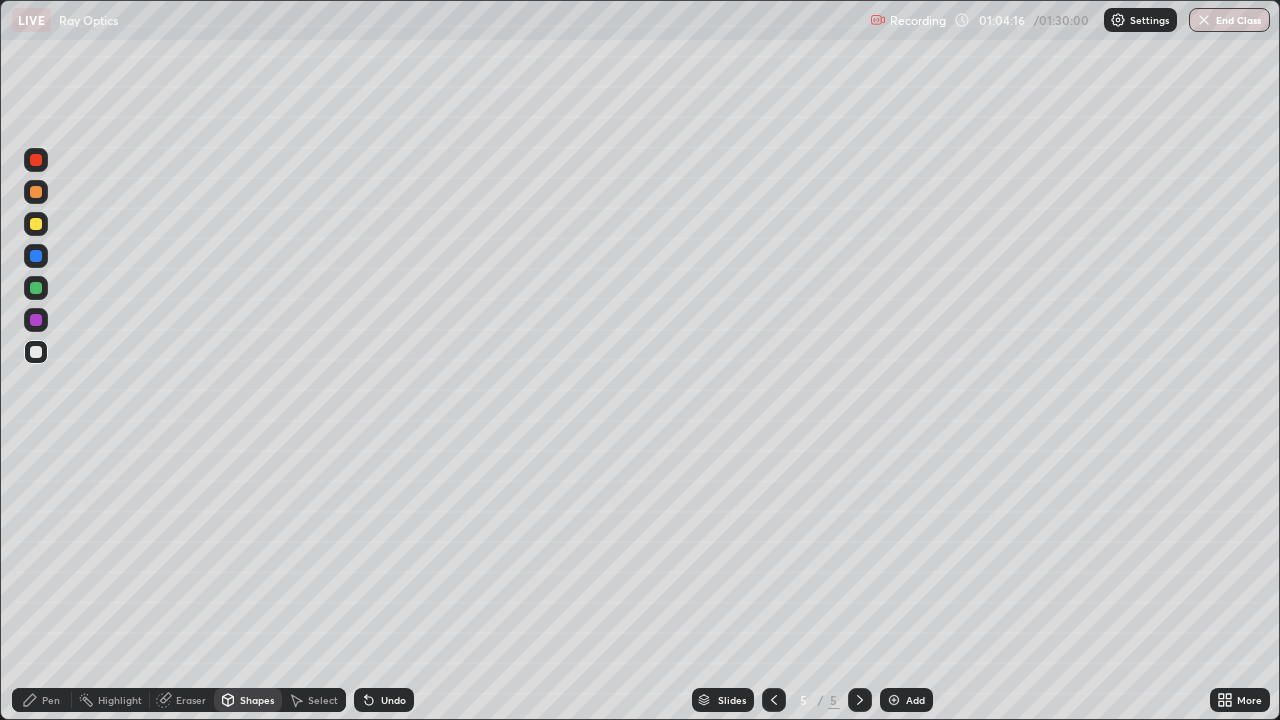 click on "Pen" at bounding box center (51, 700) 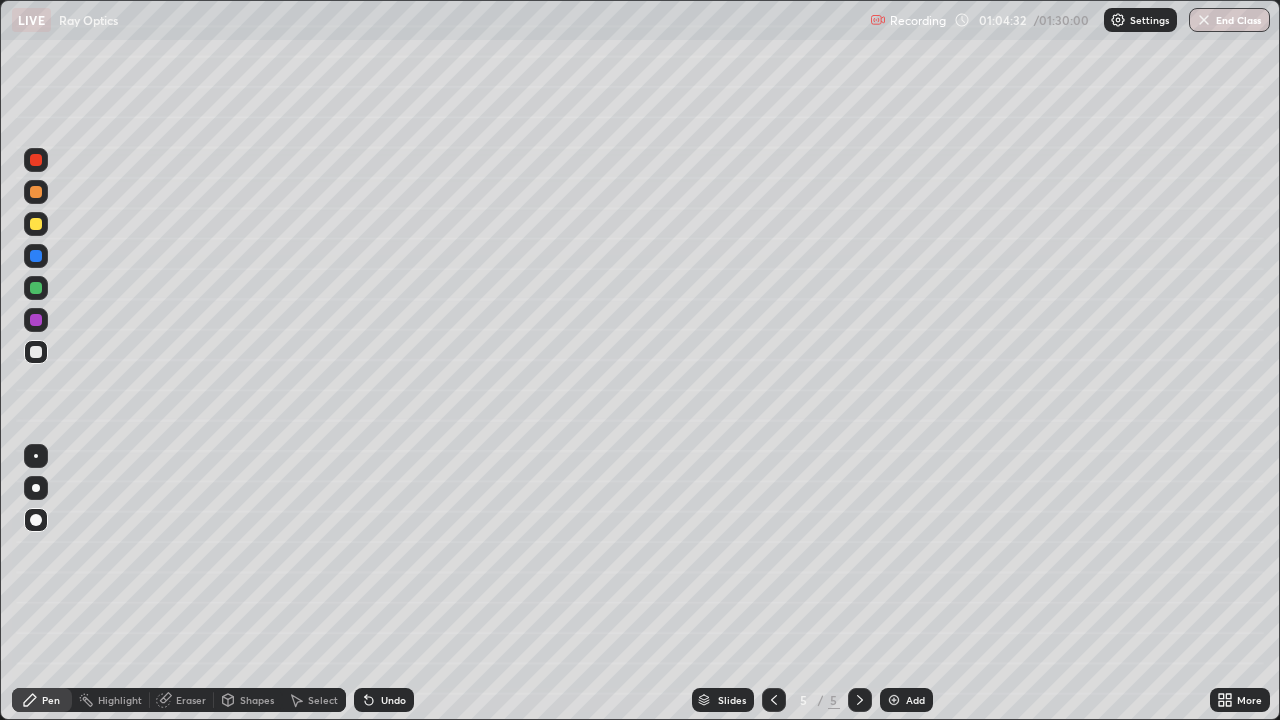 click on "Shapes" at bounding box center [257, 700] 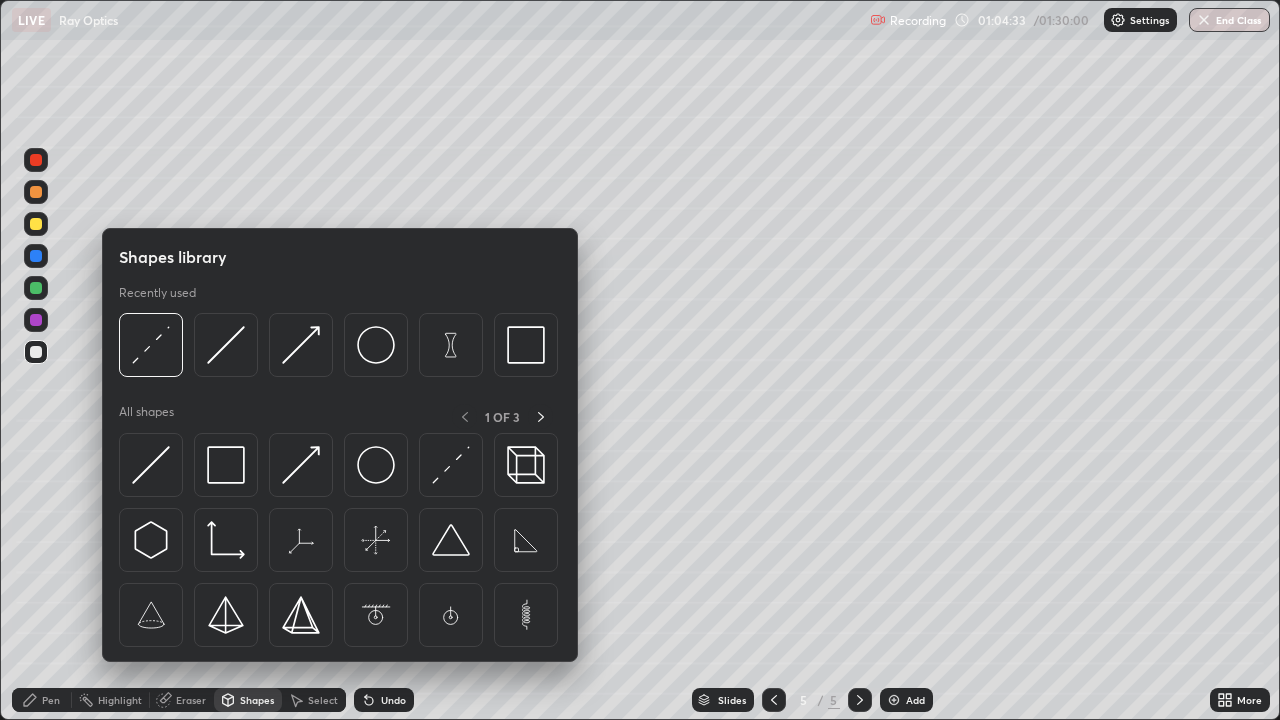 click on "Shapes" at bounding box center [257, 700] 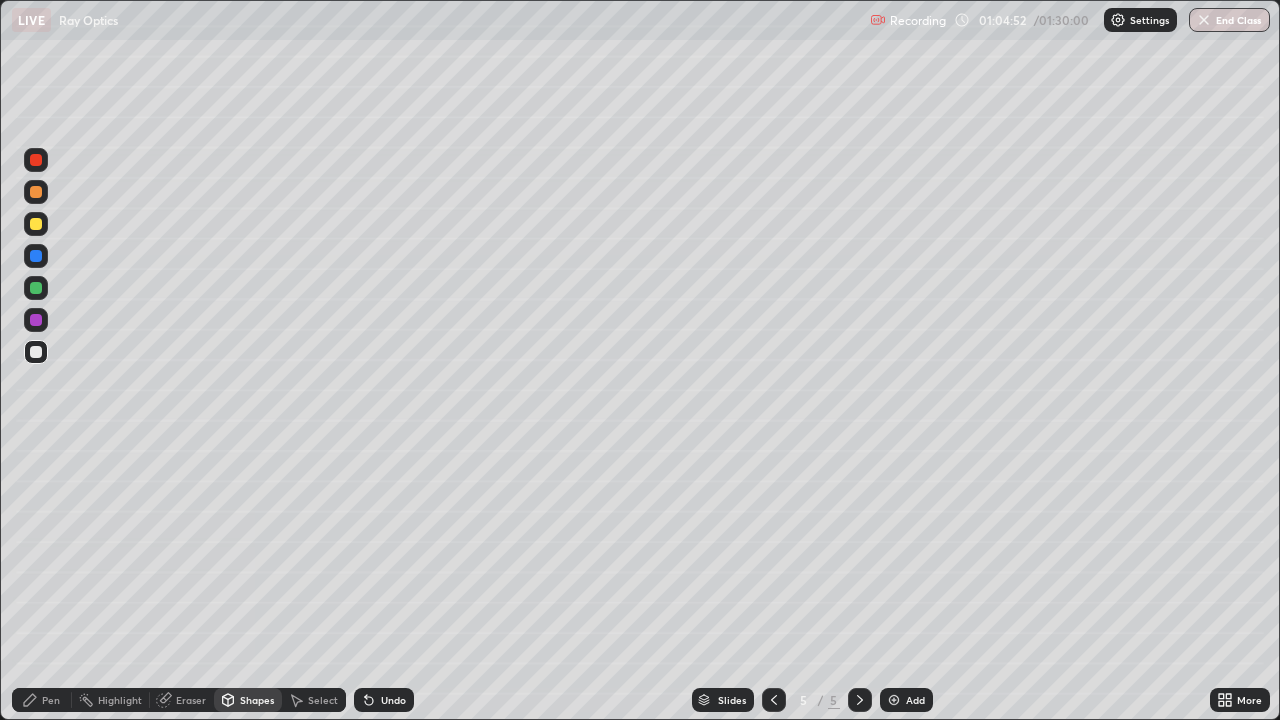 click on "Undo" at bounding box center [393, 700] 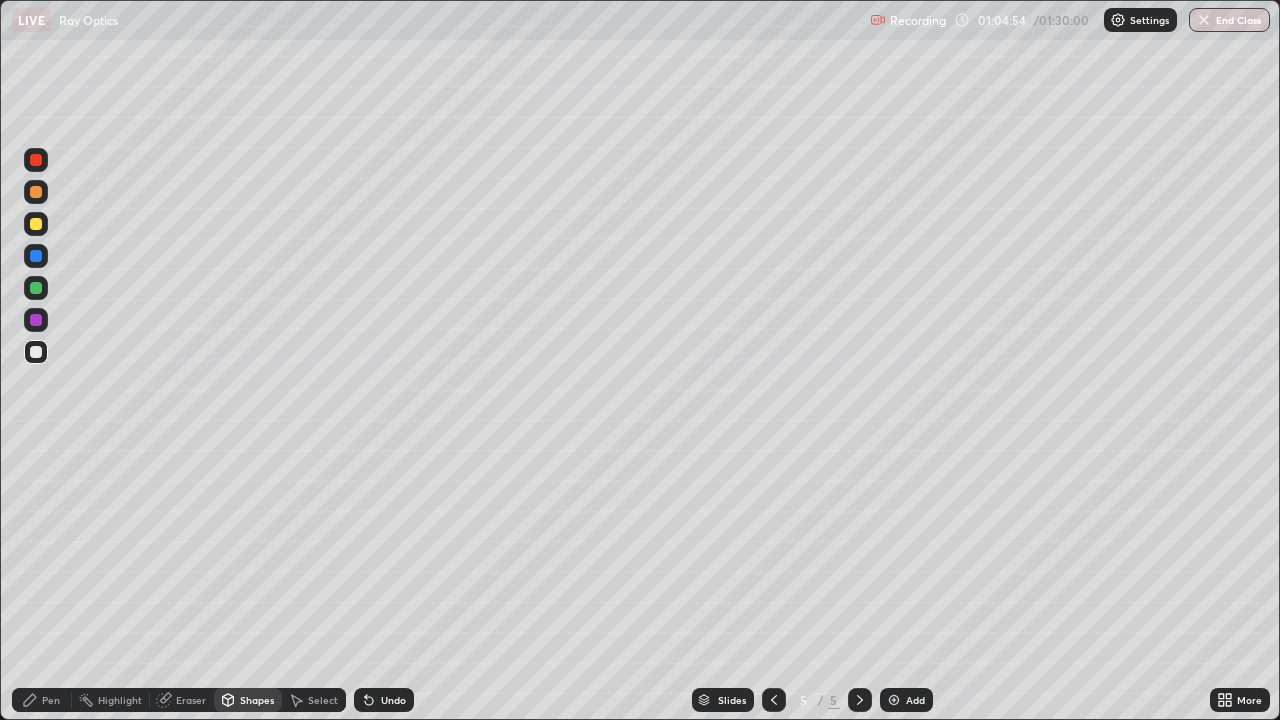 click on "Pen" at bounding box center (51, 700) 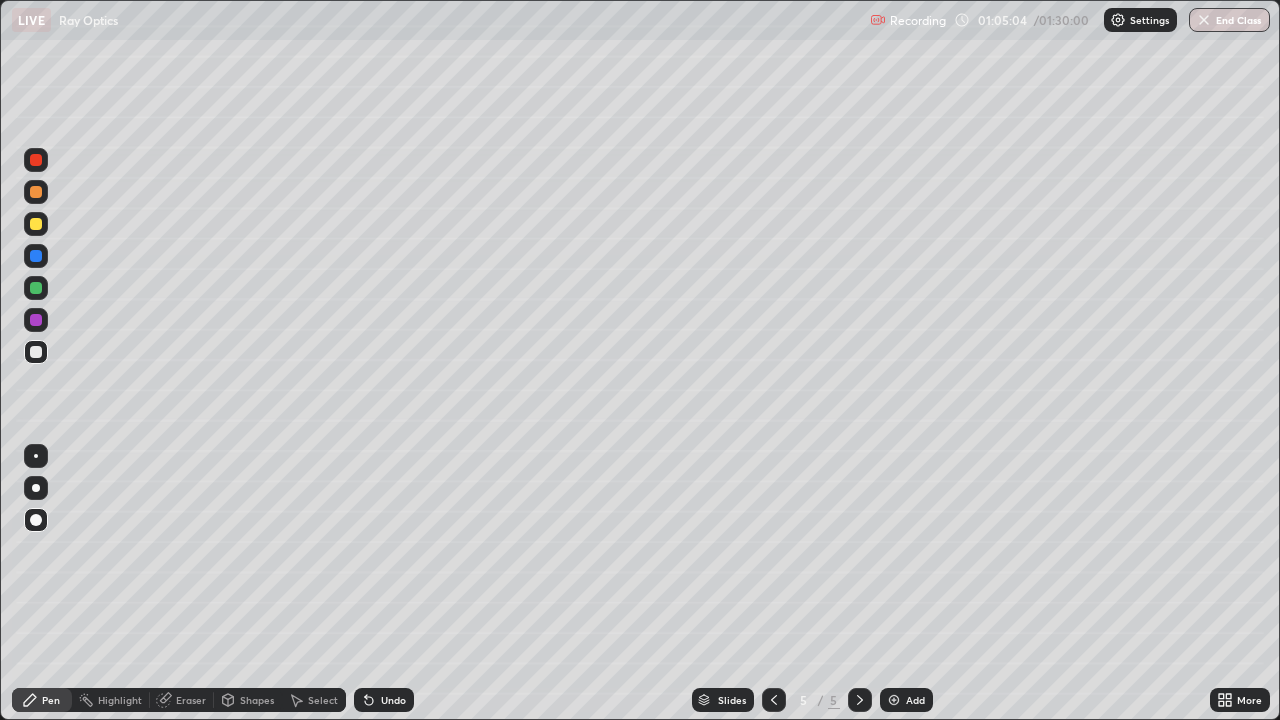 click on "Undo" at bounding box center (393, 700) 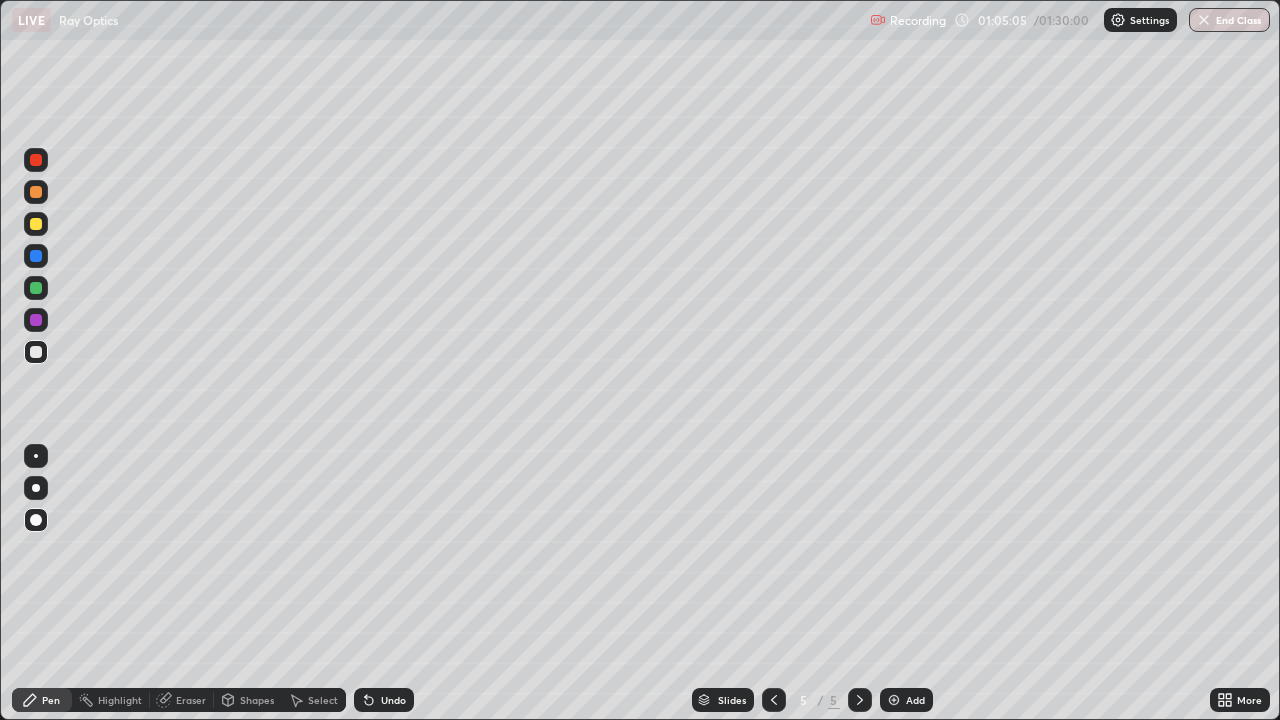 click on "Undo" at bounding box center [384, 700] 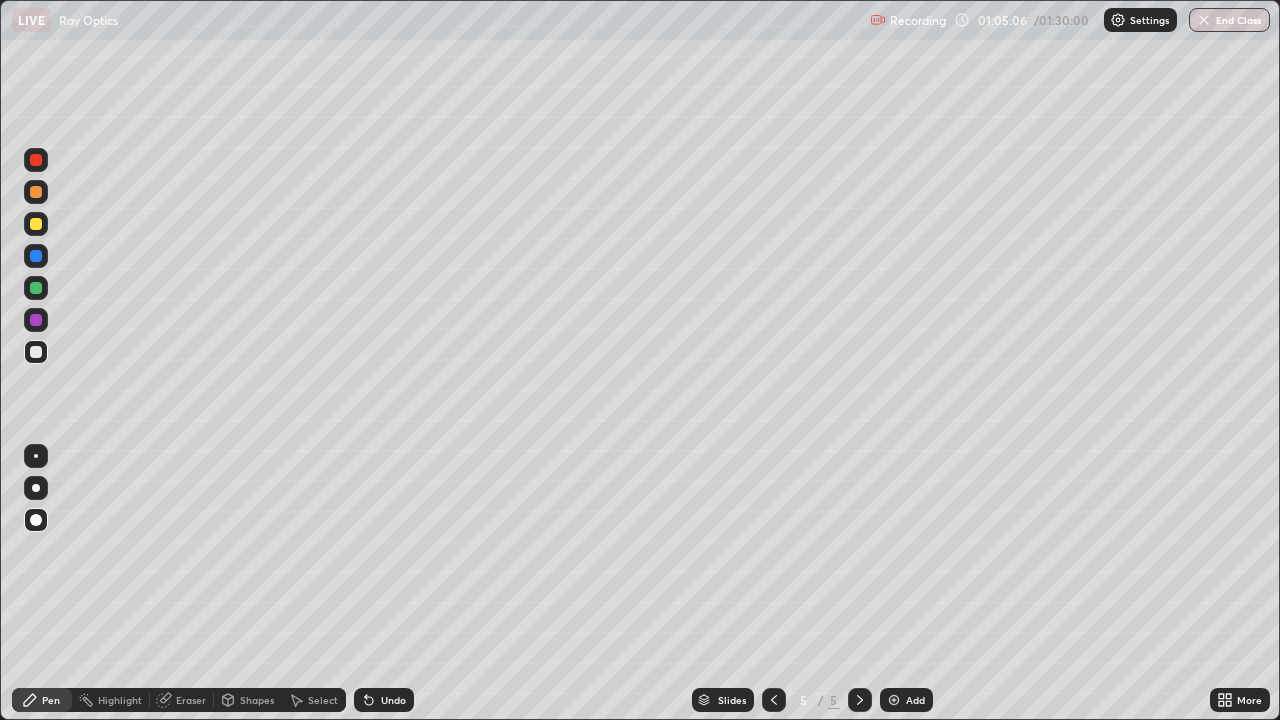 click on "Undo" at bounding box center (393, 700) 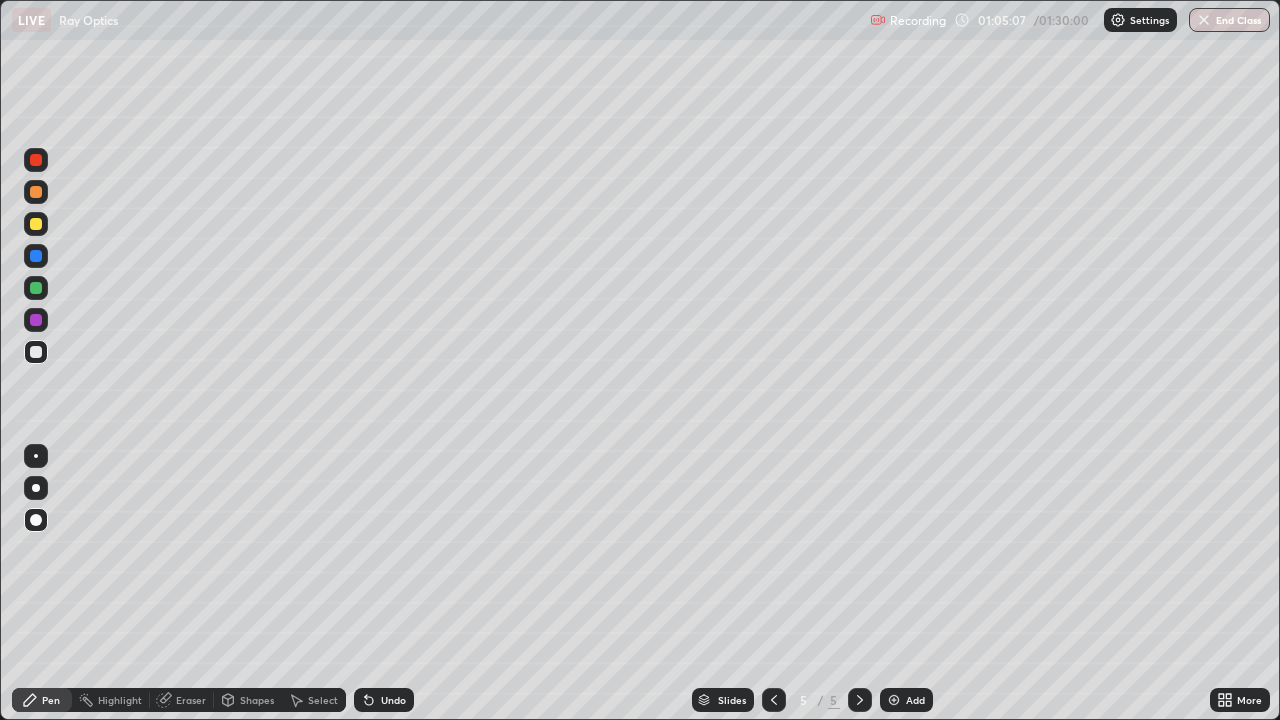 click on "Undo" at bounding box center [393, 700] 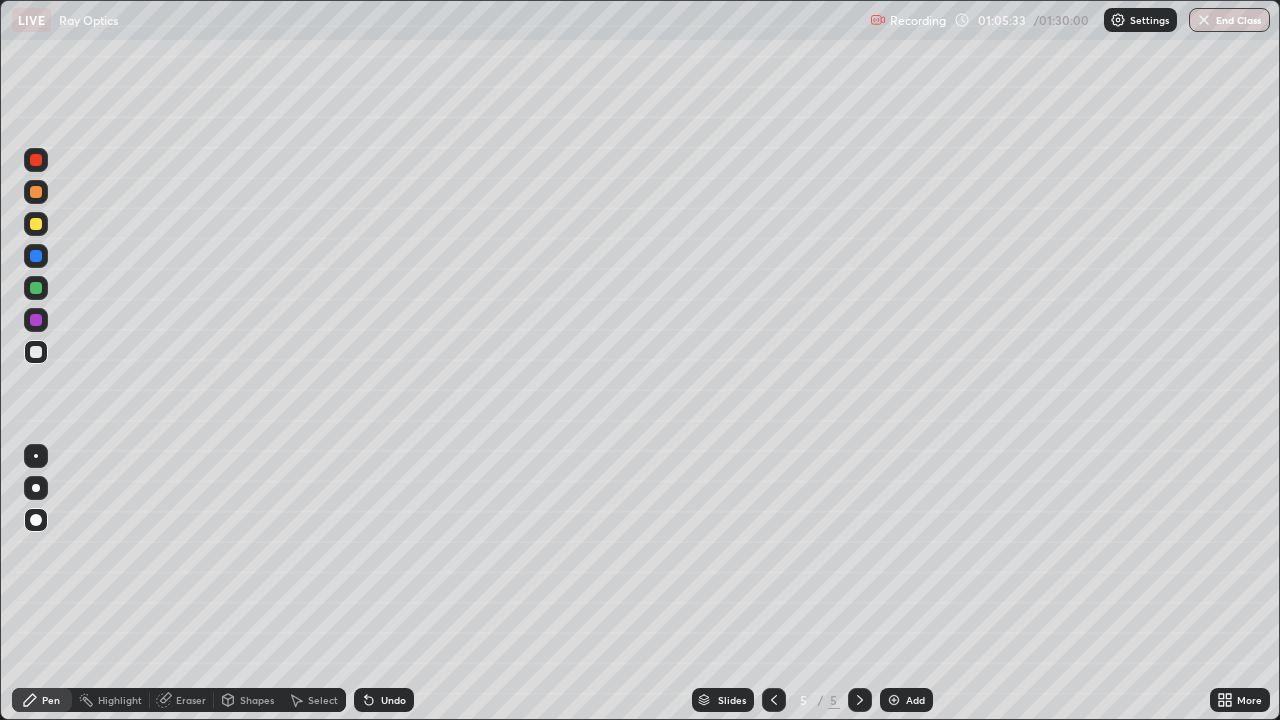 click on "Undo" at bounding box center [393, 700] 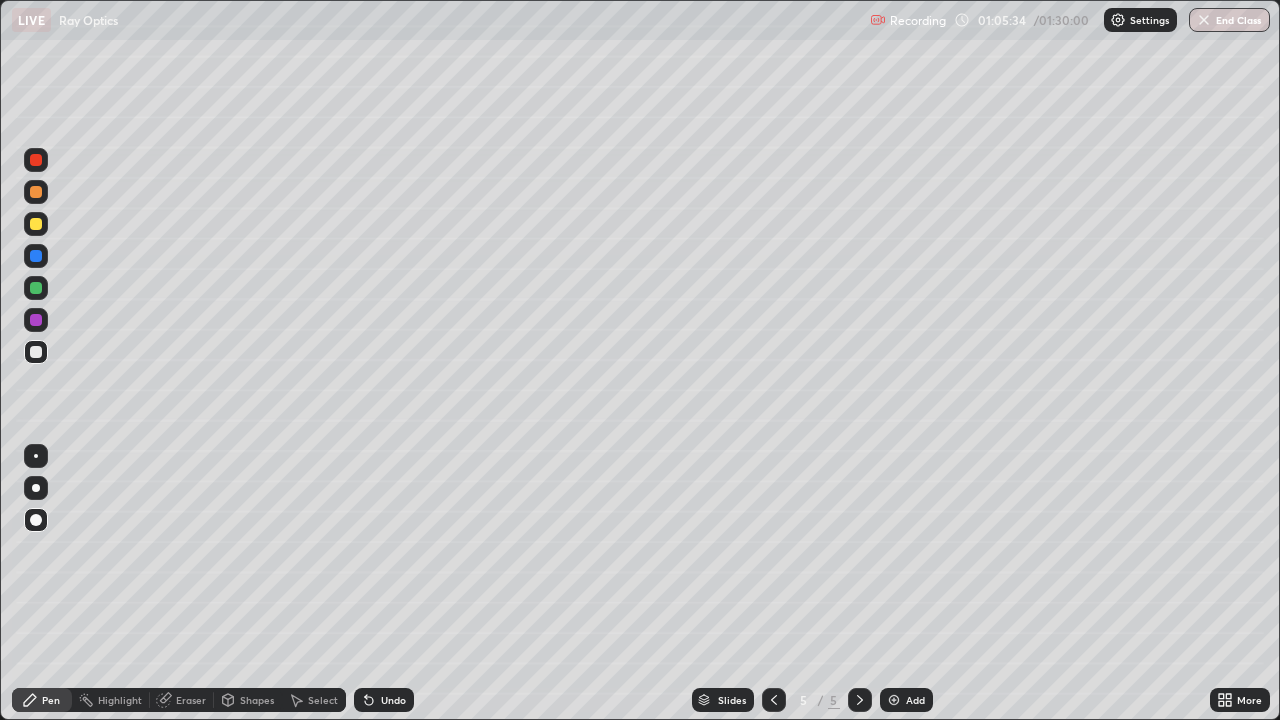 click on "Undo" at bounding box center (393, 700) 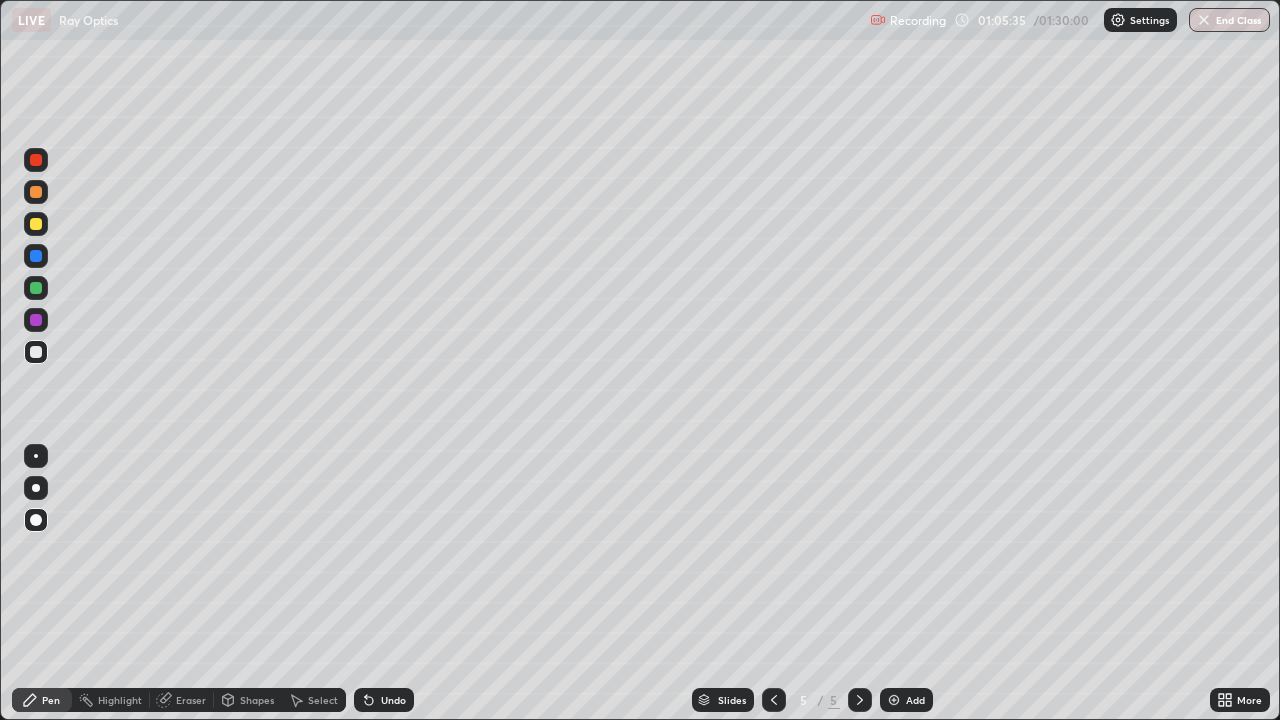 click on "Undo" at bounding box center [393, 700] 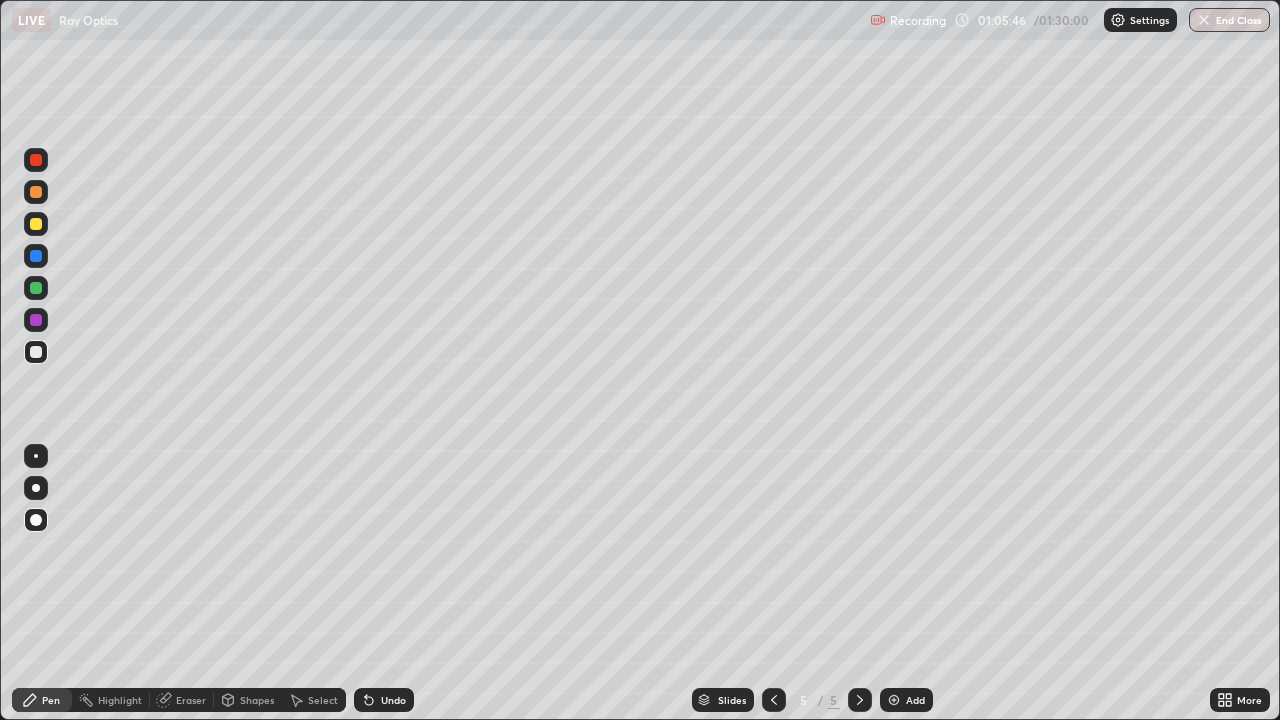click on "Shapes" at bounding box center [257, 700] 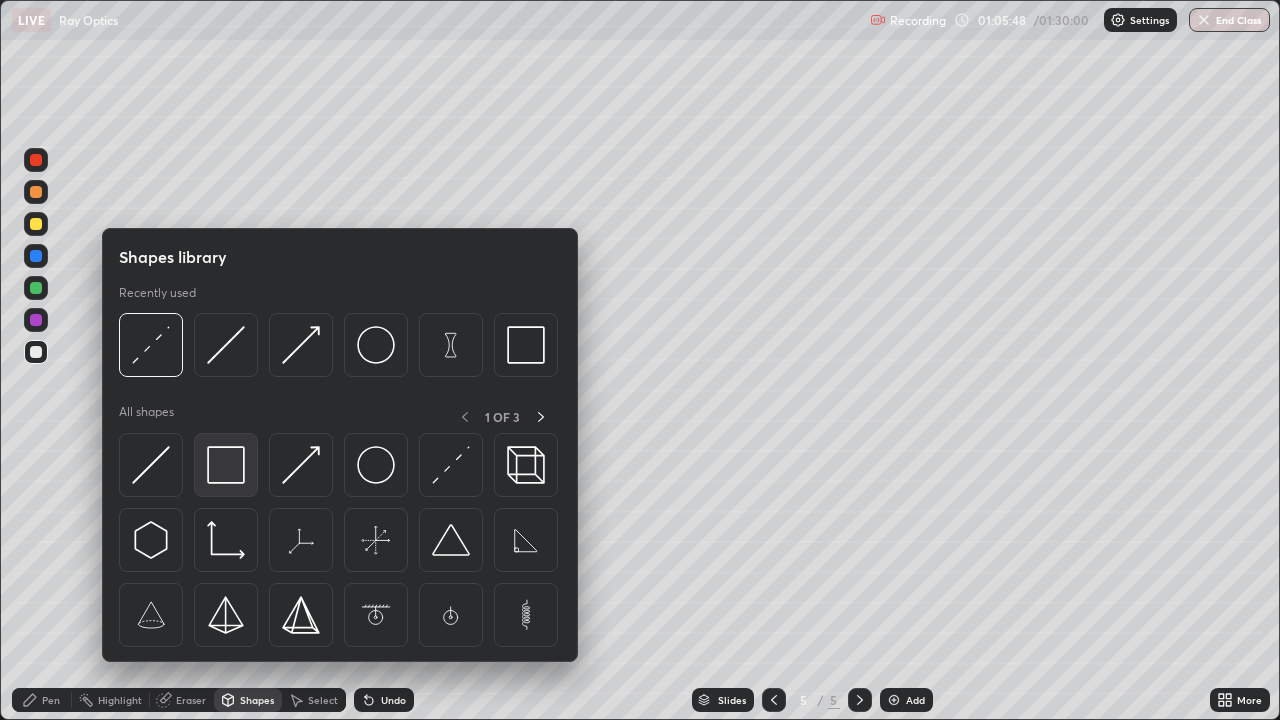 click at bounding box center [226, 465] 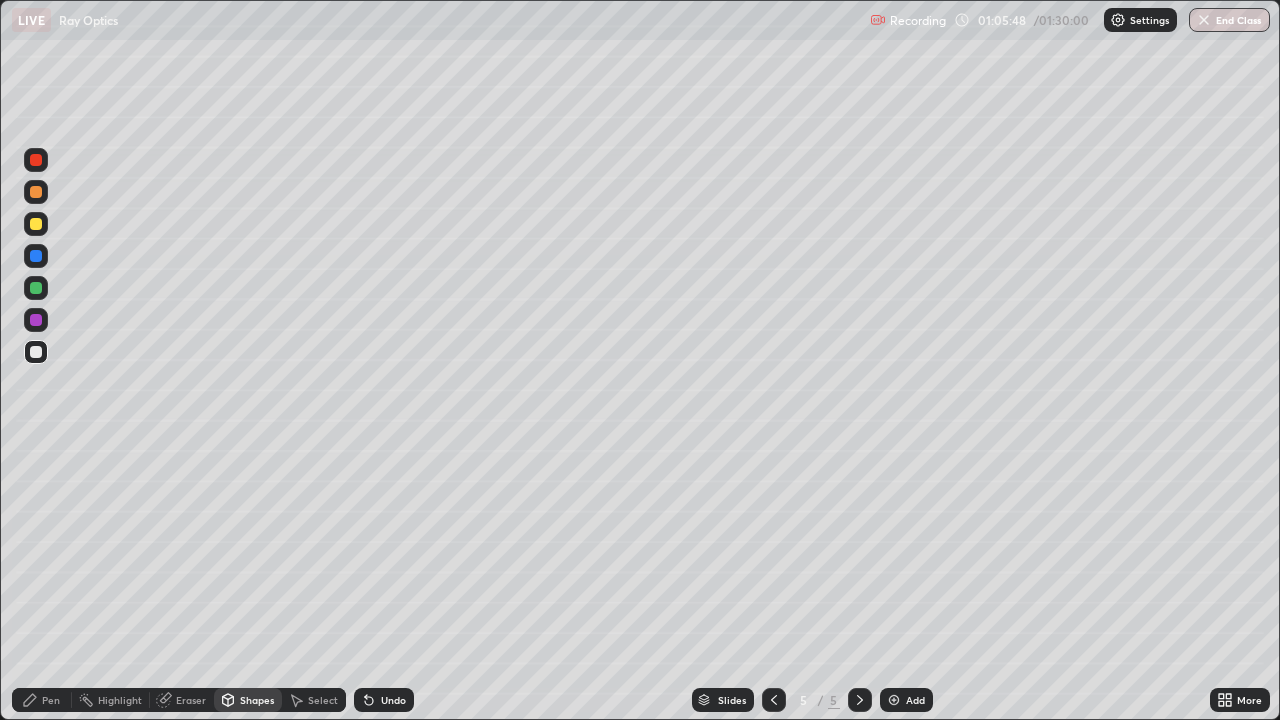 click at bounding box center (36, 320) 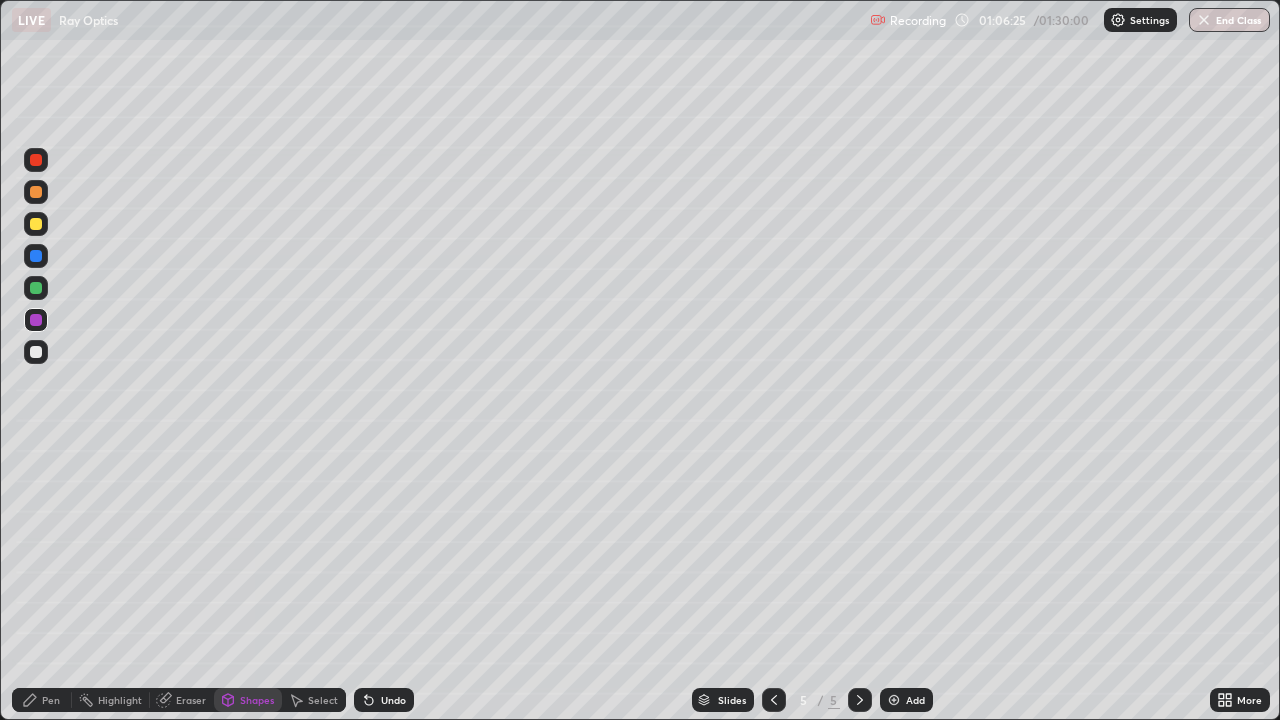 click on "Pen" at bounding box center (51, 700) 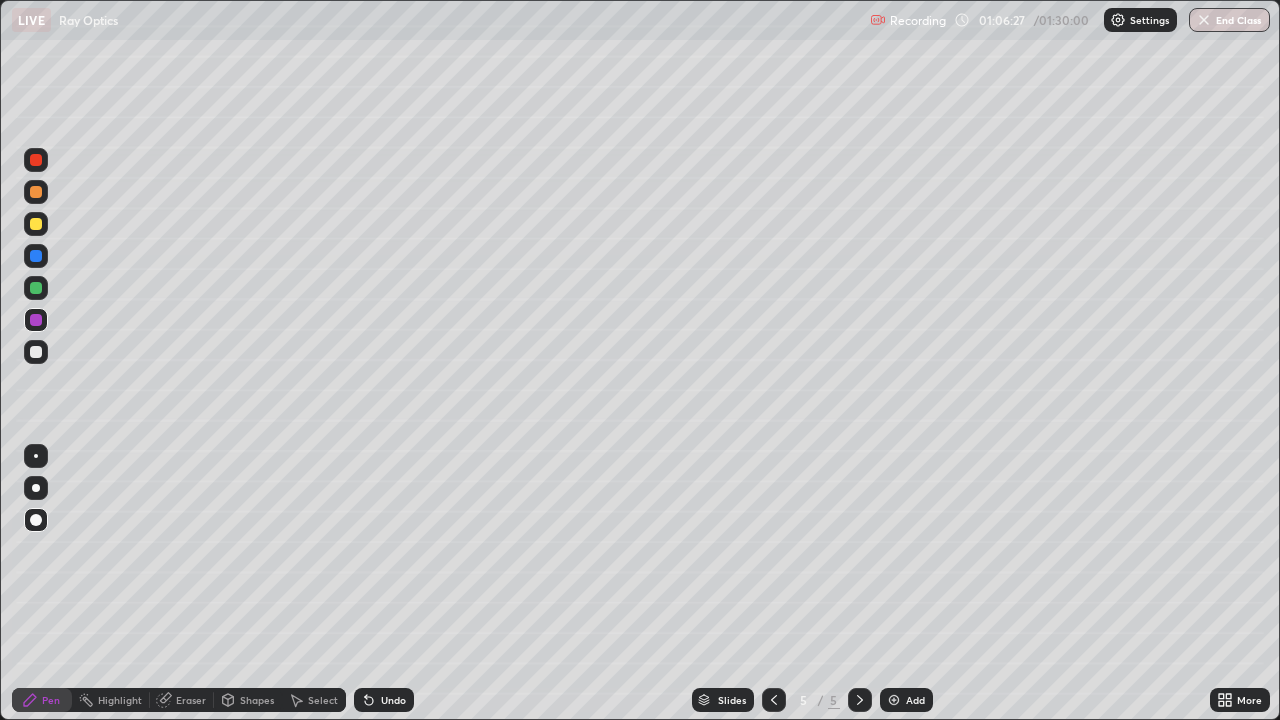 click at bounding box center (36, 352) 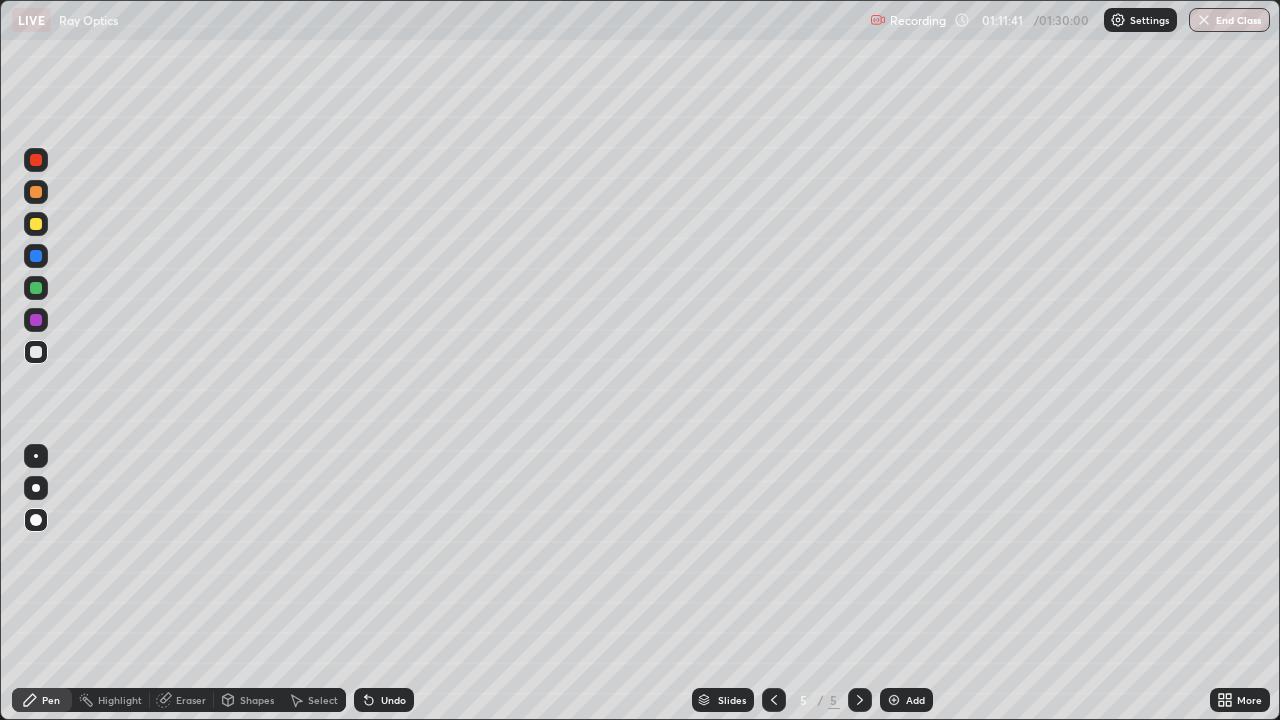 click on "Pen" at bounding box center (51, 700) 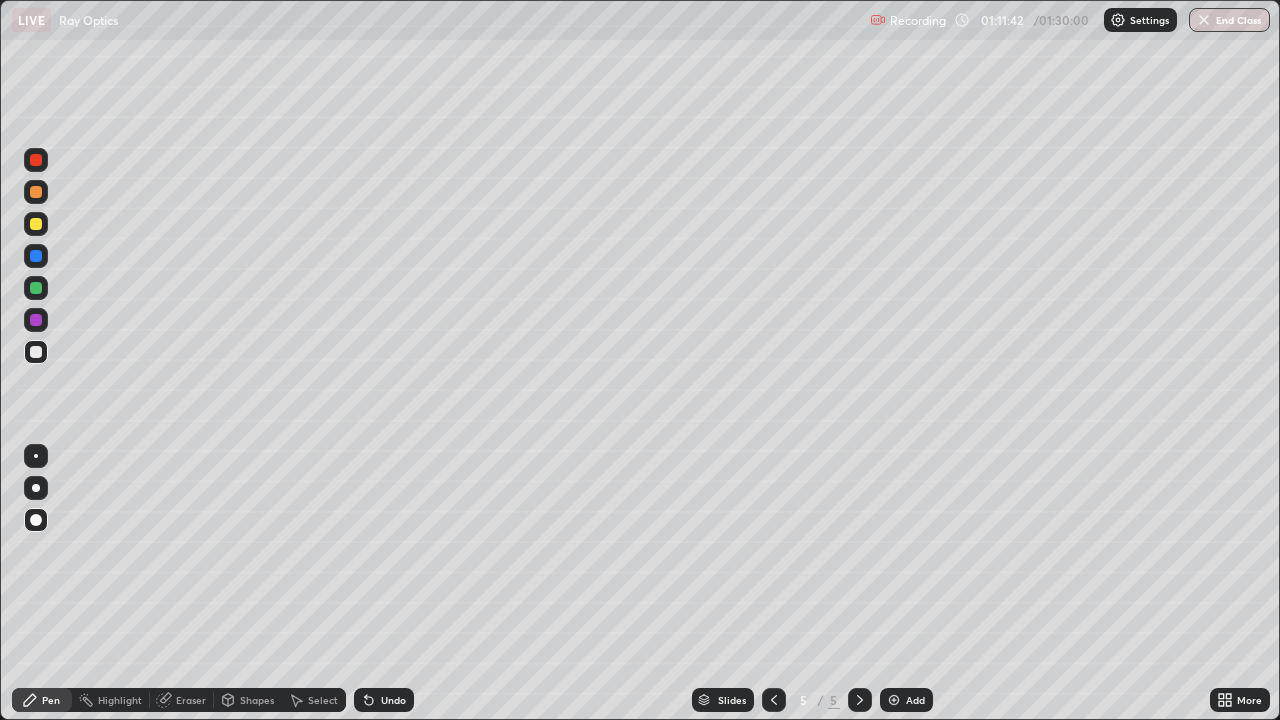 click at bounding box center (36, 352) 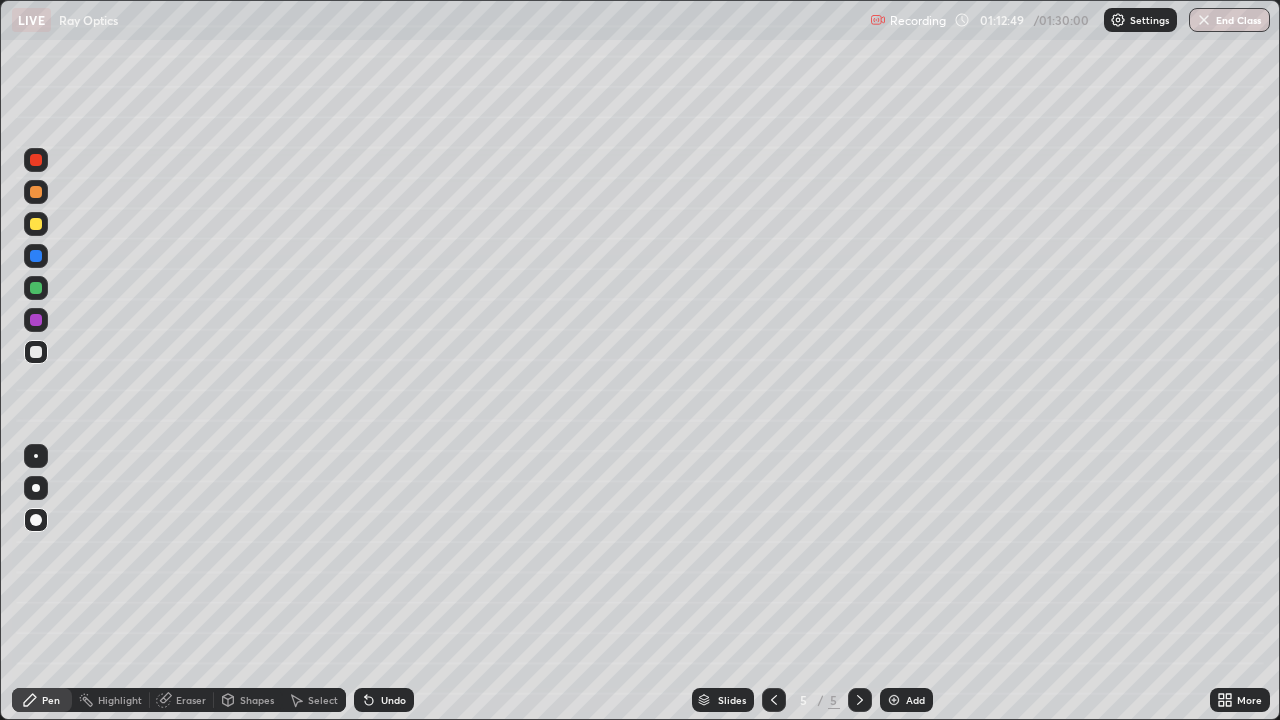 click at bounding box center (36, 352) 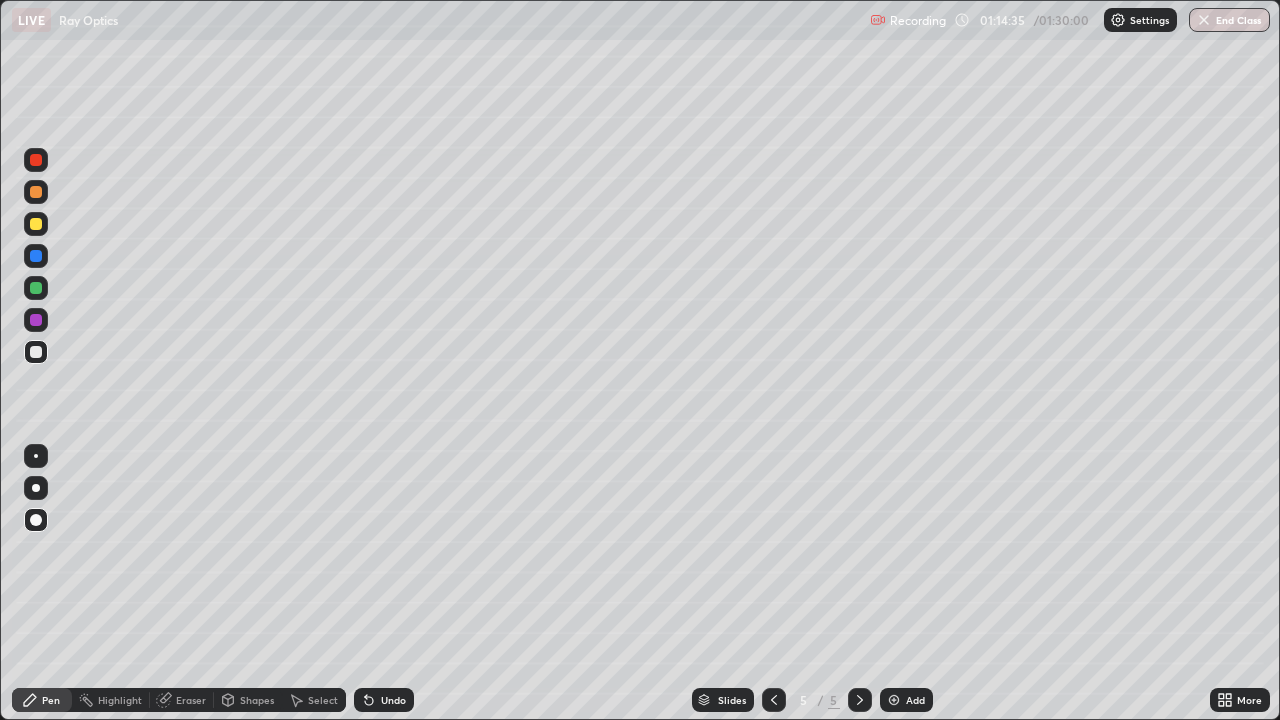 click on "Add" at bounding box center (915, 700) 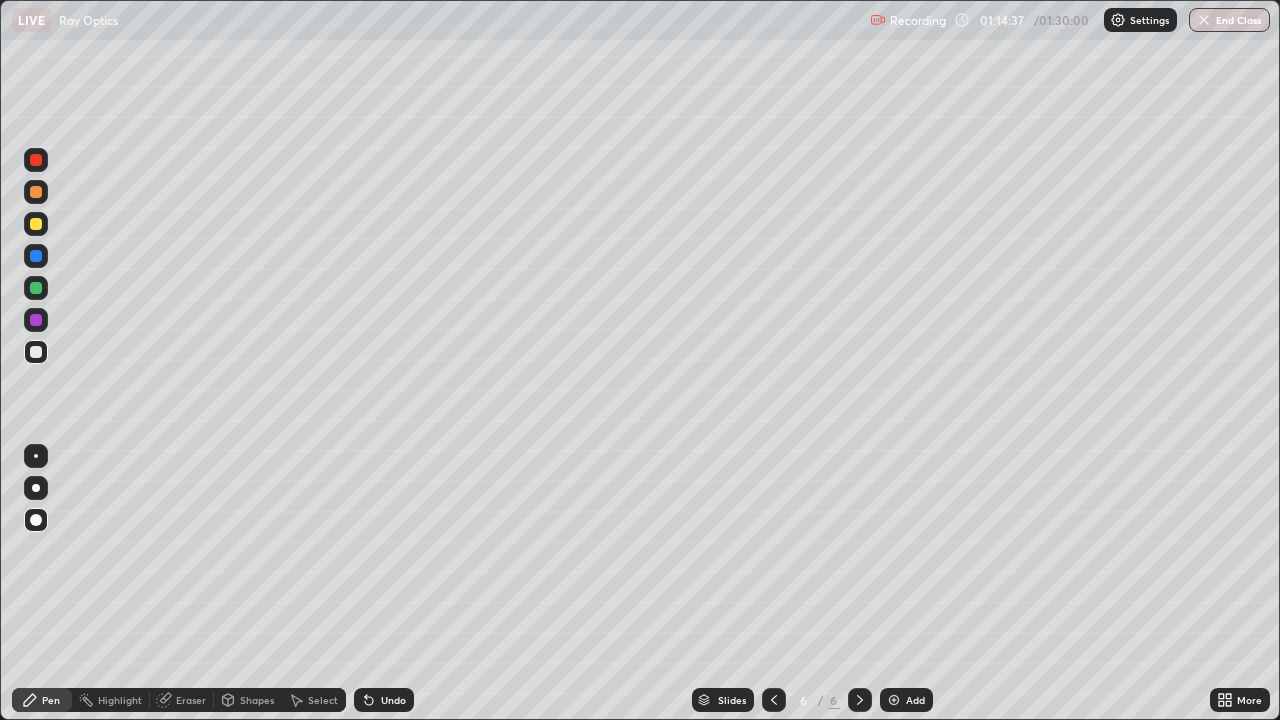 click 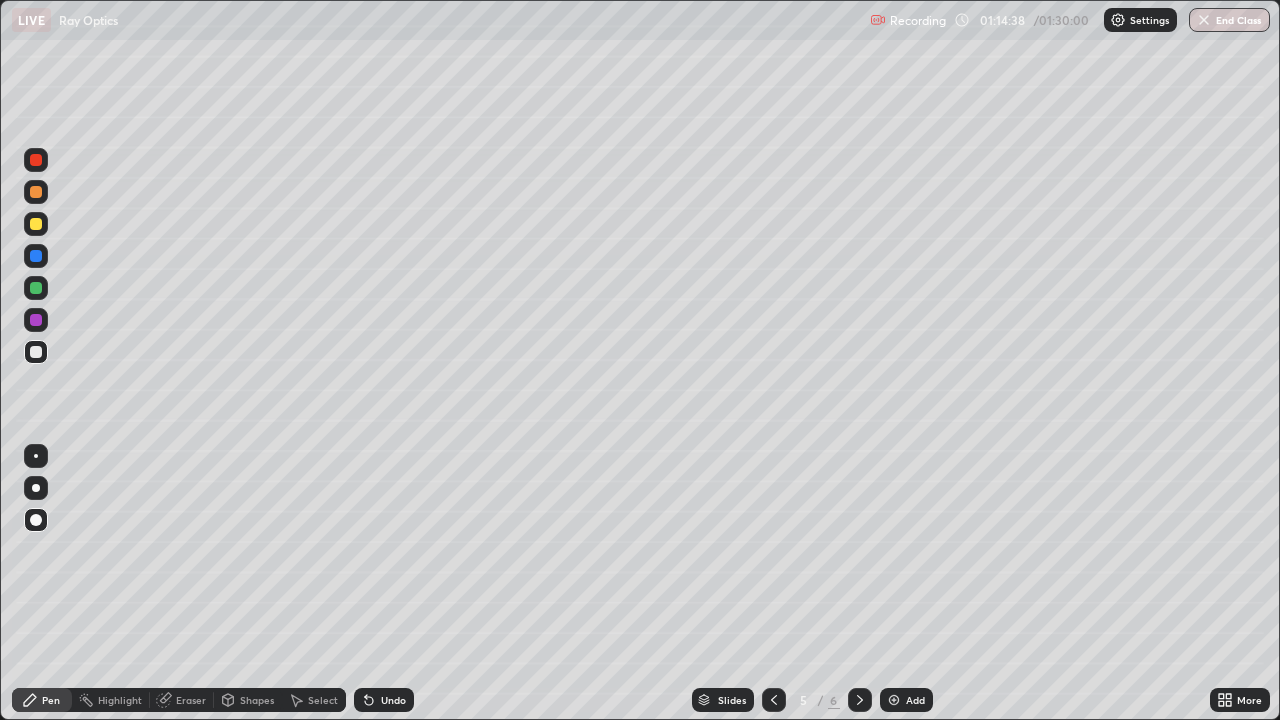 click on "Undo" at bounding box center [393, 700] 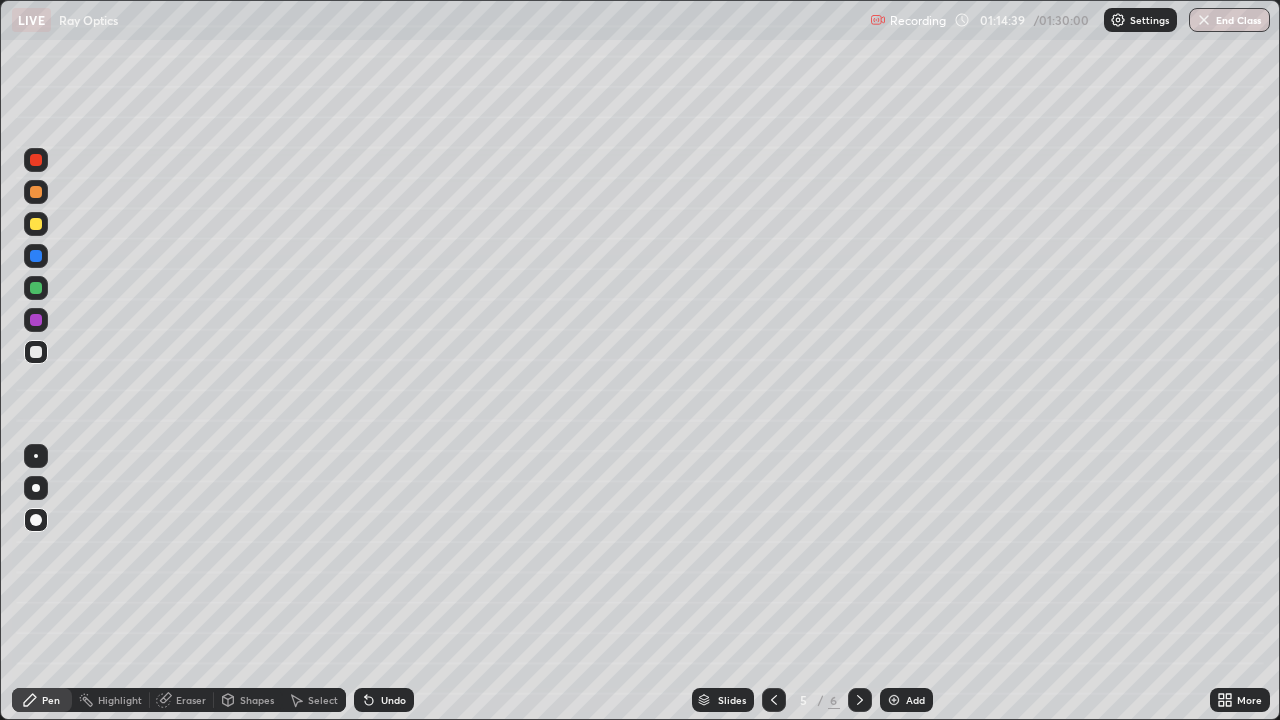 click on "Undo" at bounding box center (393, 700) 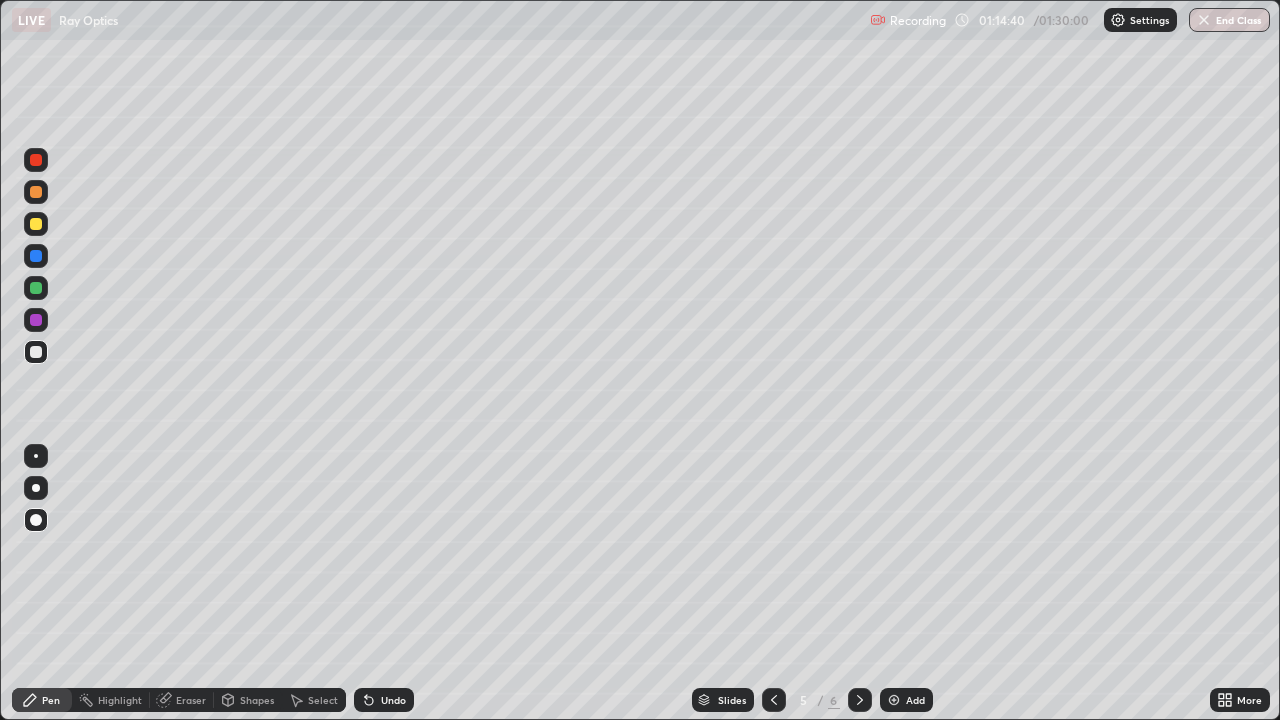 click on "Undo" at bounding box center [393, 700] 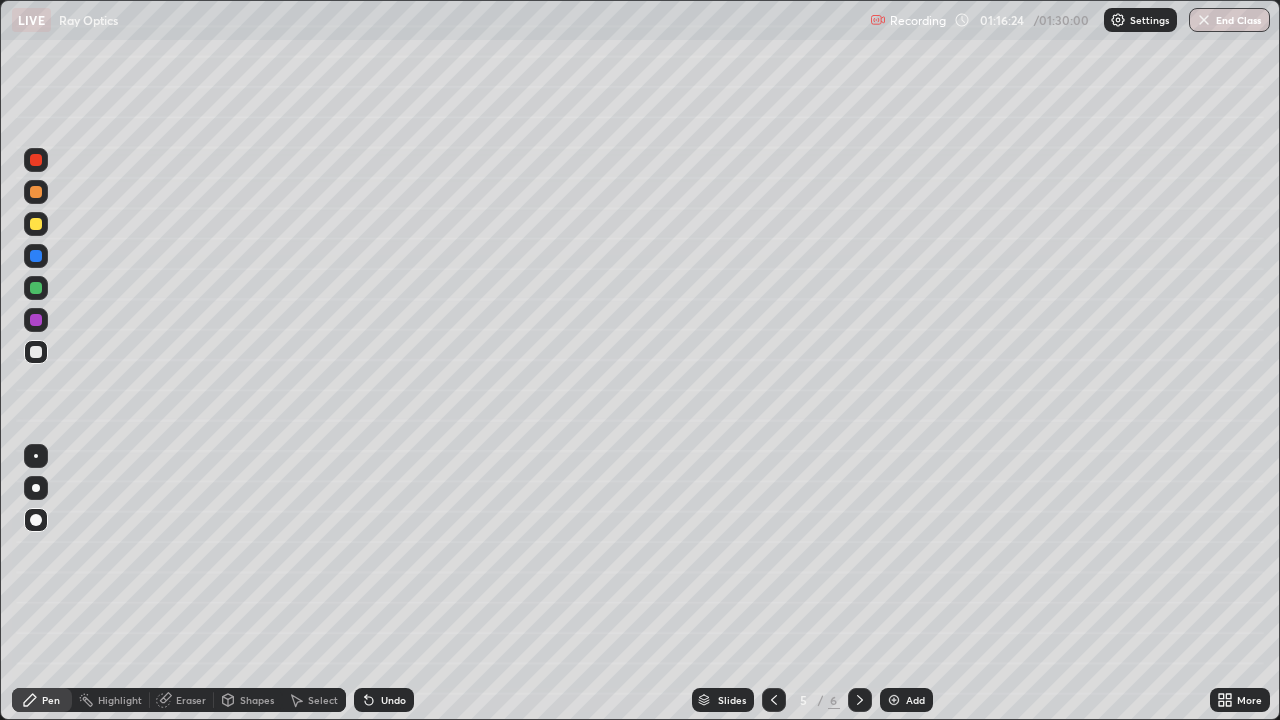 click on "Eraser" at bounding box center [191, 700] 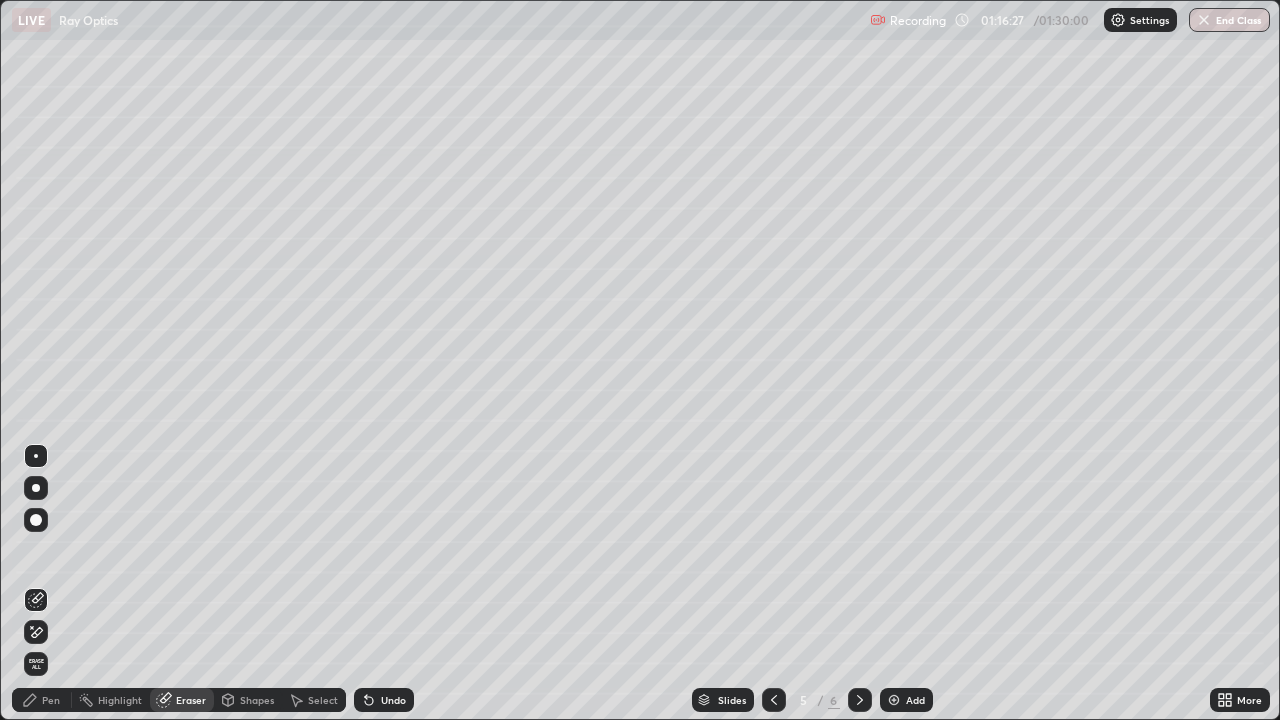 click on "Pen" at bounding box center [51, 700] 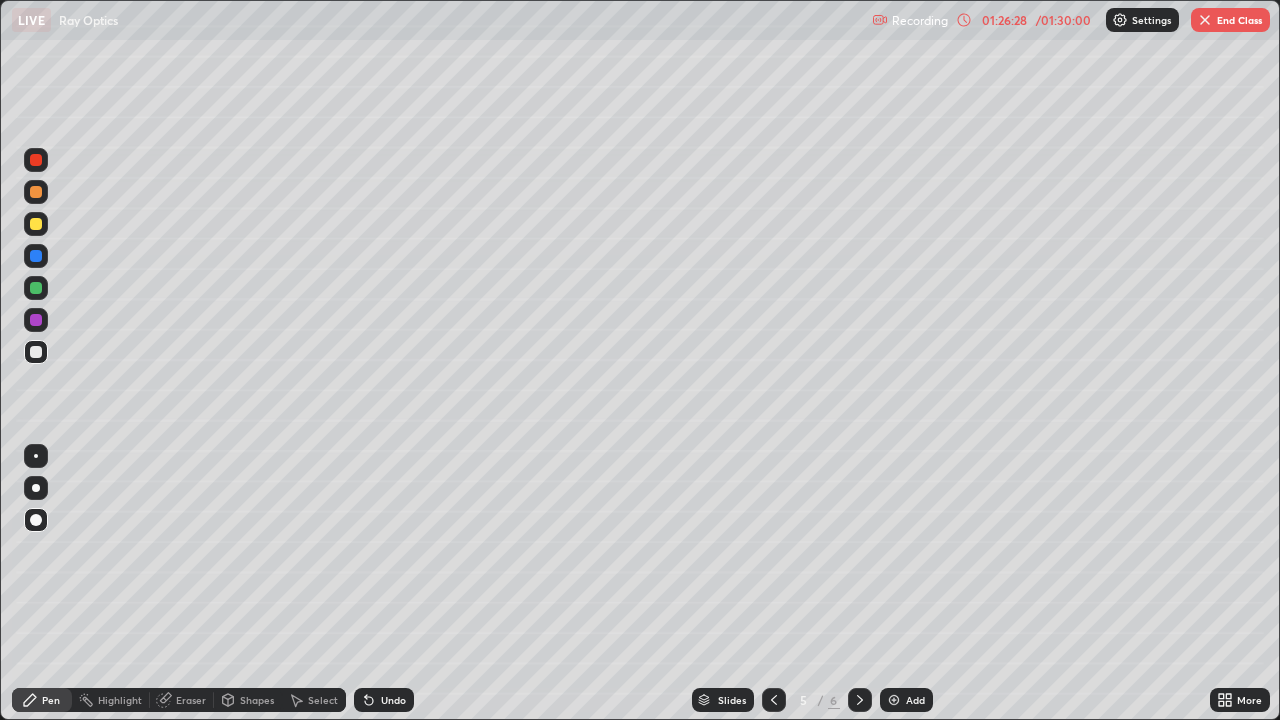 click at bounding box center (894, 700) 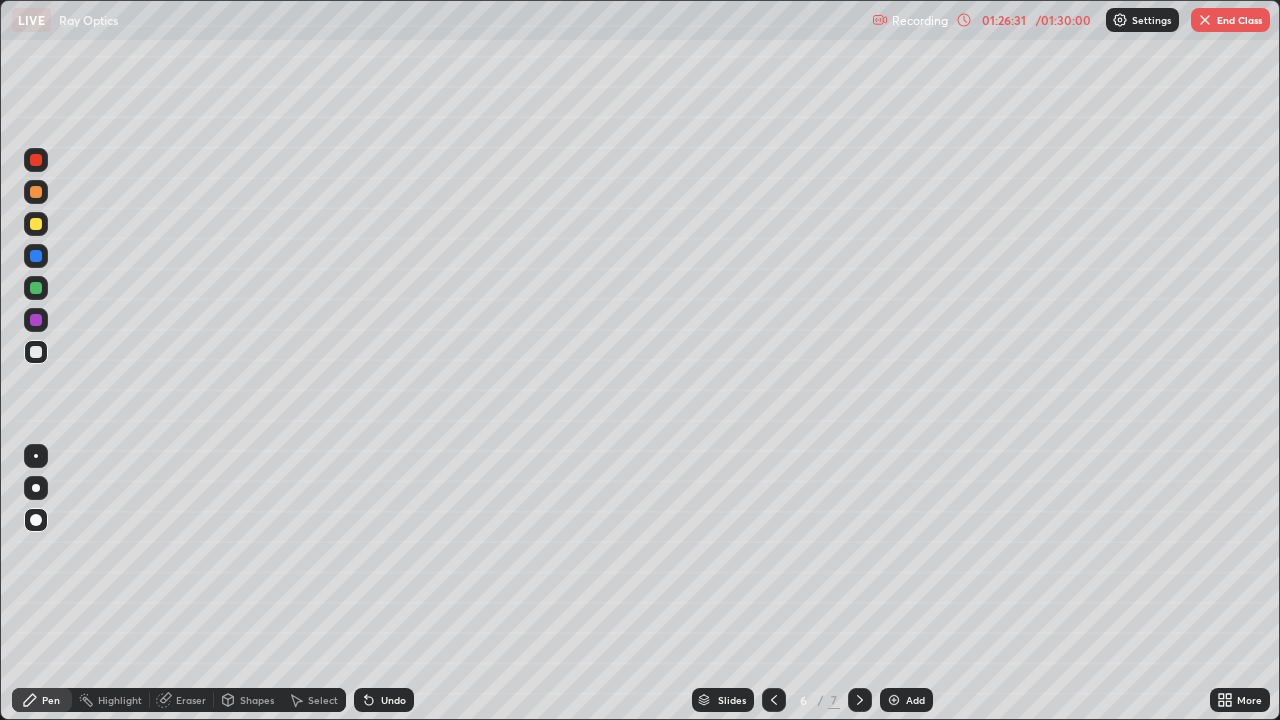 click at bounding box center [36, 352] 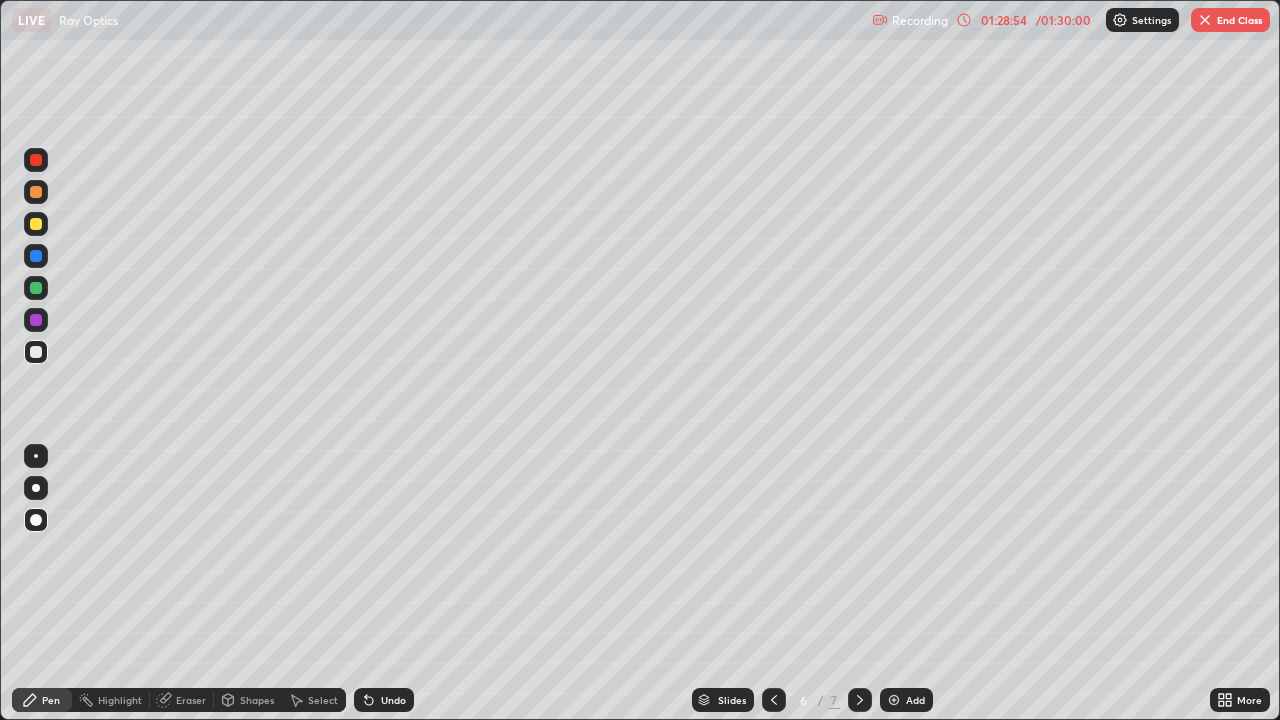 click on "Shapes" at bounding box center [257, 700] 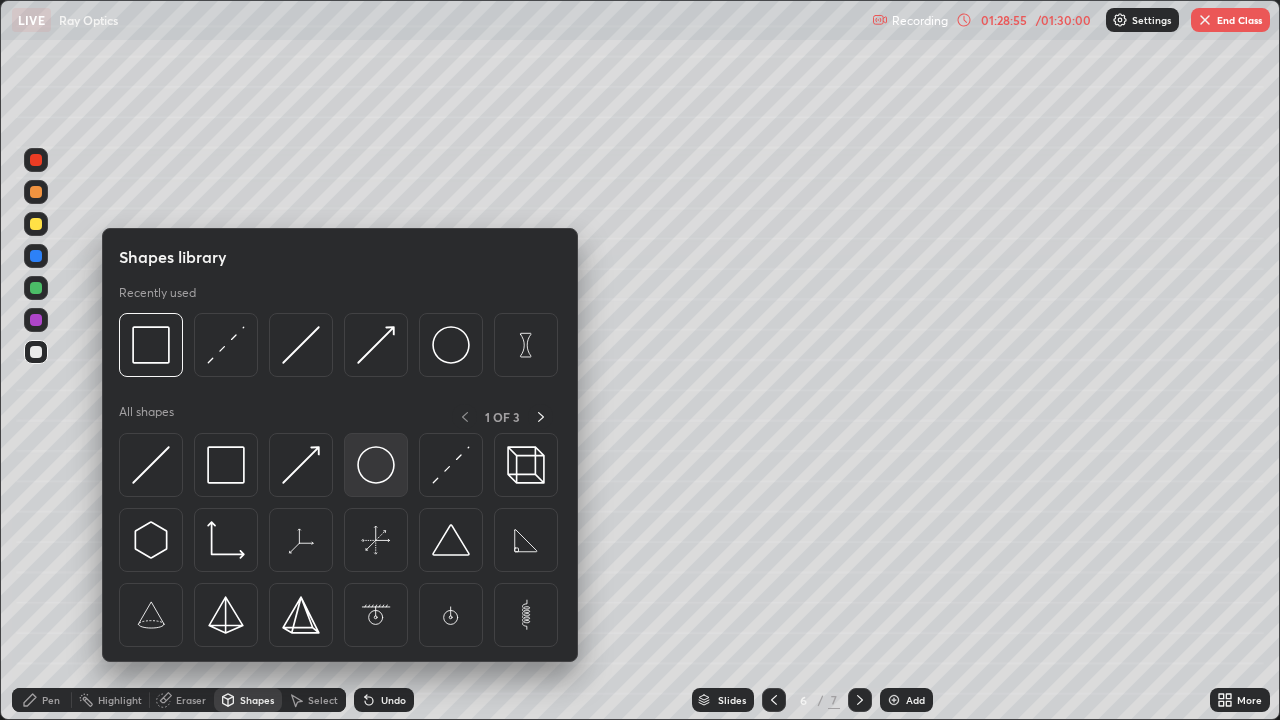 click at bounding box center (376, 465) 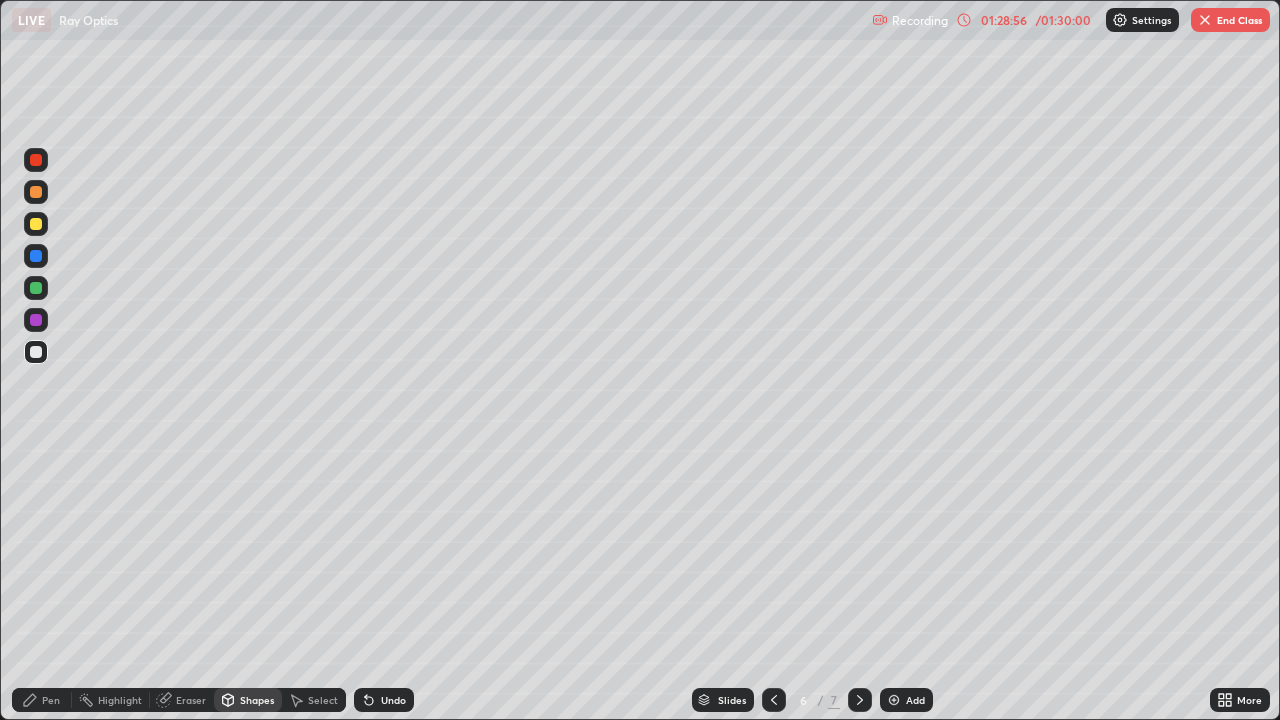 click at bounding box center [36, 224] 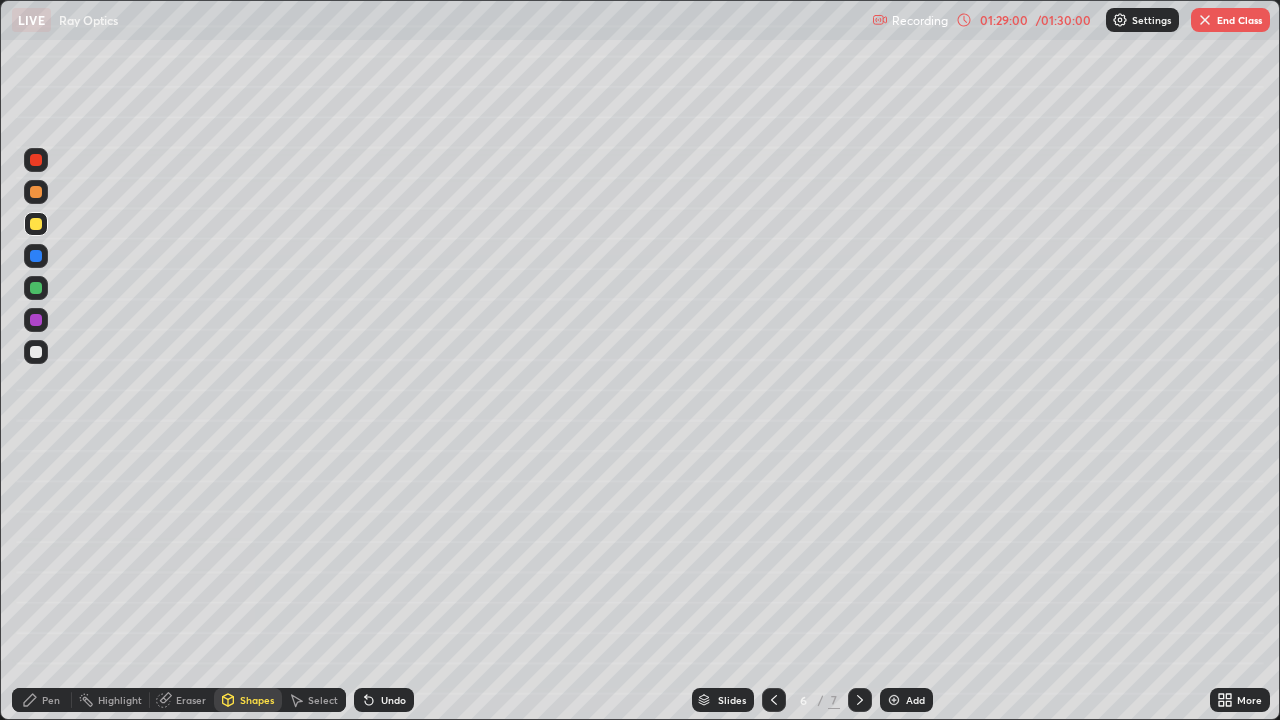 click on "Shapes" at bounding box center [257, 700] 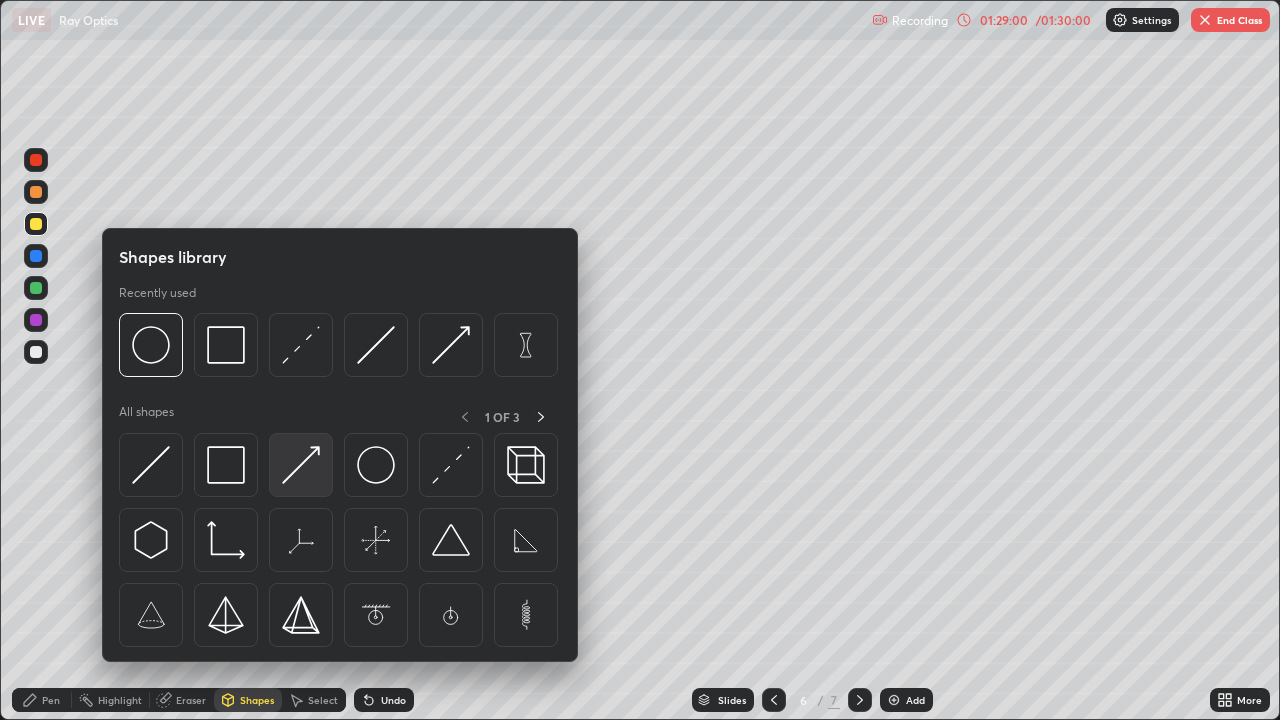 click at bounding box center (301, 465) 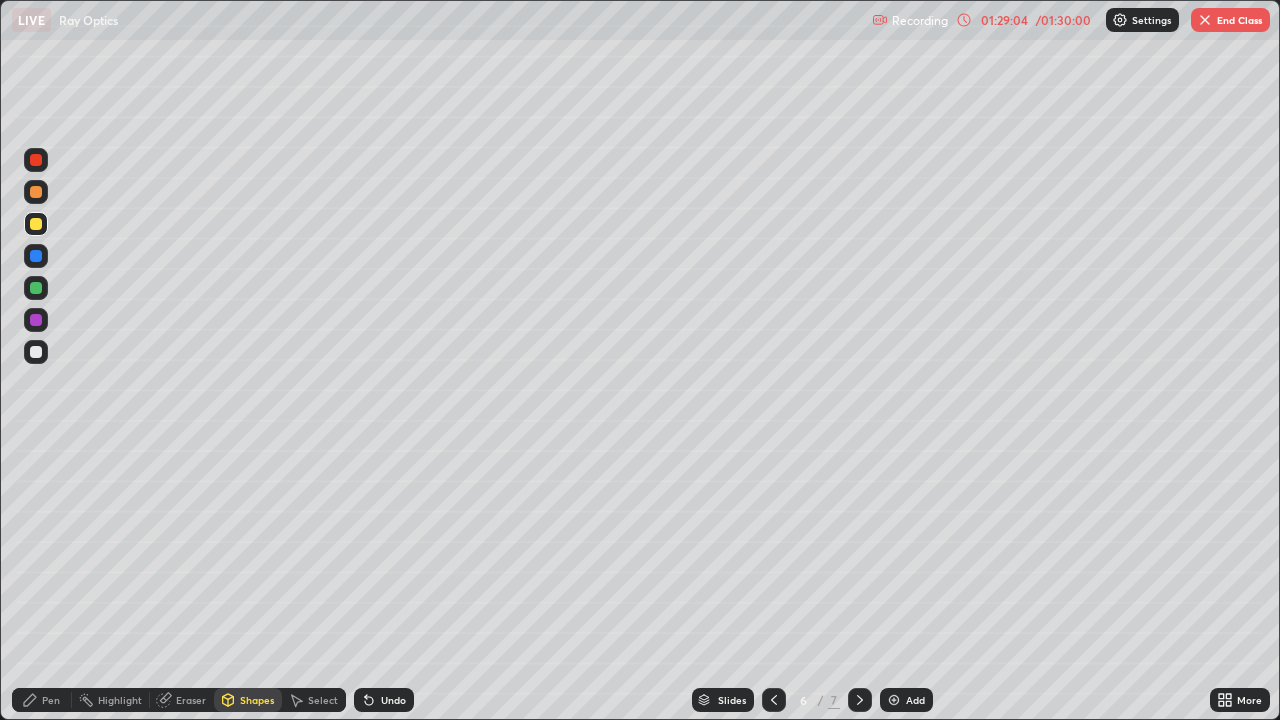 click on "Undo" at bounding box center [393, 700] 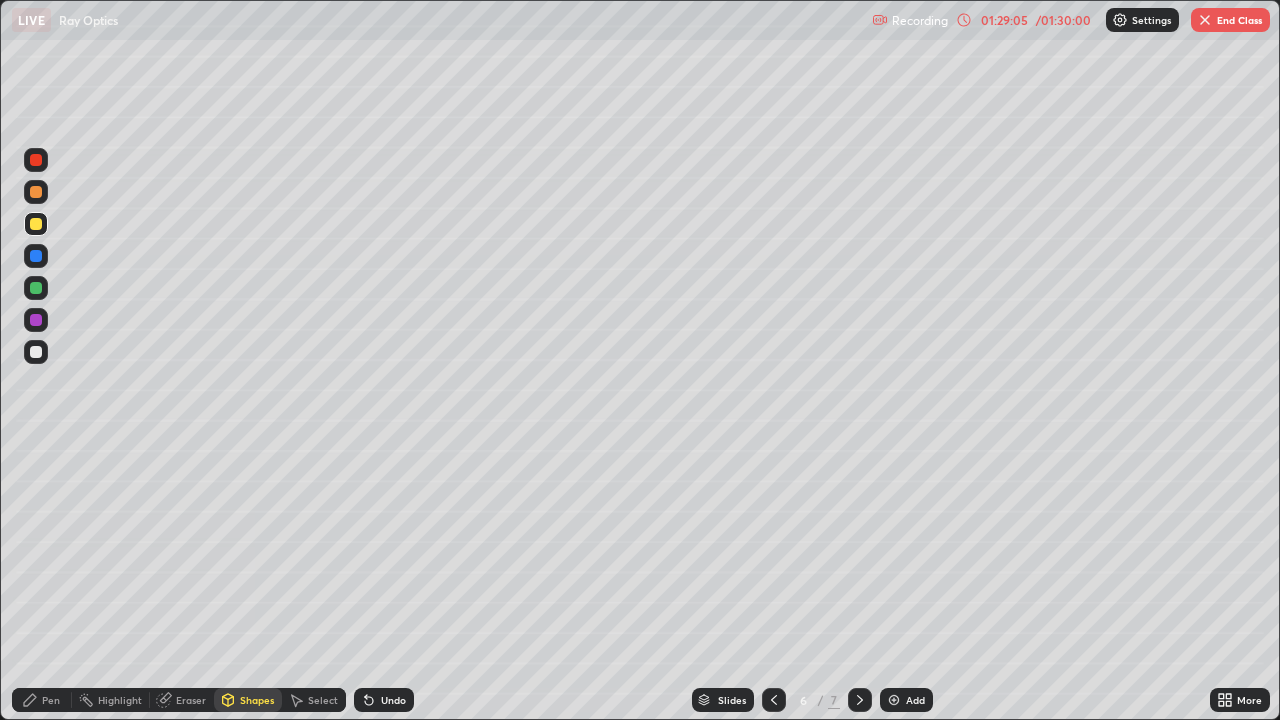 click at bounding box center (36, 352) 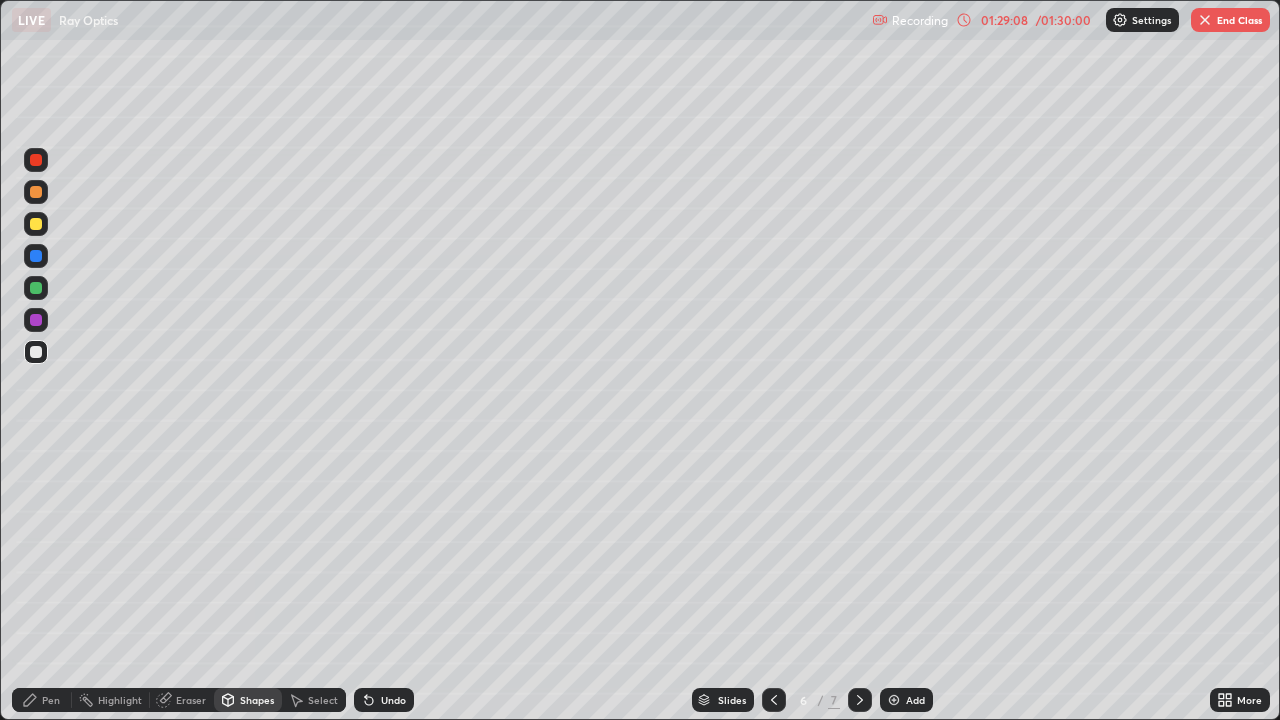 click at bounding box center (36, 288) 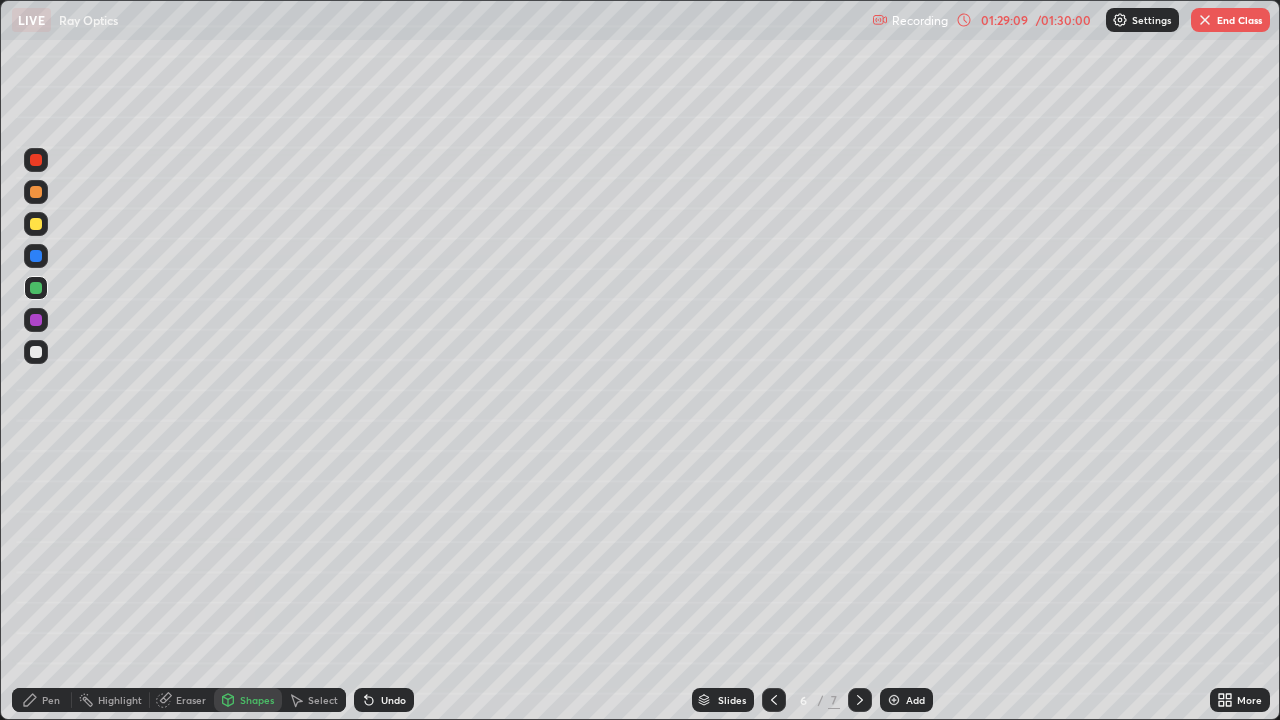 click on "Shapes" at bounding box center (257, 700) 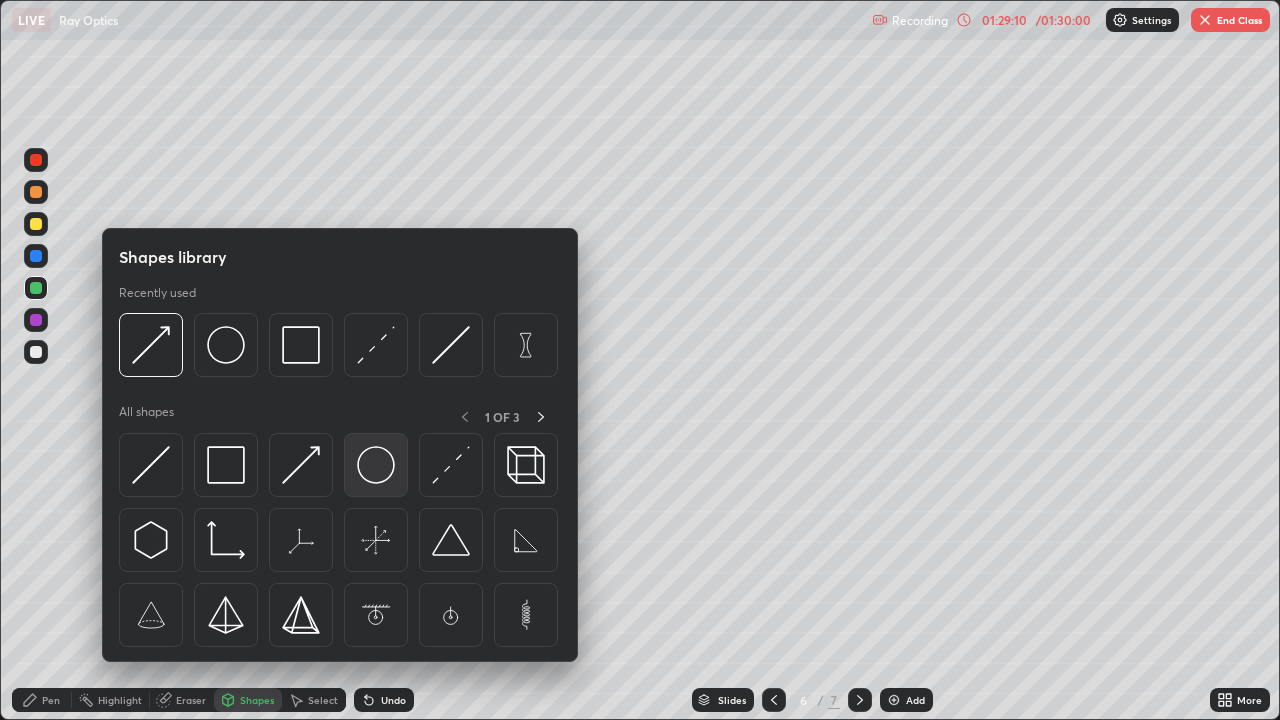 click at bounding box center [376, 465] 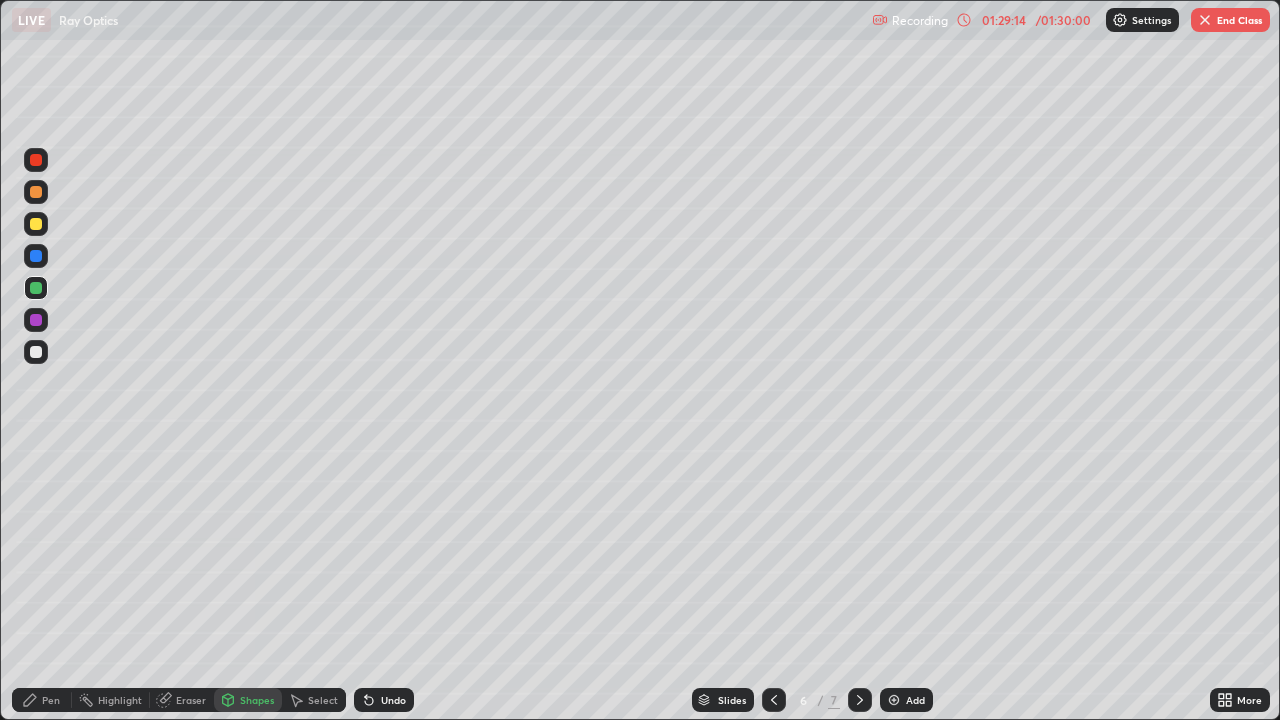 click on "Shapes" at bounding box center [257, 700] 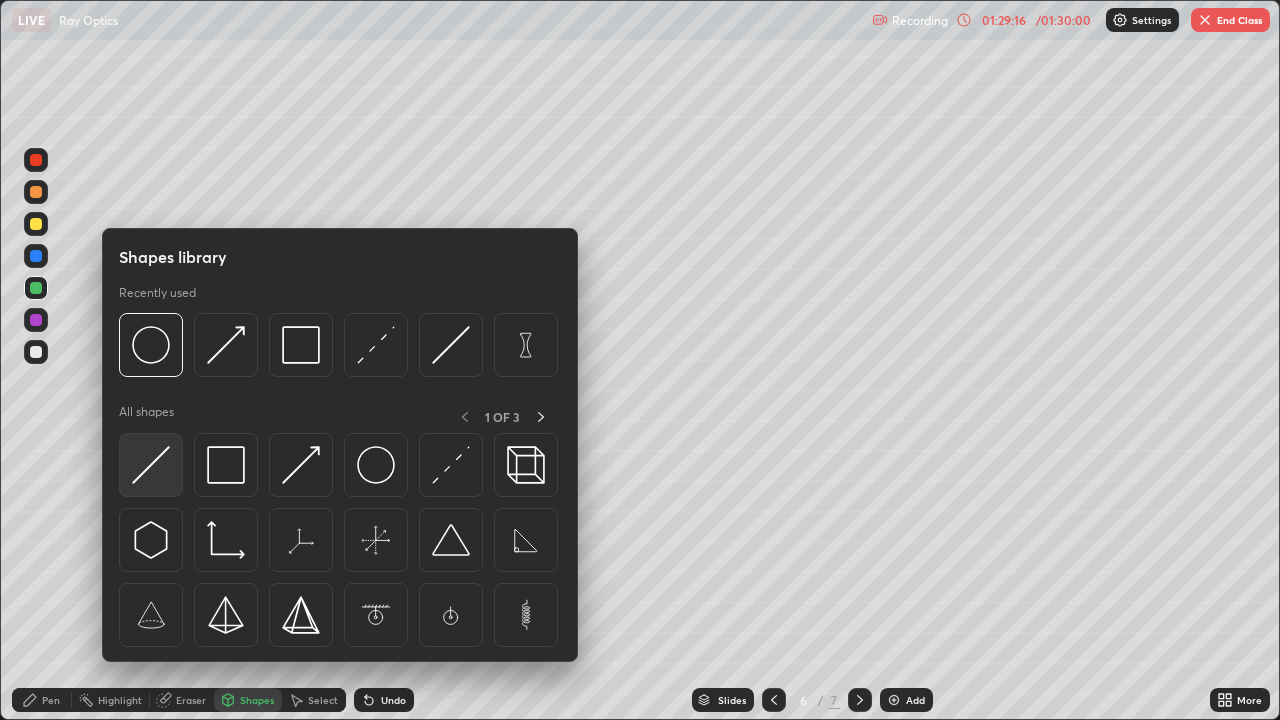 click at bounding box center [151, 465] 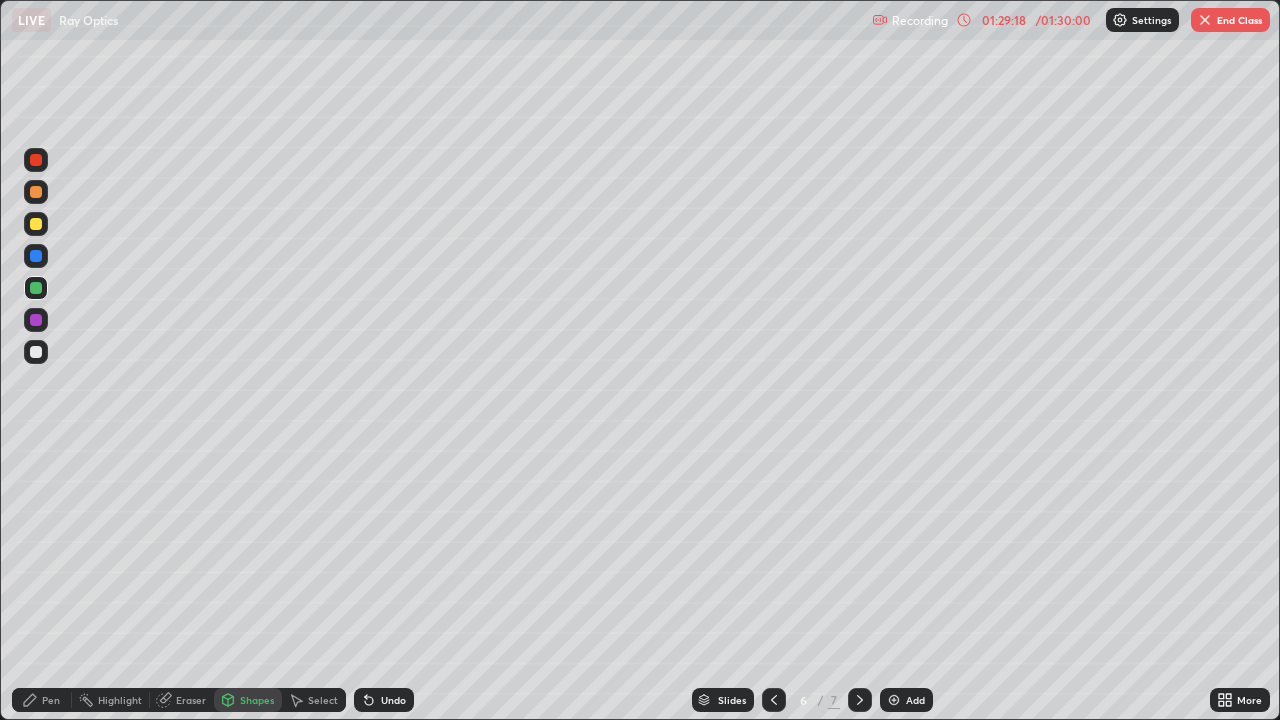 click 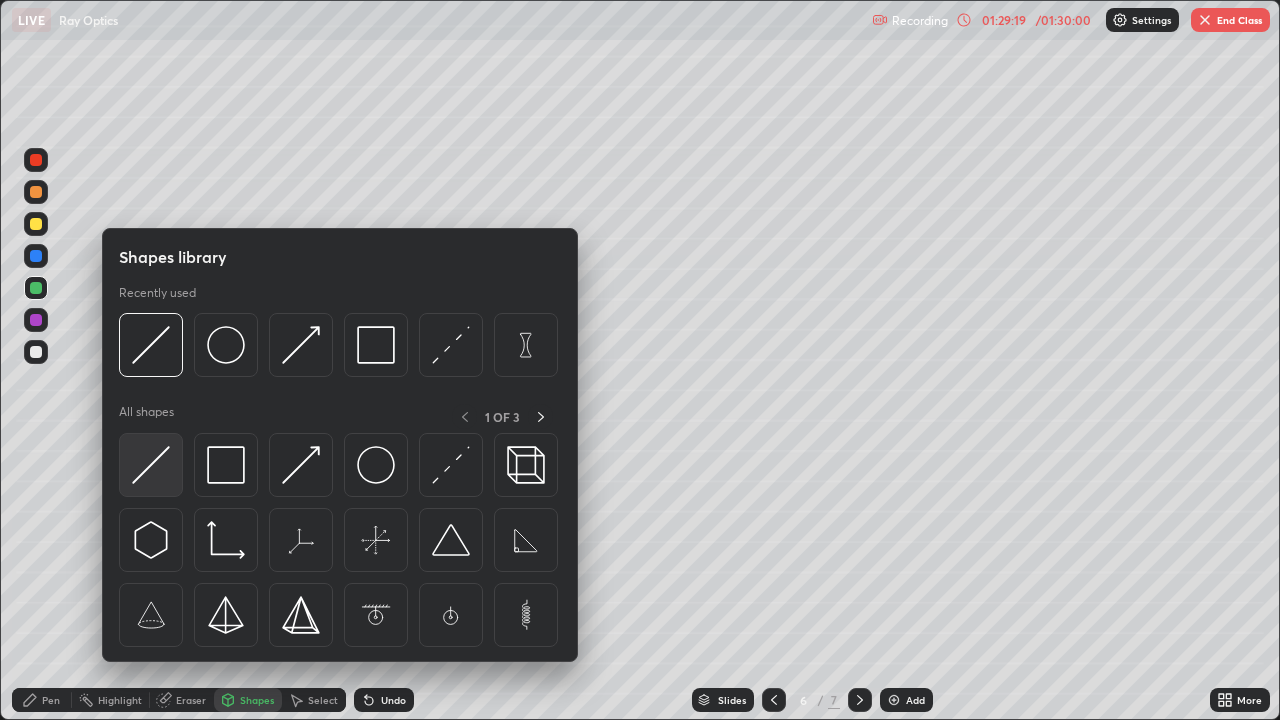 click at bounding box center [151, 465] 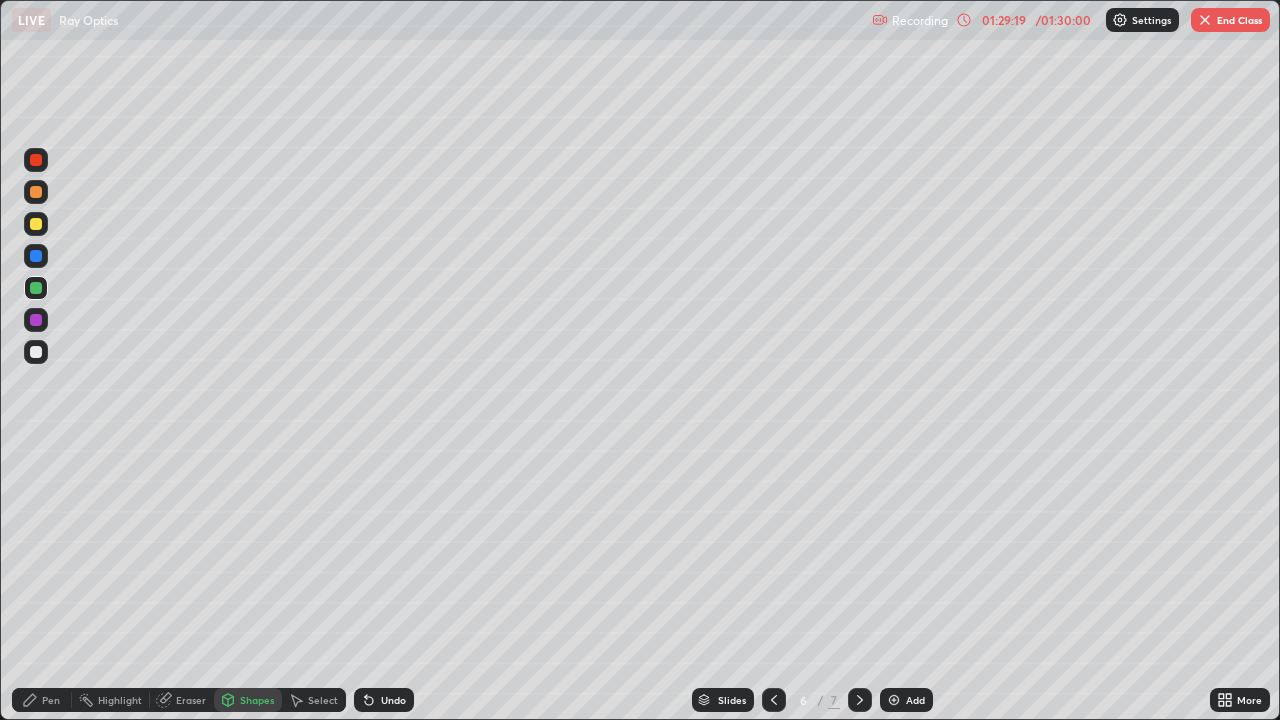click at bounding box center [36, 352] 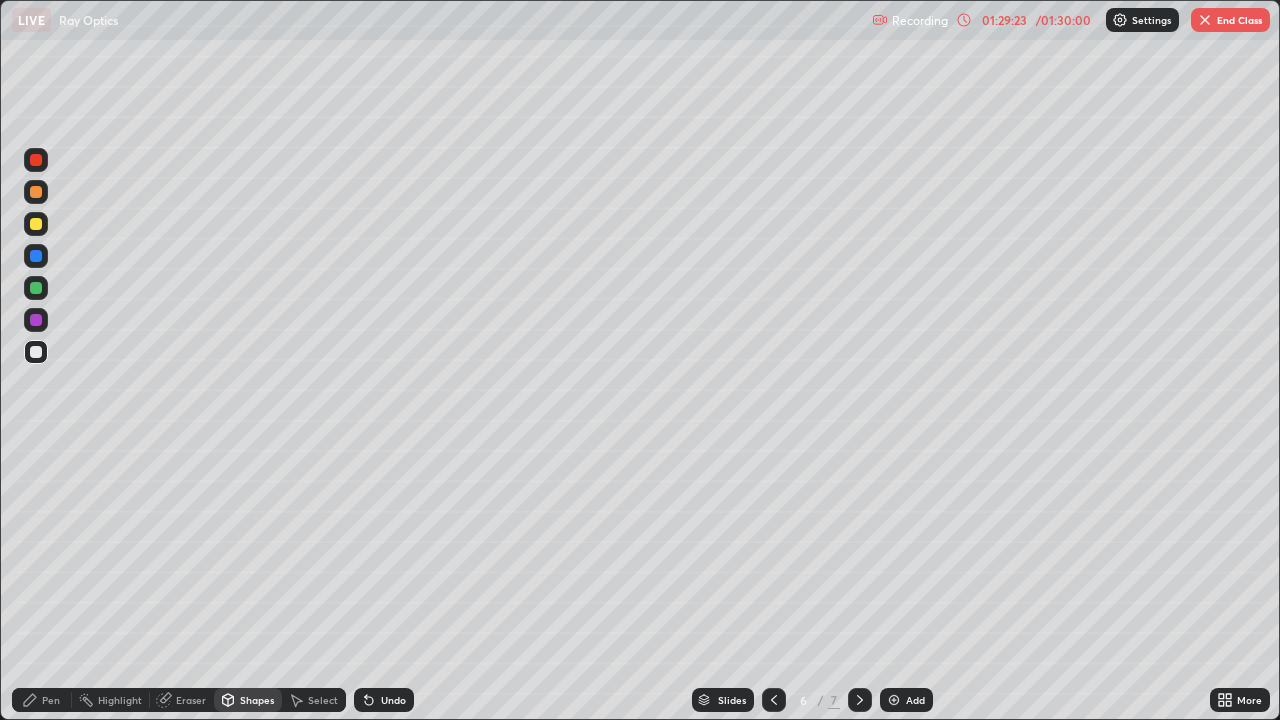 click at bounding box center (36, 288) 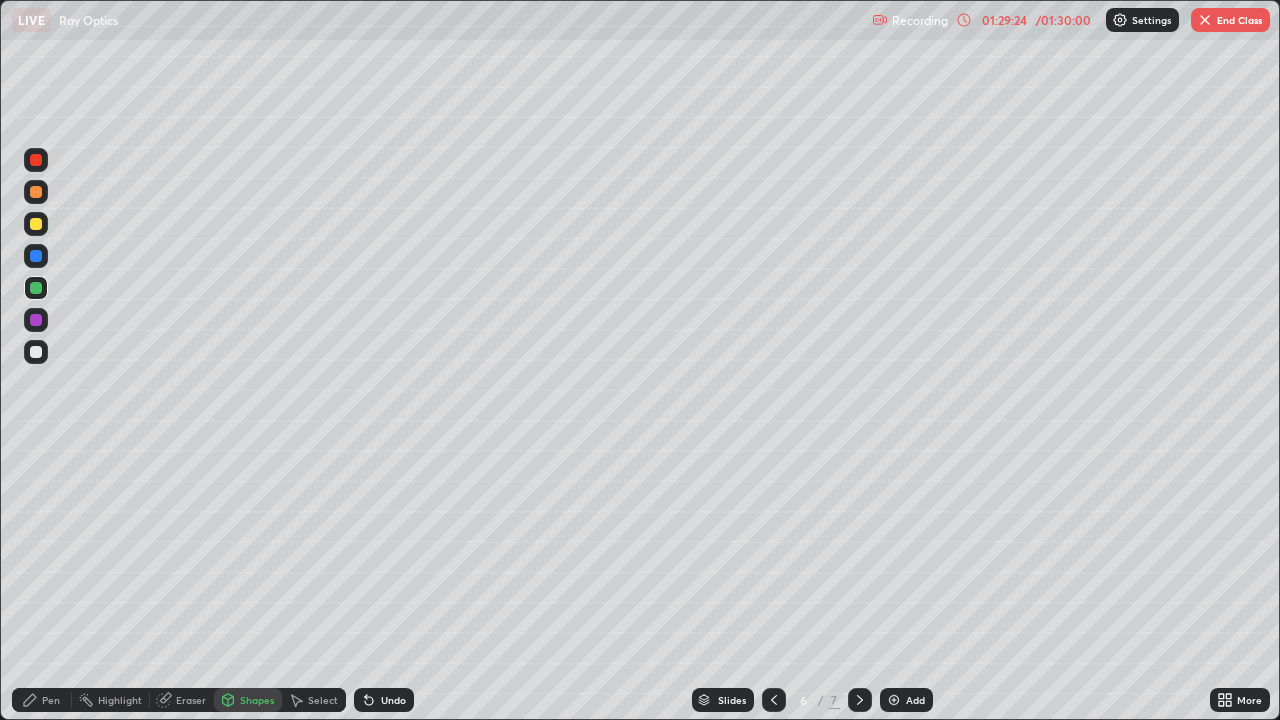 click on "Shapes" at bounding box center [257, 700] 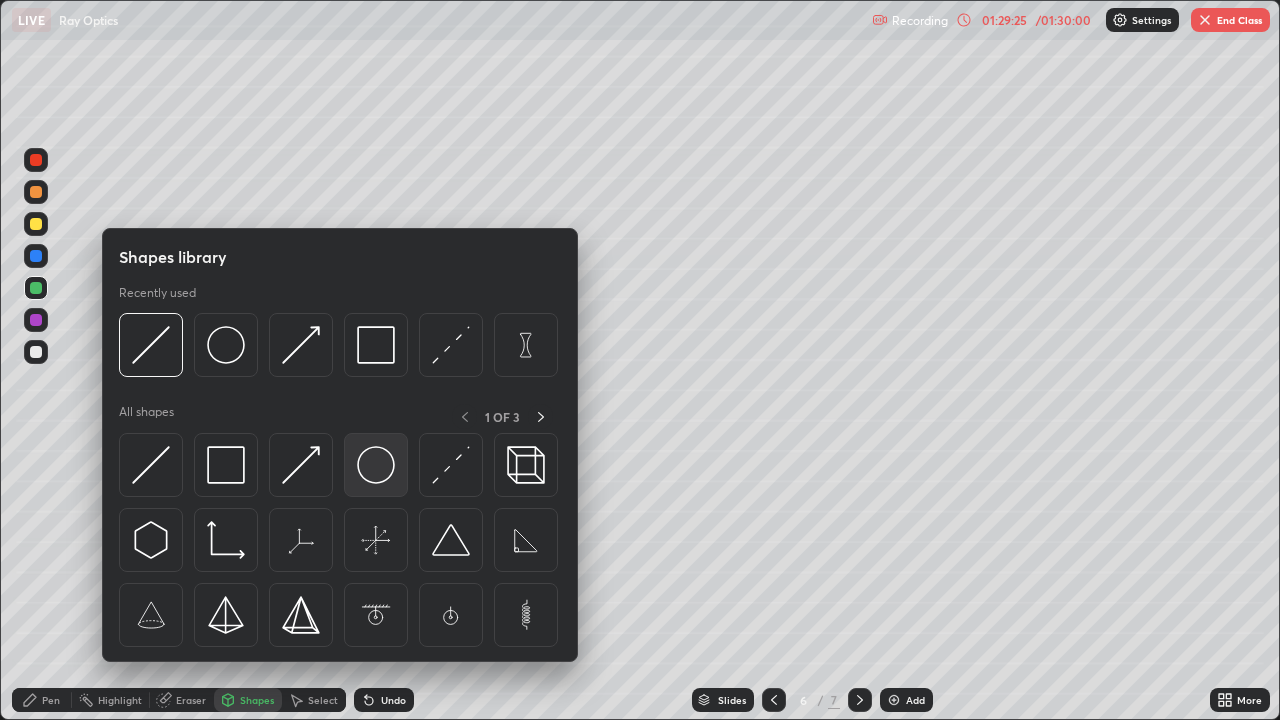 click at bounding box center (376, 465) 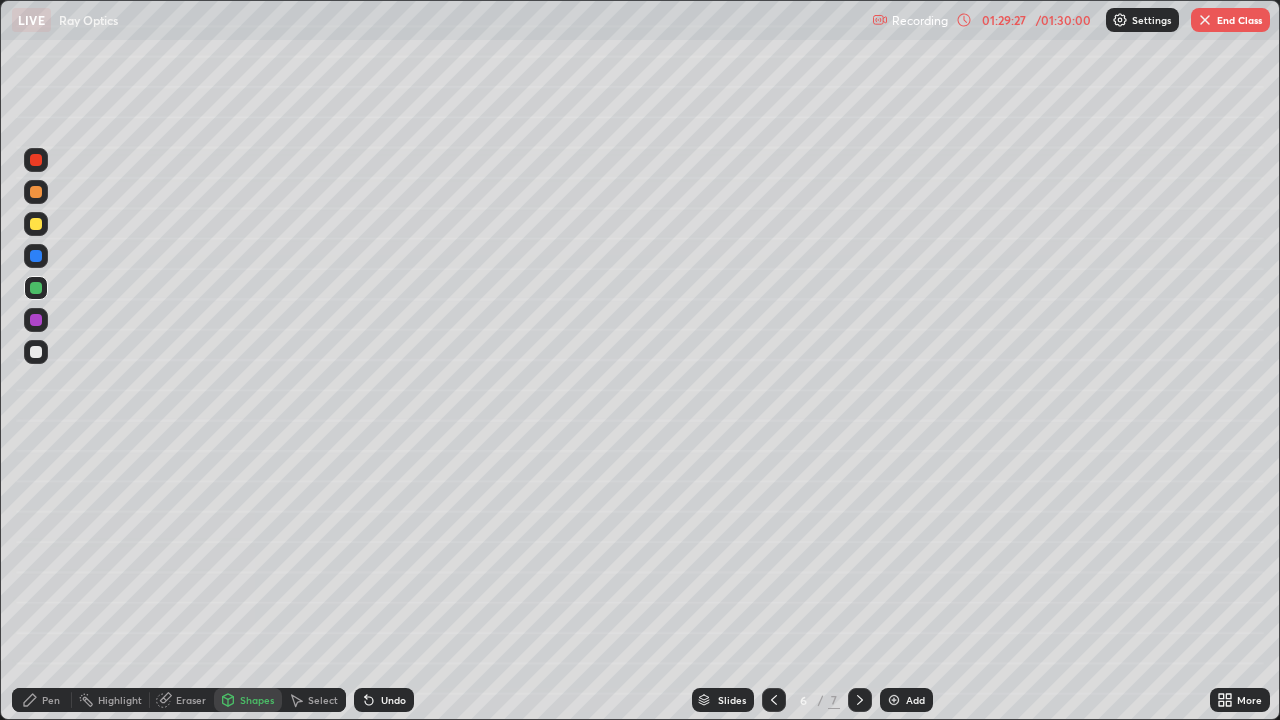 click at bounding box center [36, 320] 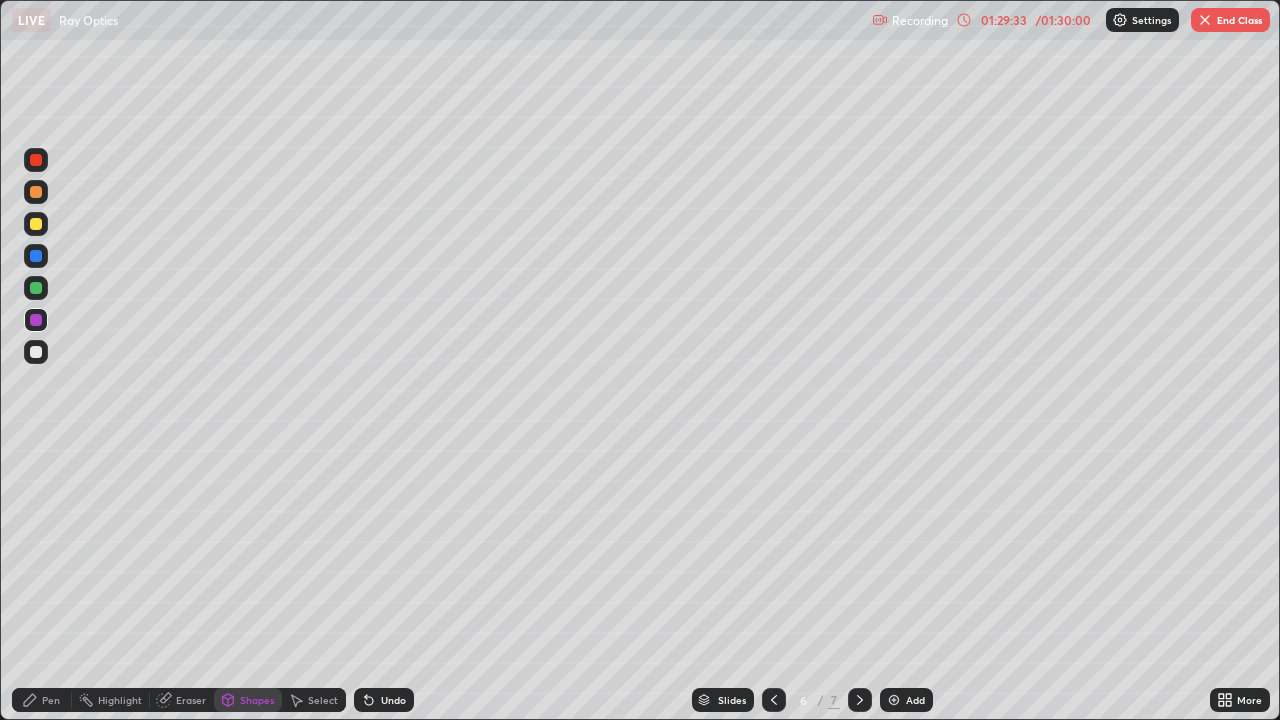 click on "Shapes" at bounding box center (248, 700) 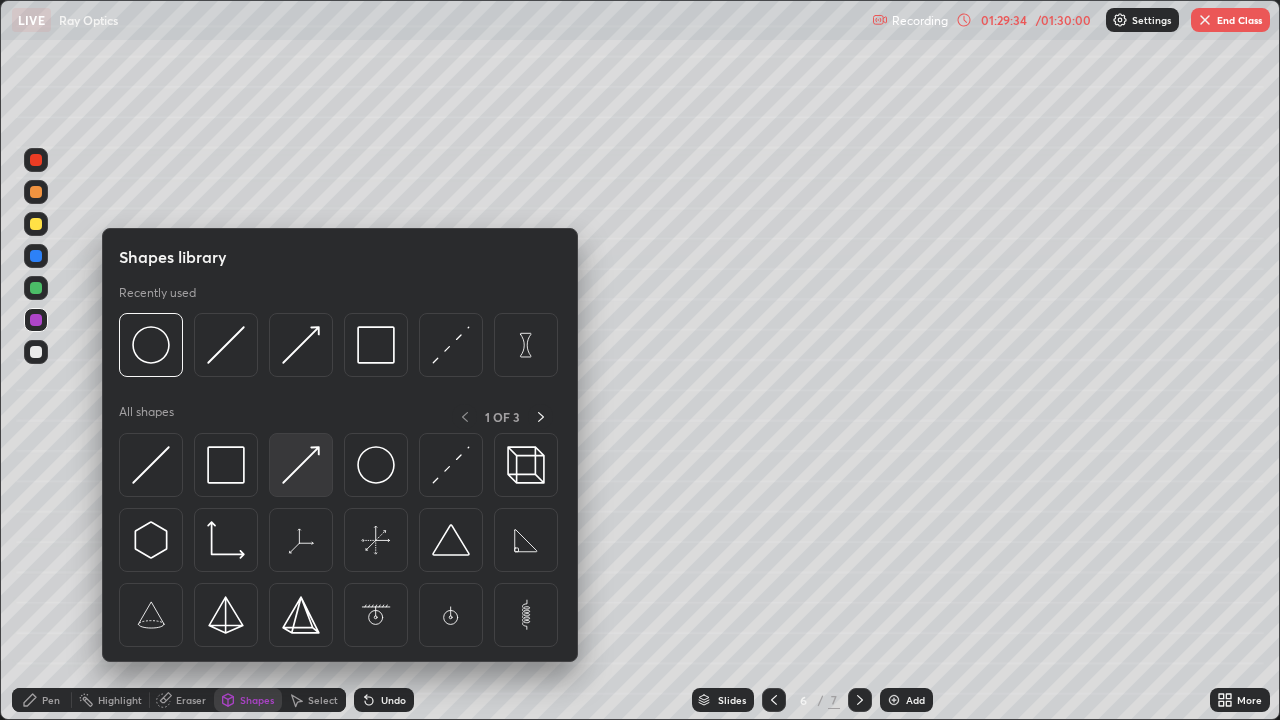 click at bounding box center [301, 465] 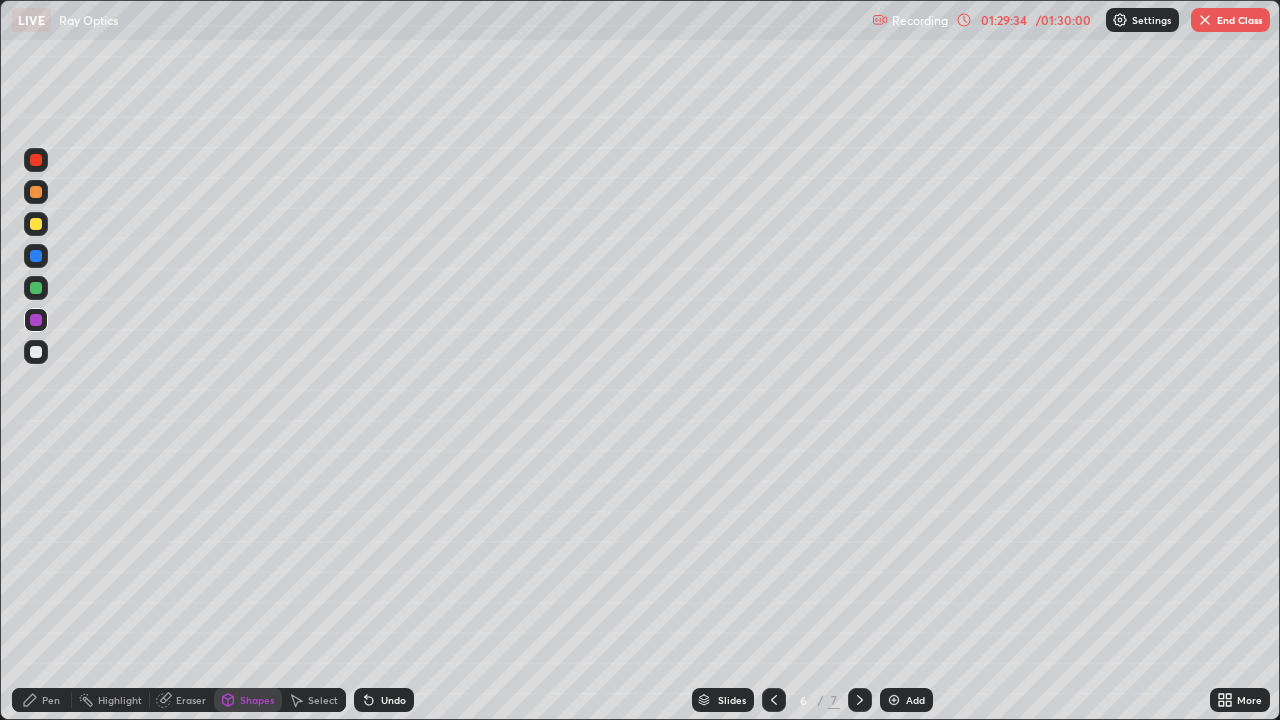 click at bounding box center (36, 352) 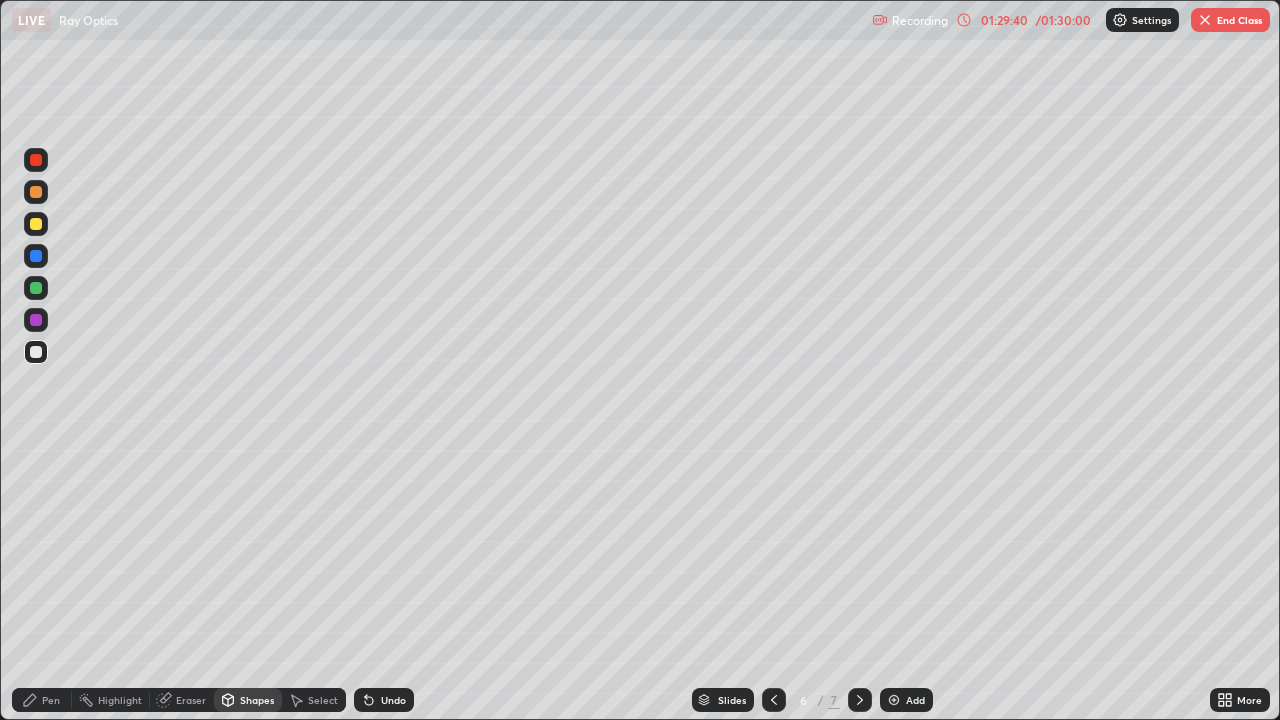 click on "Shapes" at bounding box center (257, 700) 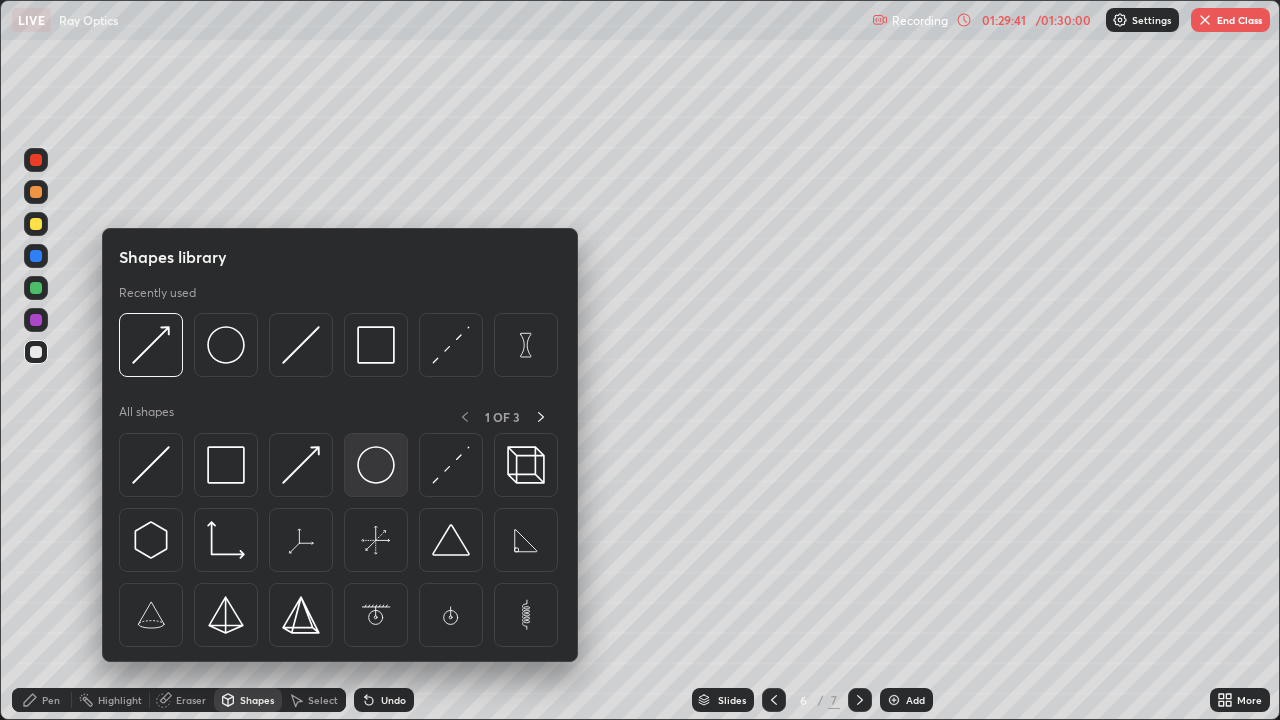 click at bounding box center [376, 465] 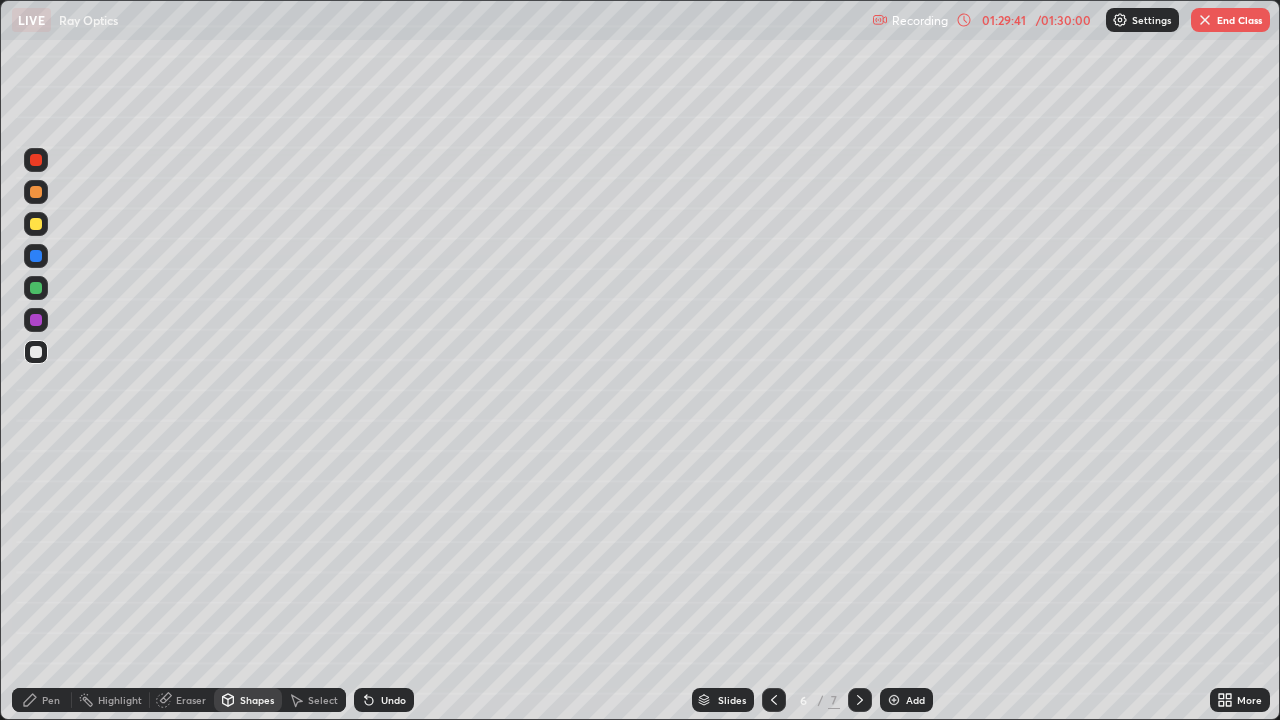 click at bounding box center (36, 224) 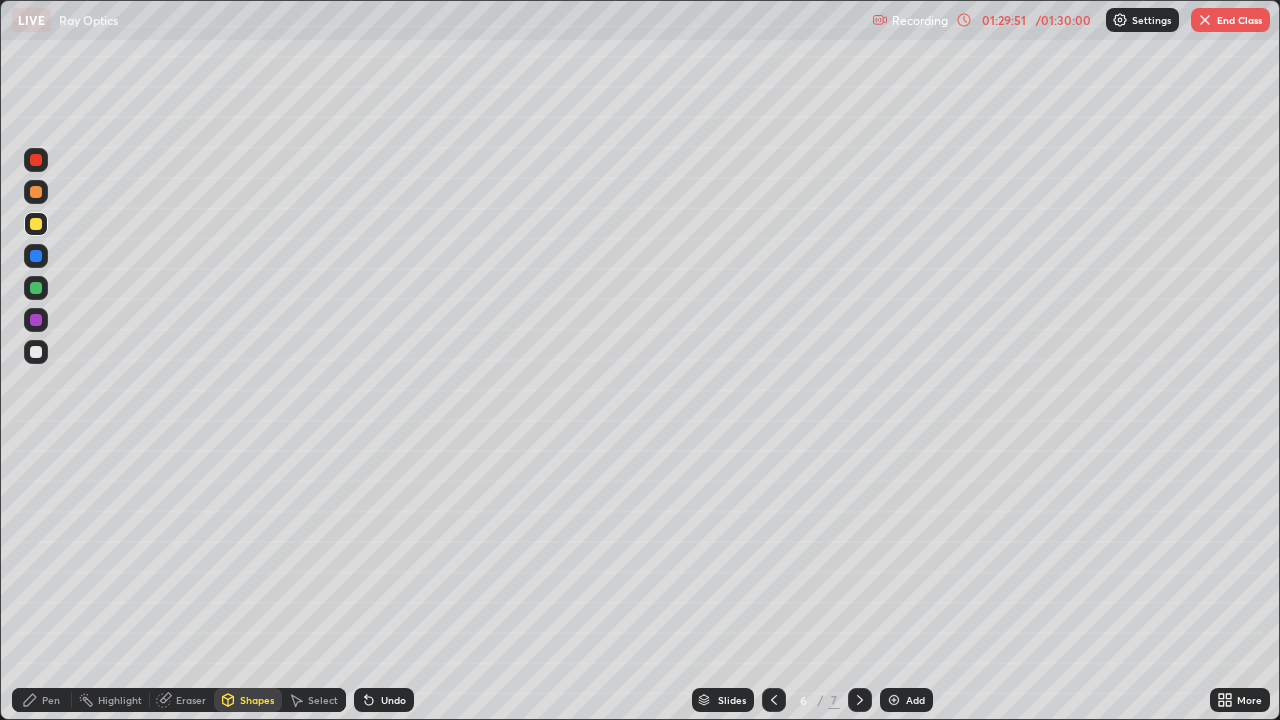 click on "Shapes" at bounding box center (248, 700) 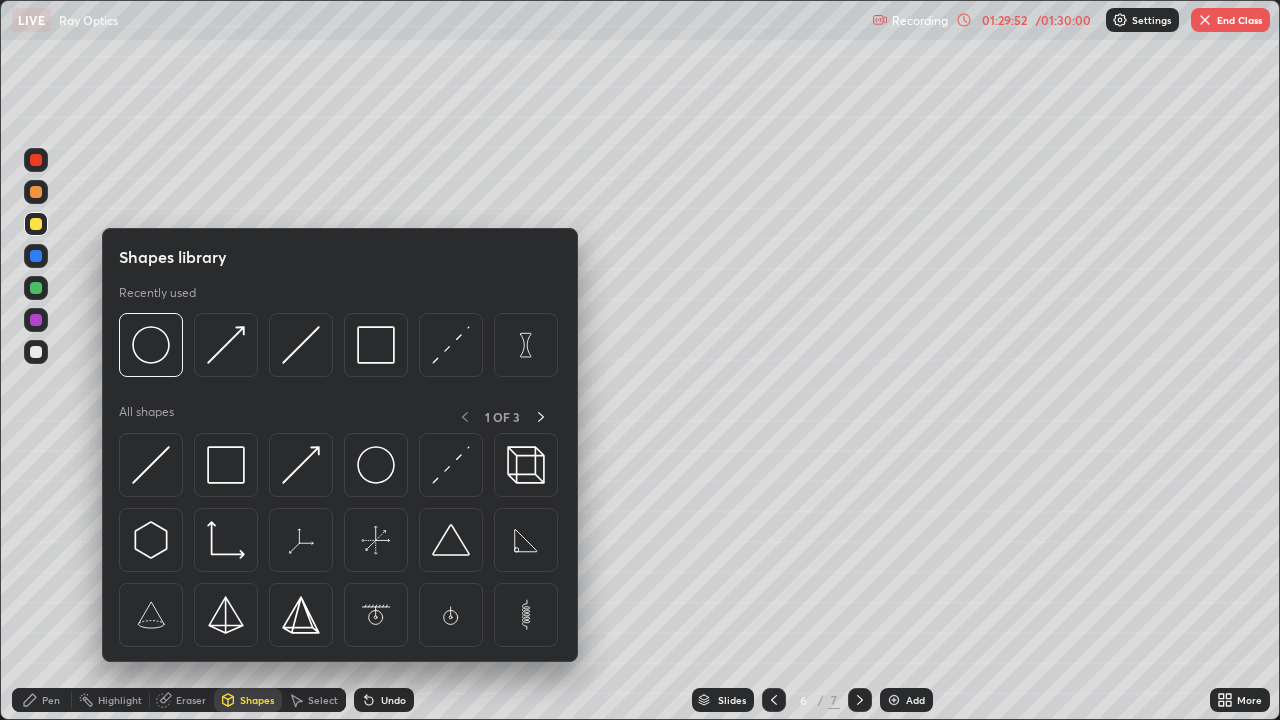 click on "Shapes" at bounding box center (257, 700) 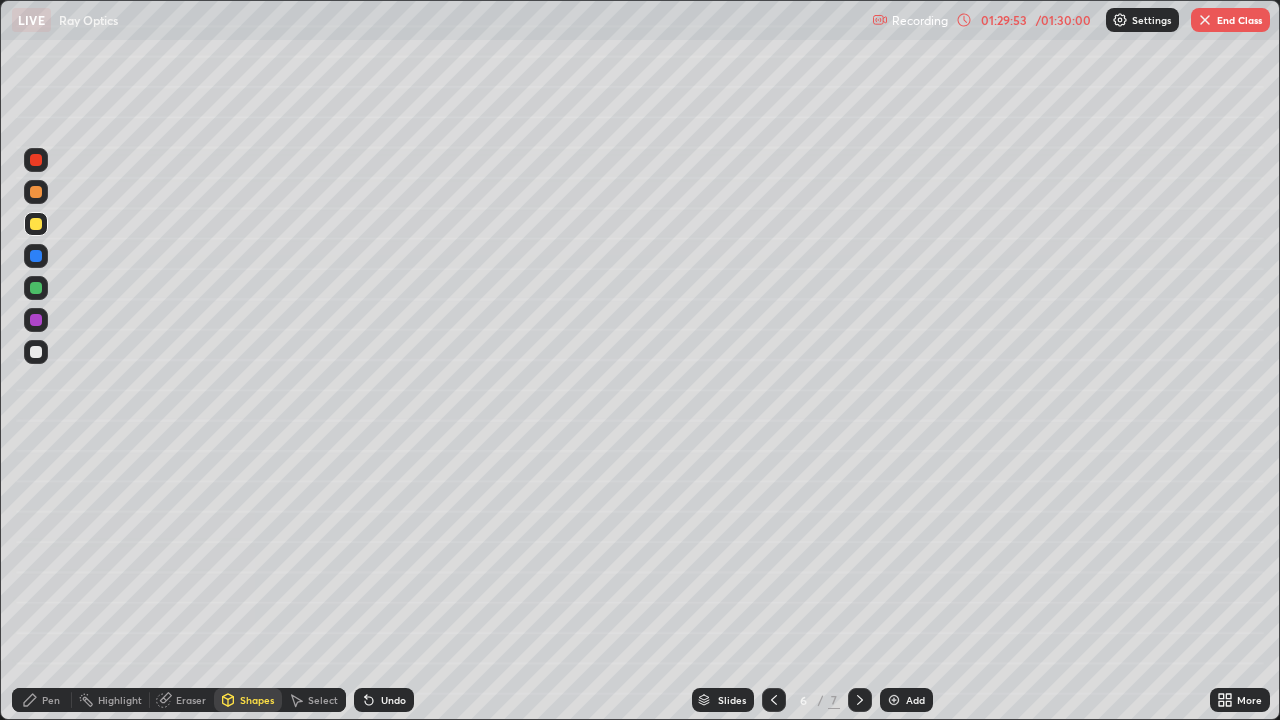 click at bounding box center [36, 288] 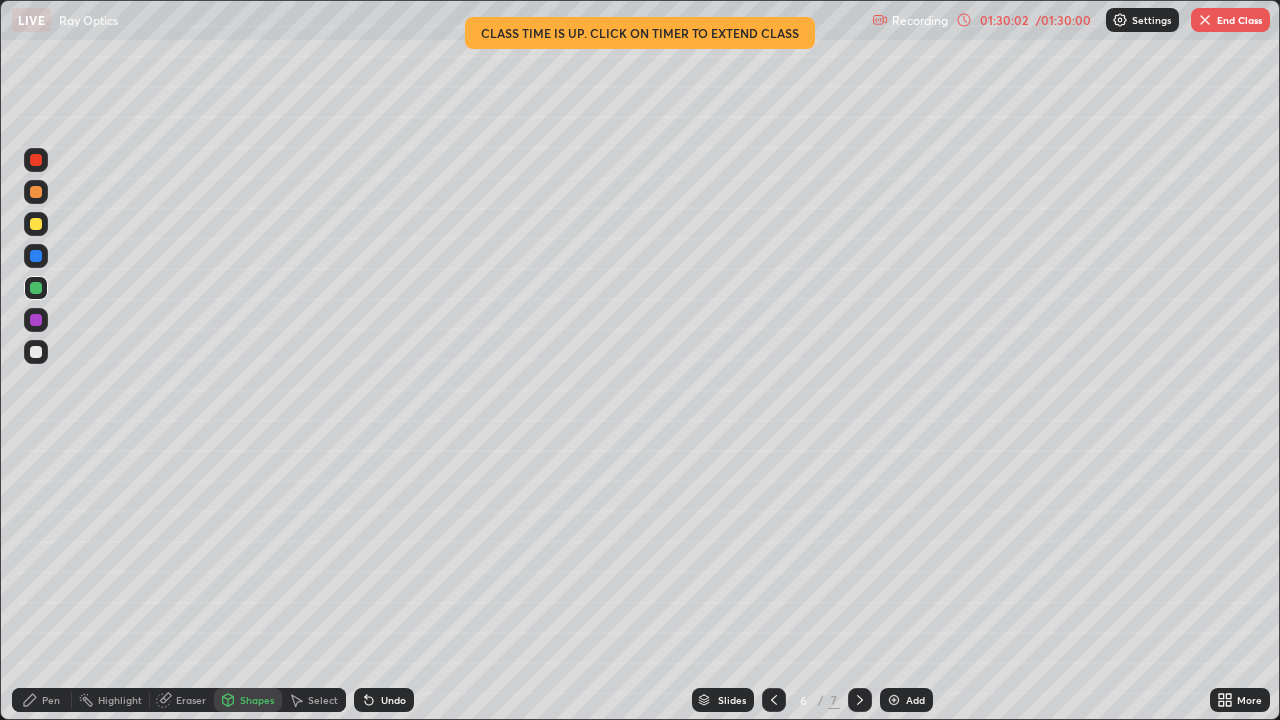 click at bounding box center [36, 320] 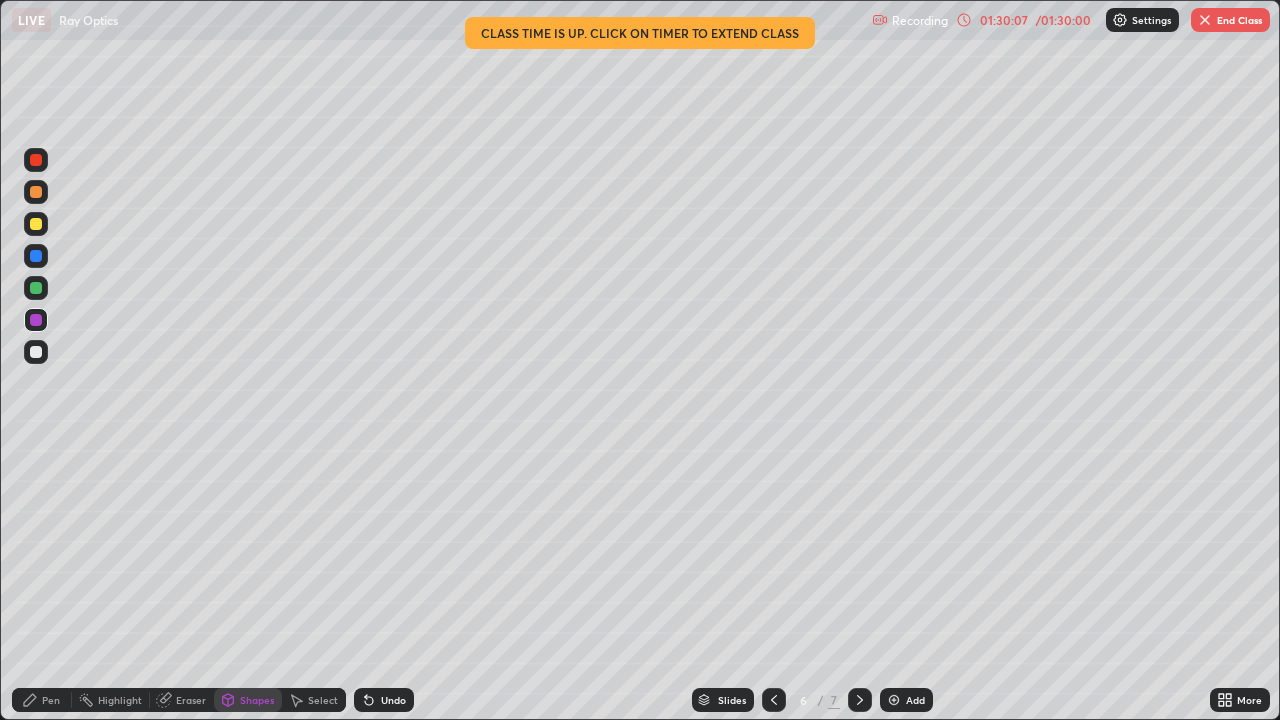 click on "Shapes" at bounding box center [257, 700] 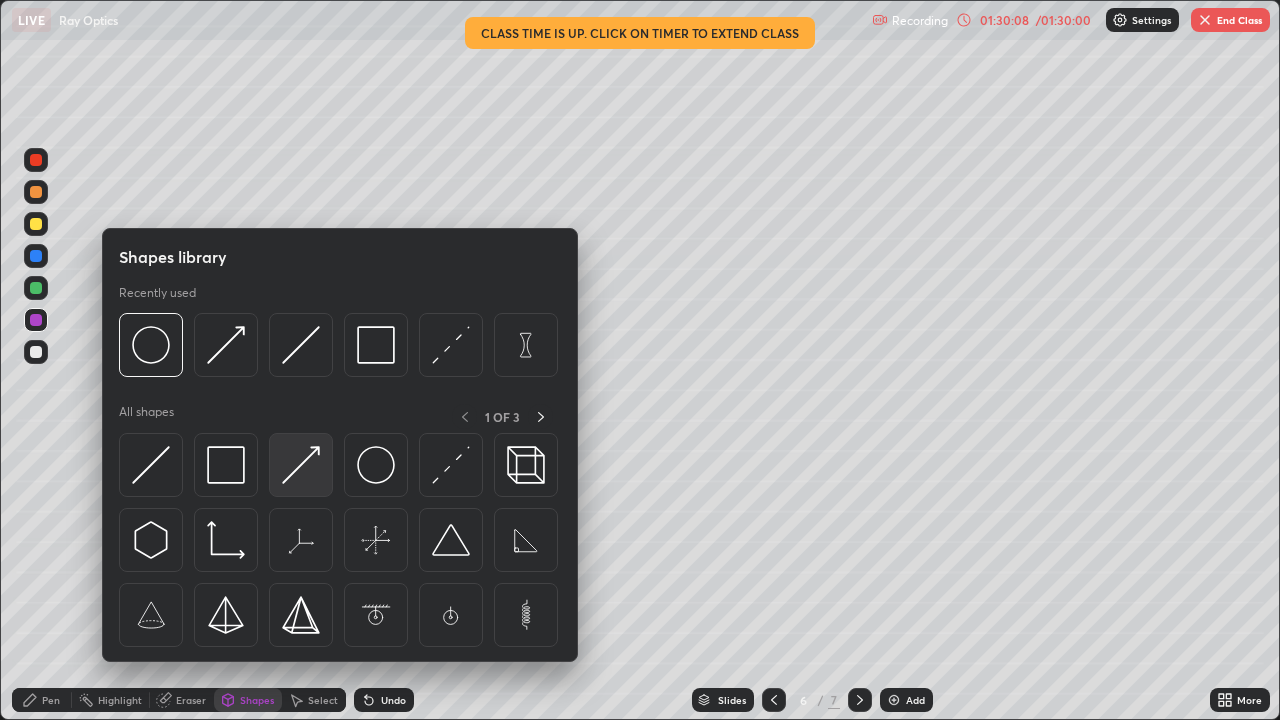 click at bounding box center [301, 465] 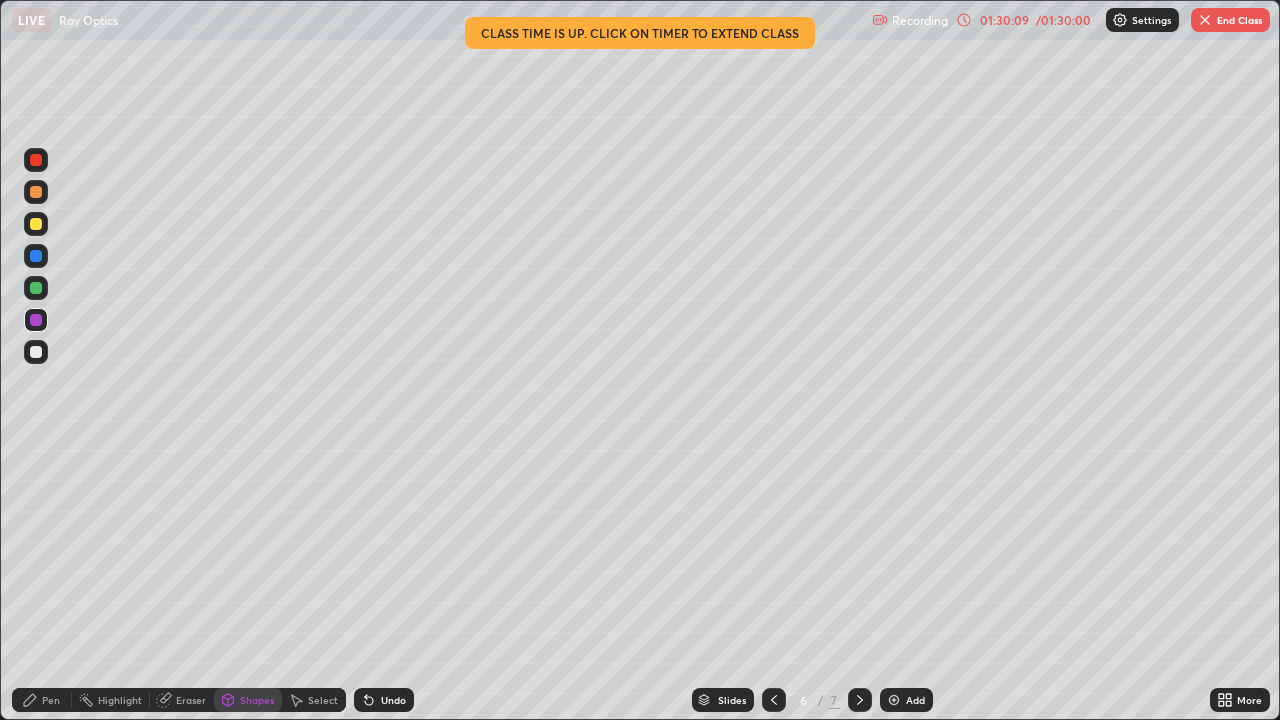 click at bounding box center (36, 352) 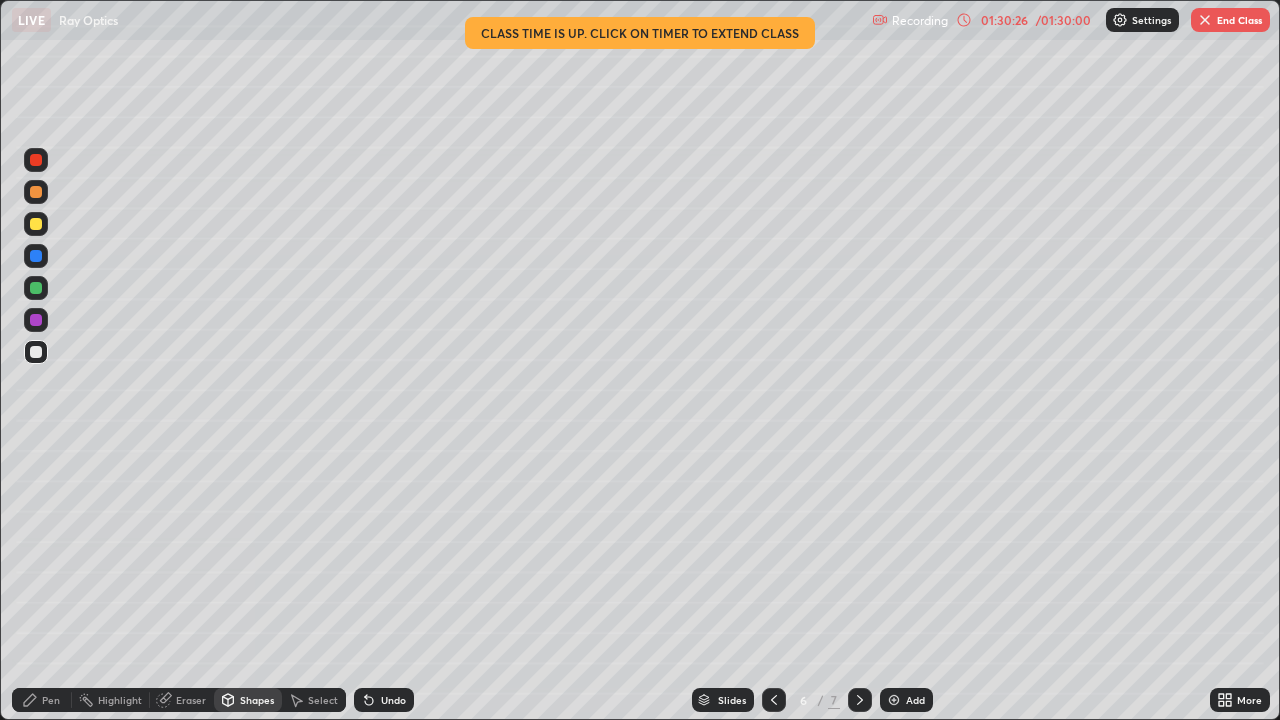 click on "Shapes" at bounding box center (257, 700) 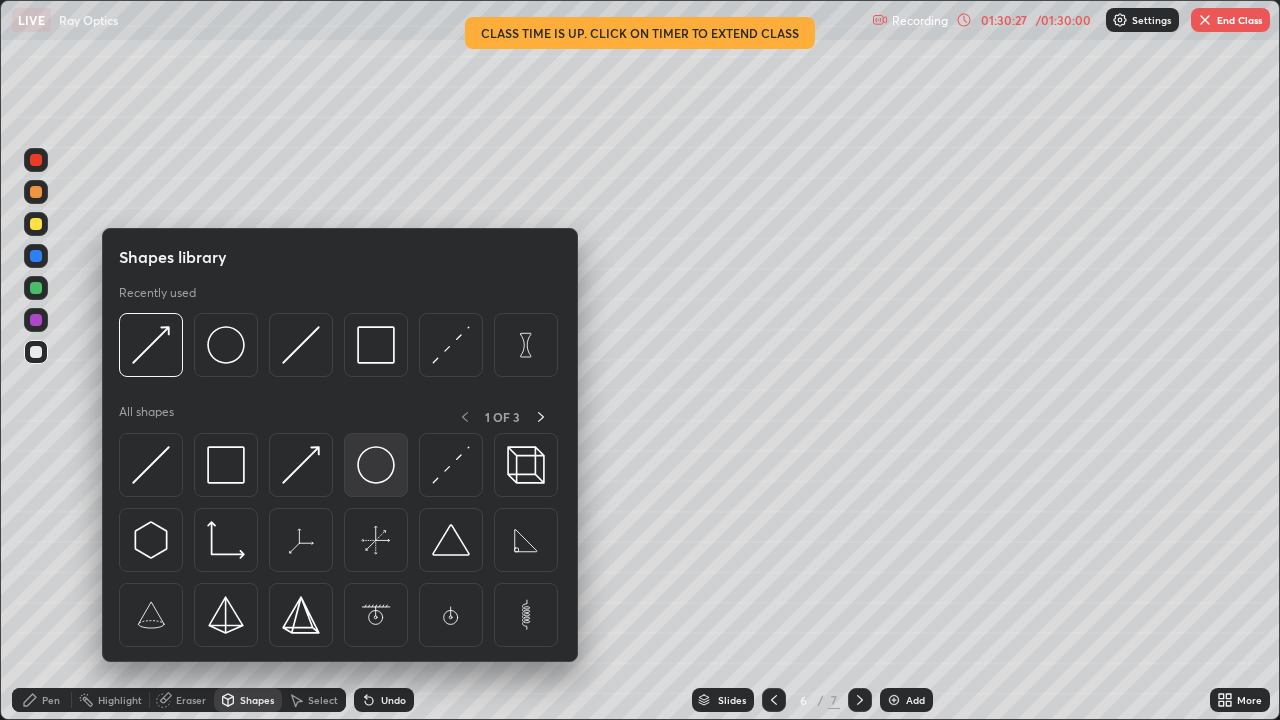 click at bounding box center [376, 465] 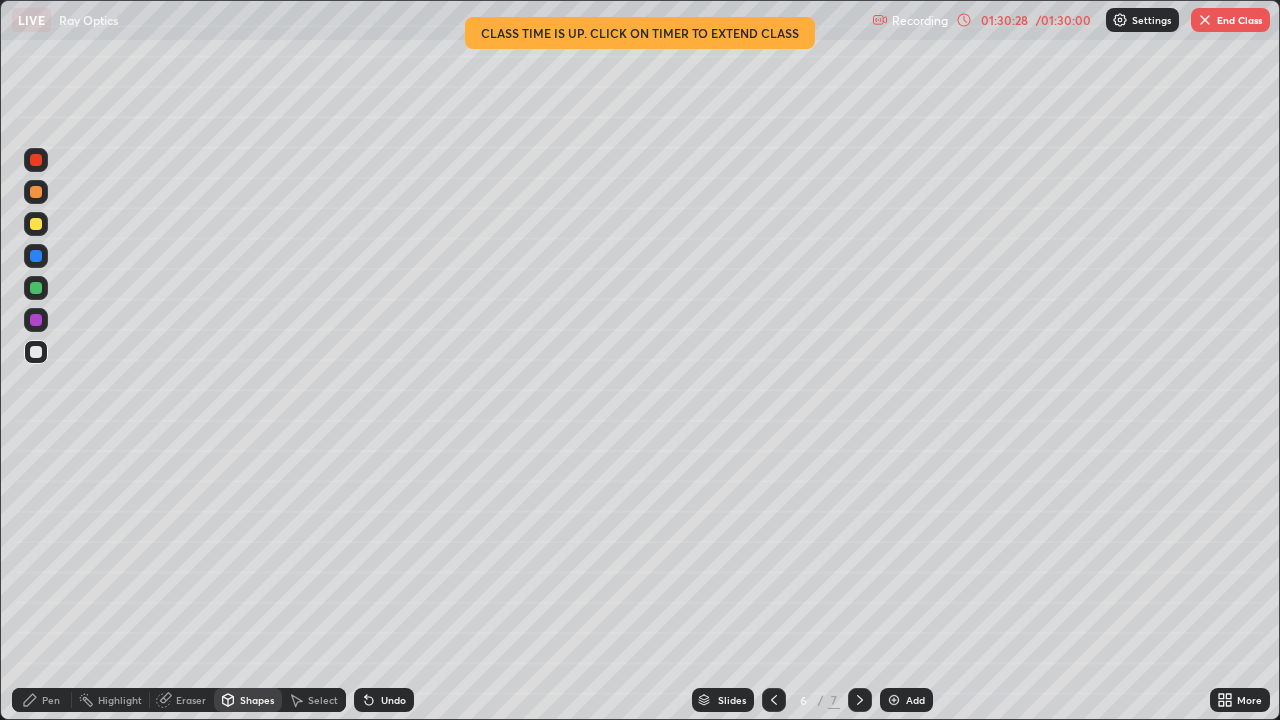 click at bounding box center (36, 224) 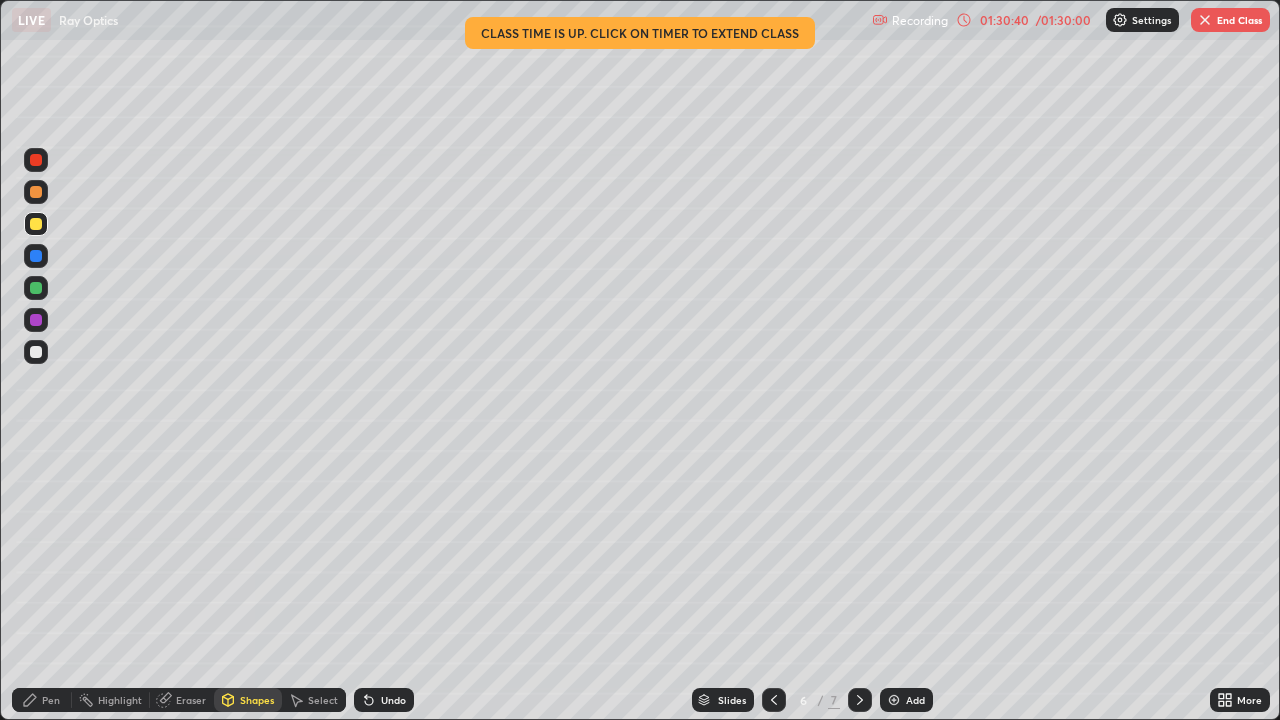 click on "Shapes" at bounding box center [257, 700] 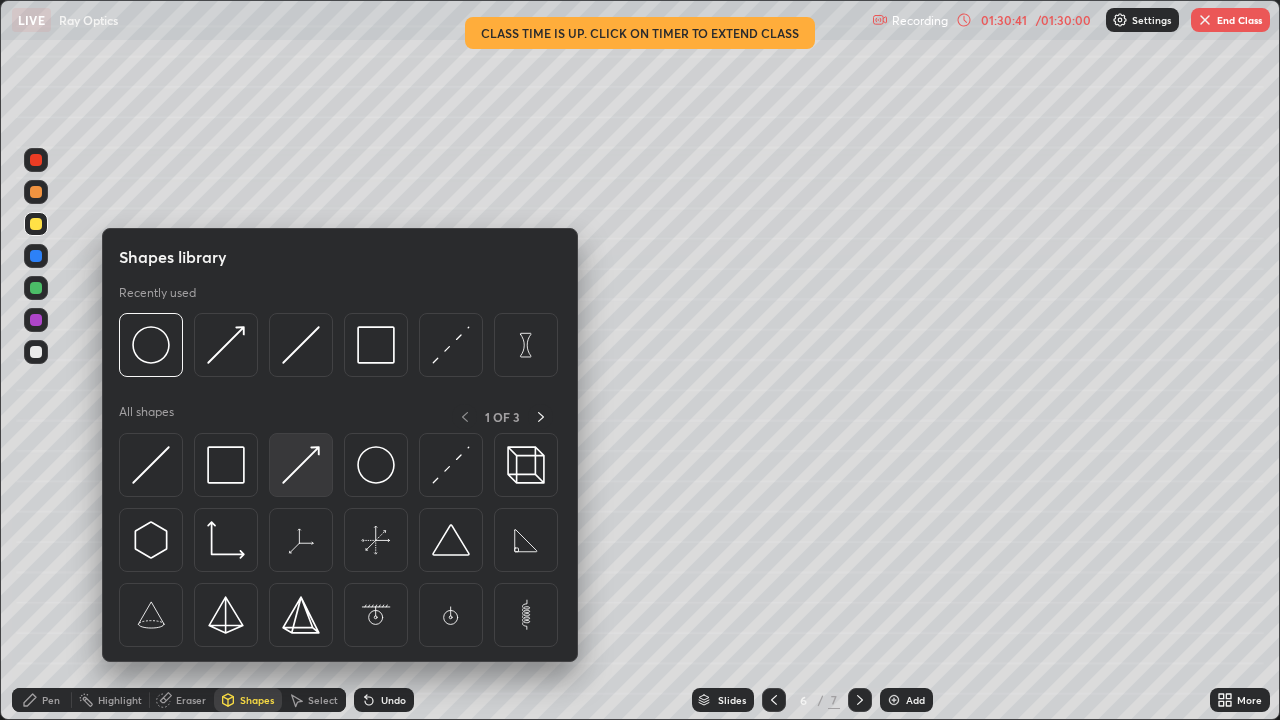 click at bounding box center [301, 465] 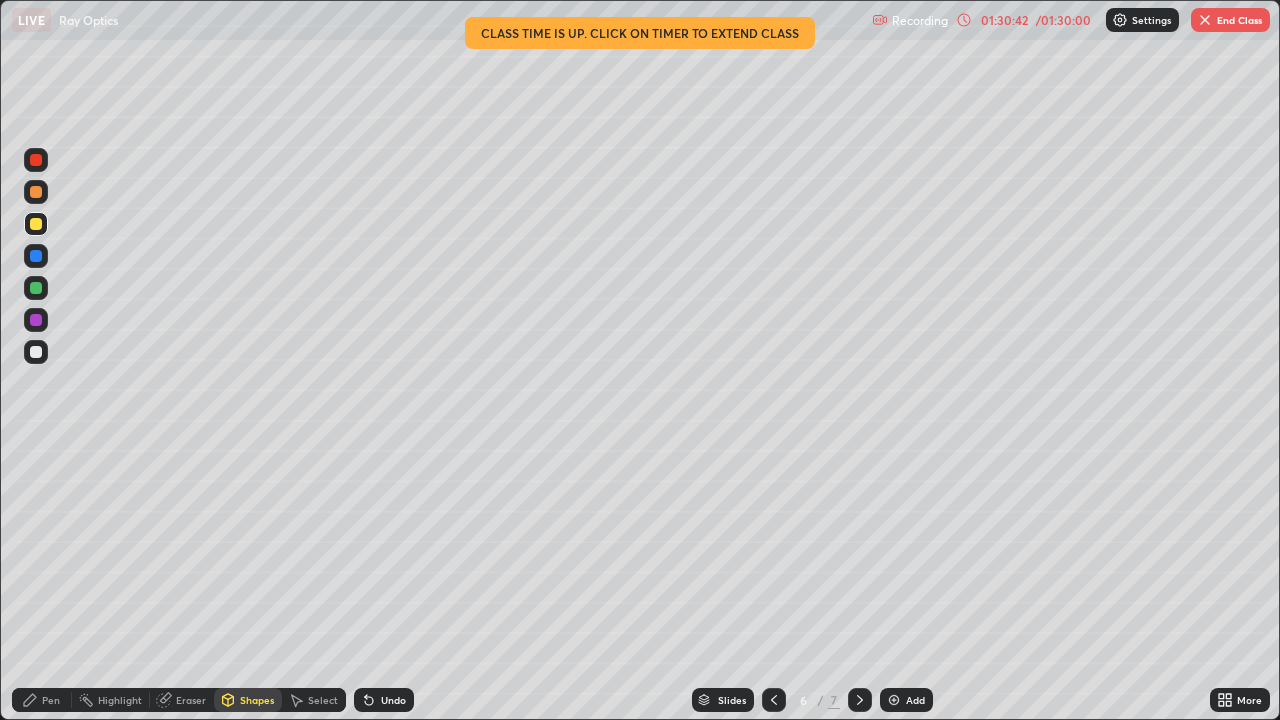 click on "Pen" at bounding box center (51, 700) 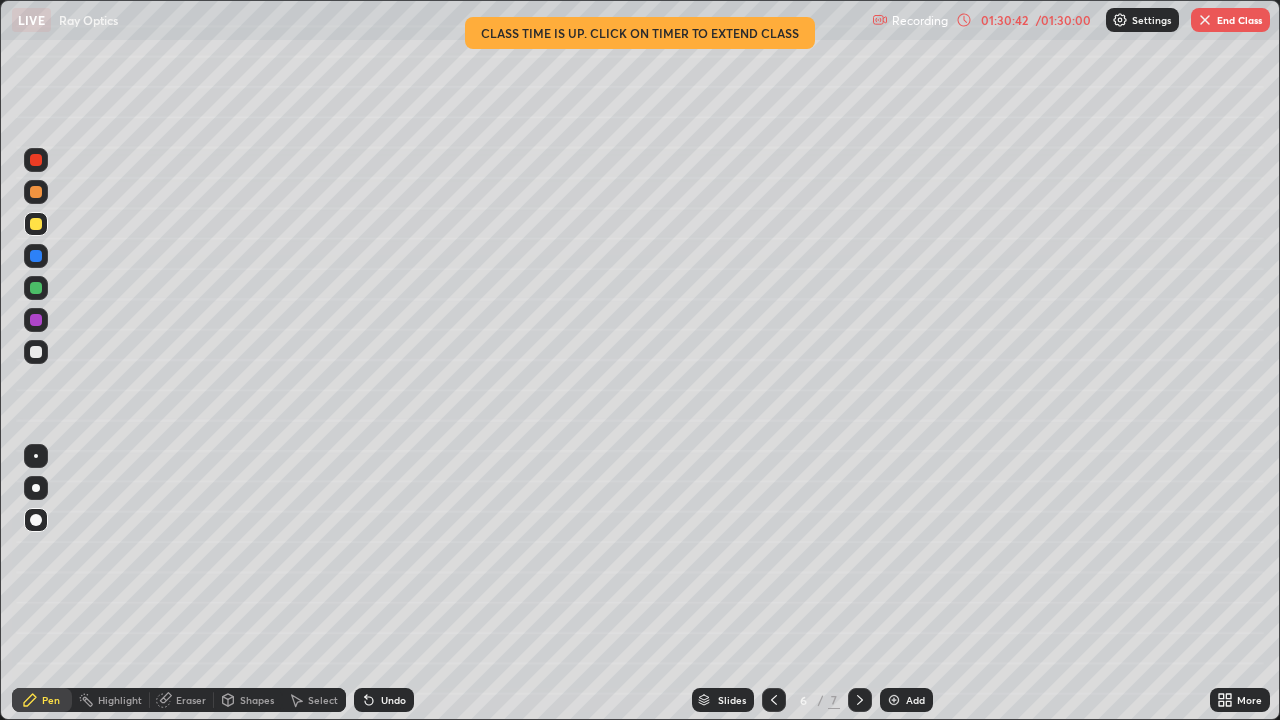 click at bounding box center [36, 456] 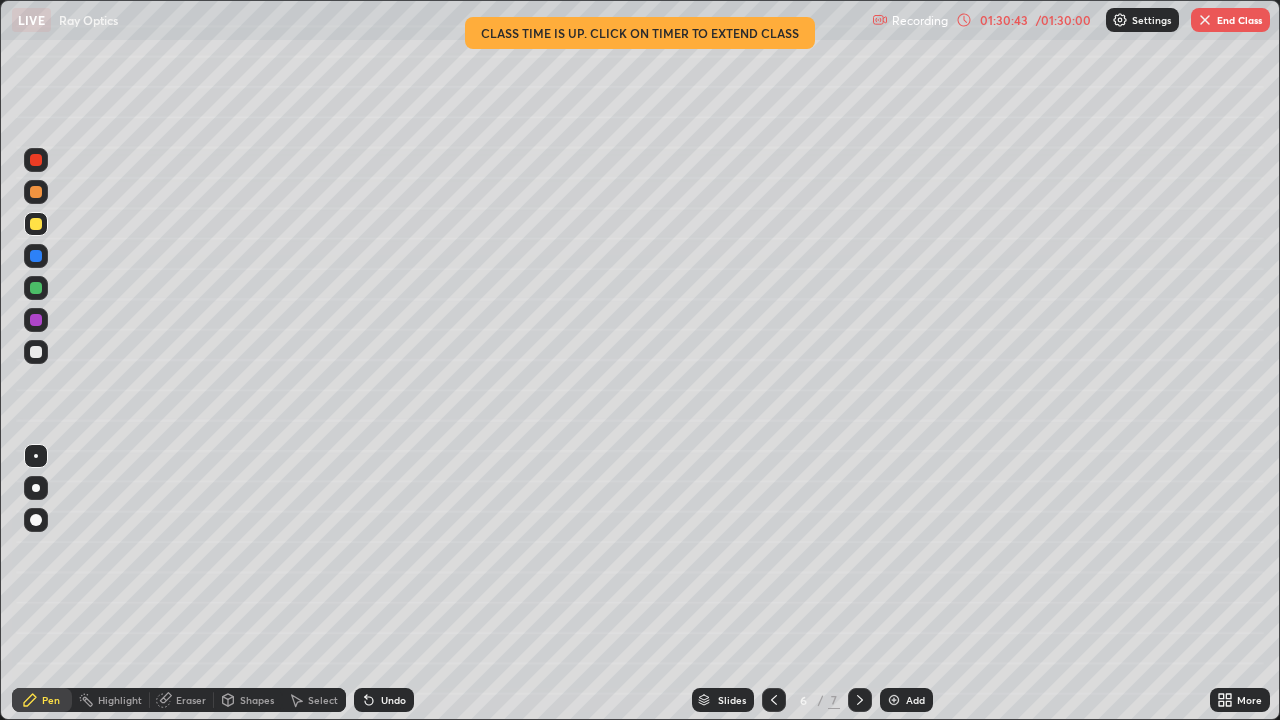 click on "Shapes" at bounding box center [257, 700] 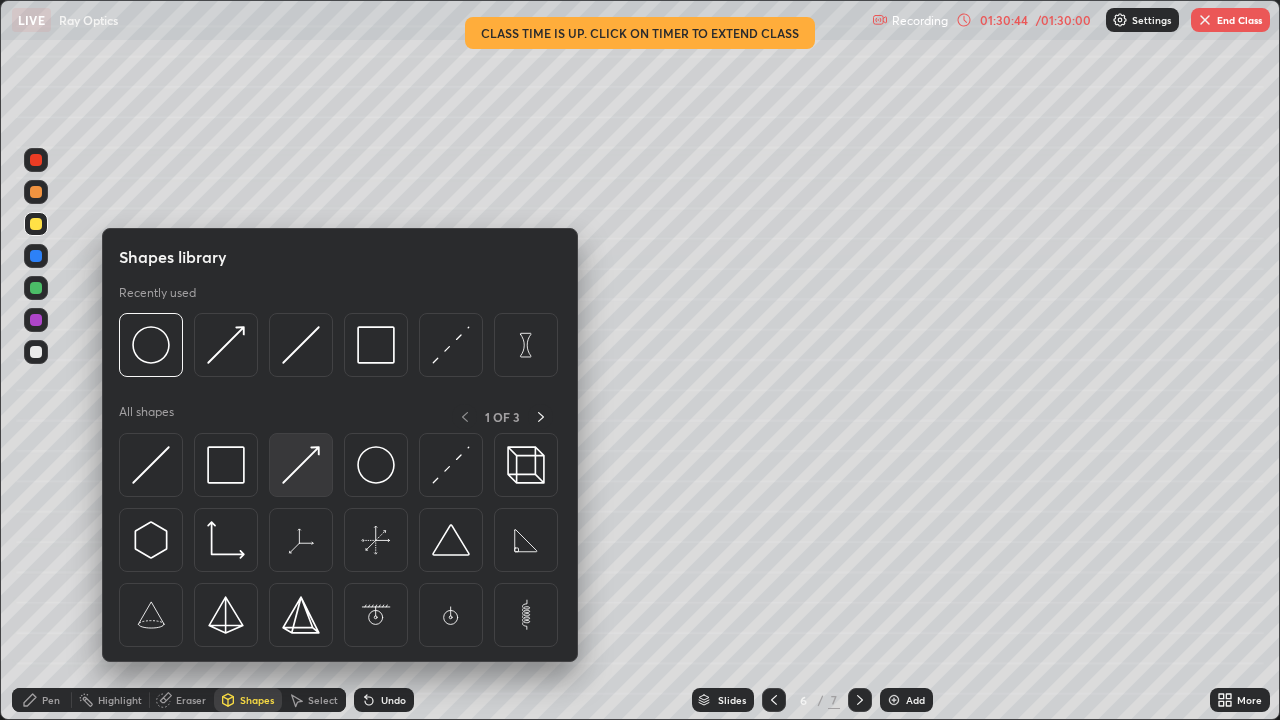 click at bounding box center [301, 465] 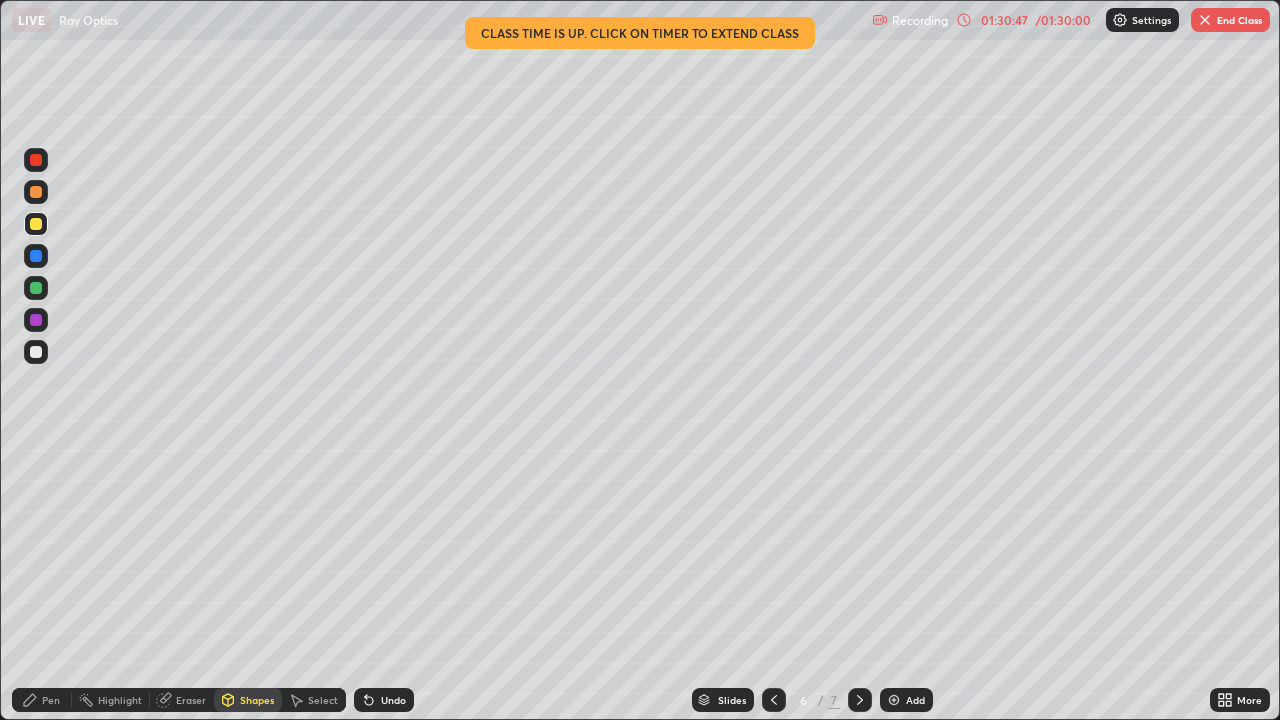 click on "Undo" at bounding box center [393, 700] 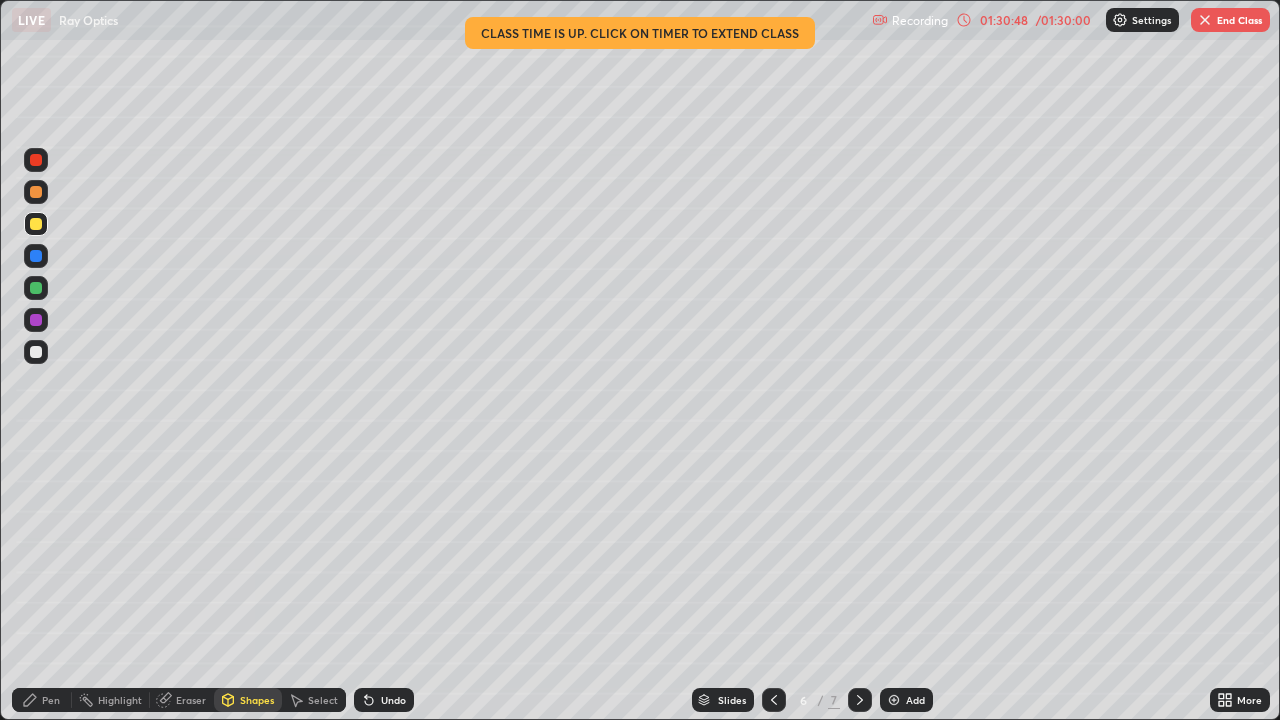 click at bounding box center (36, 352) 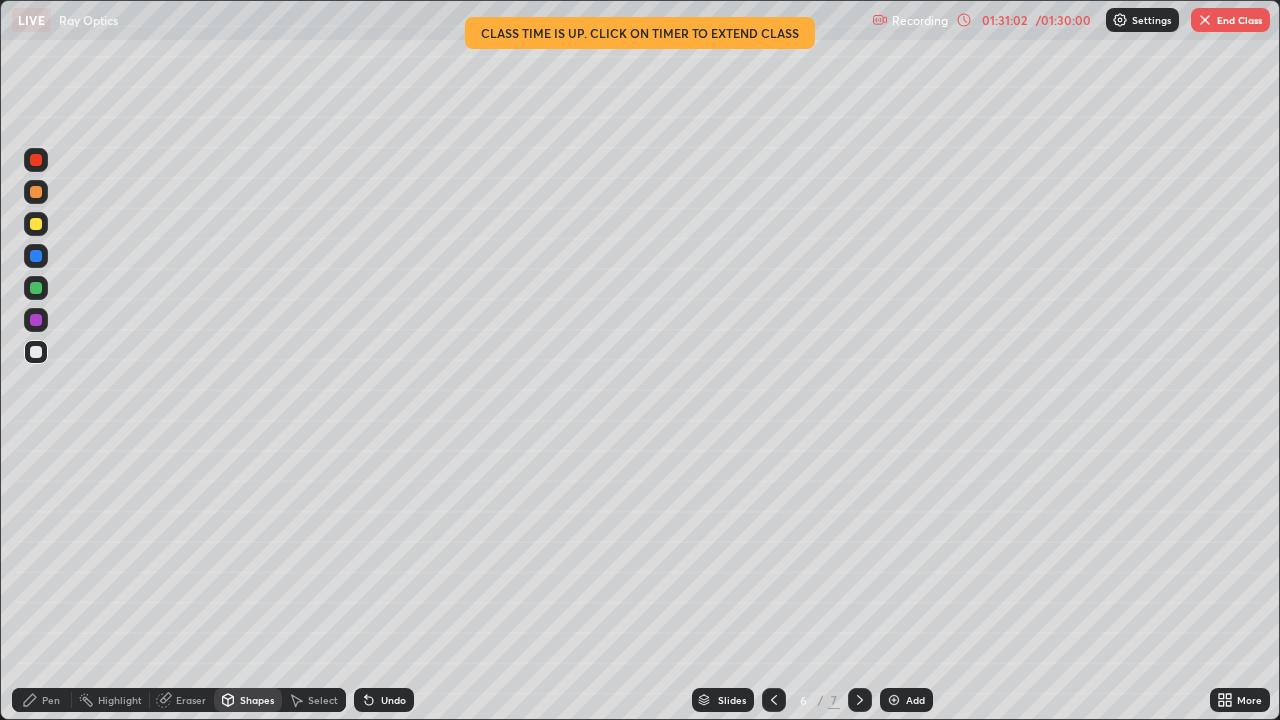 click on "Undo" at bounding box center (393, 700) 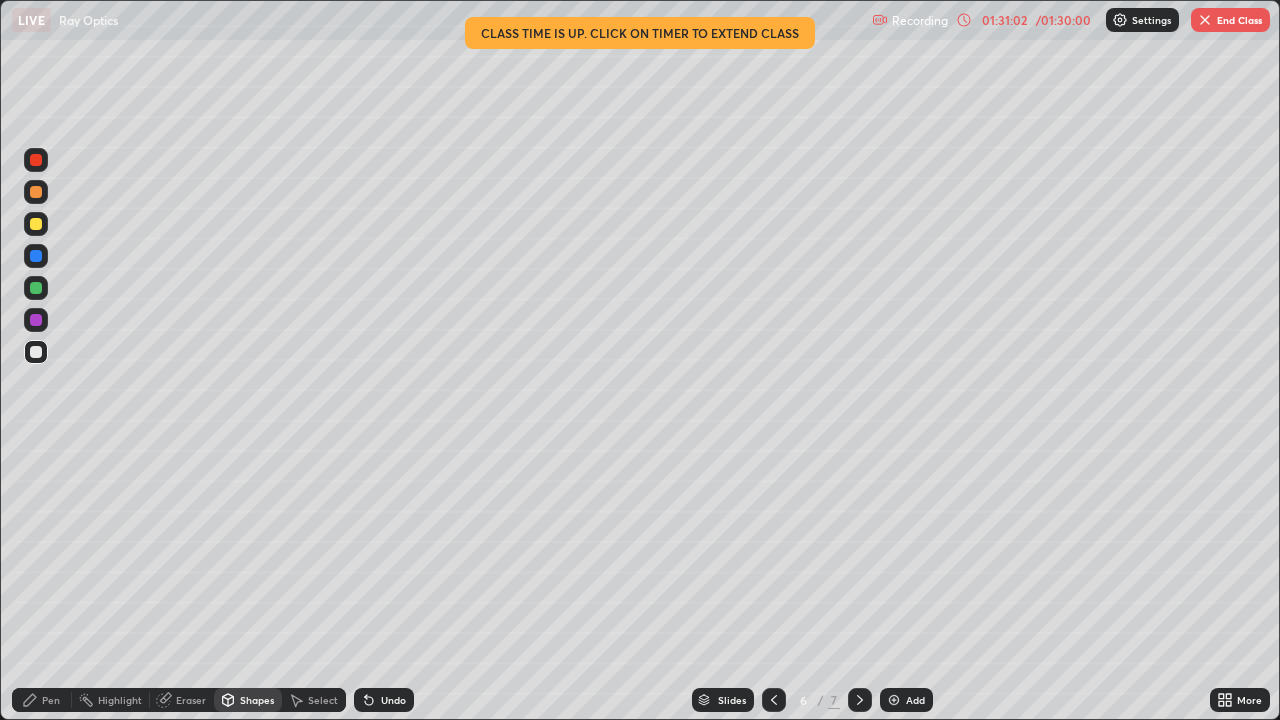 click on "Undo" at bounding box center [393, 700] 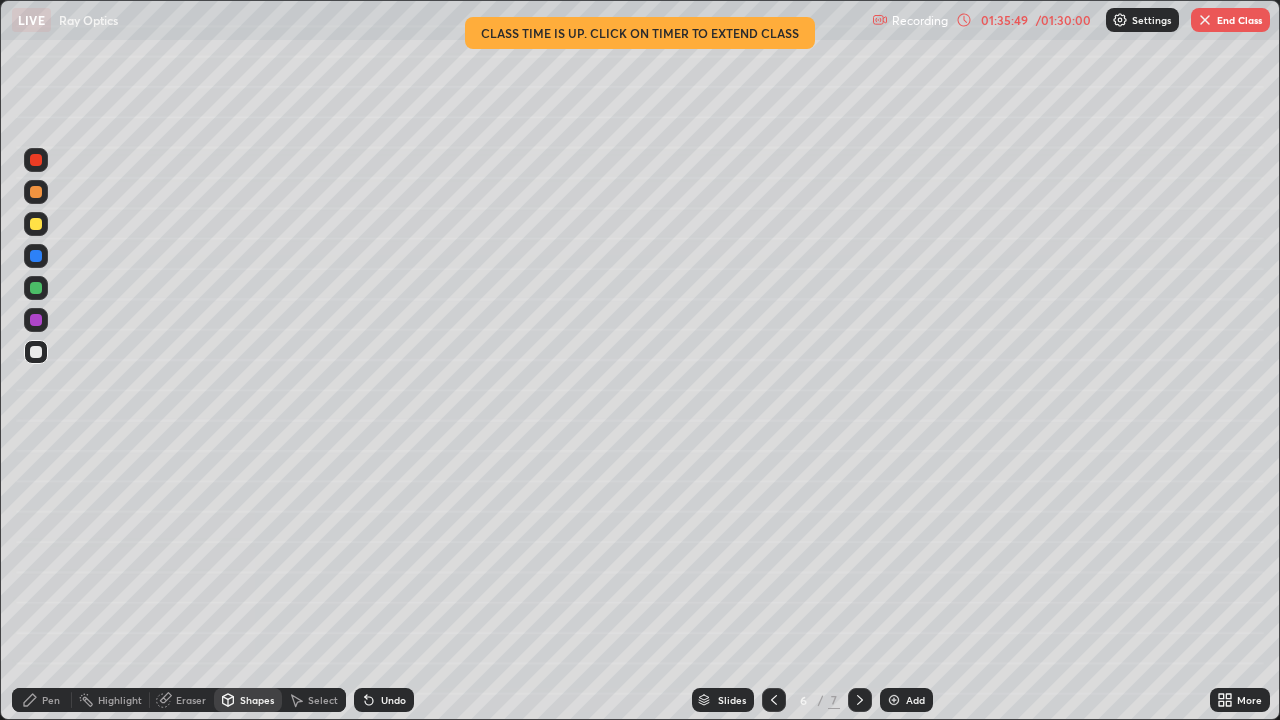 click on "End Class" at bounding box center (1230, 20) 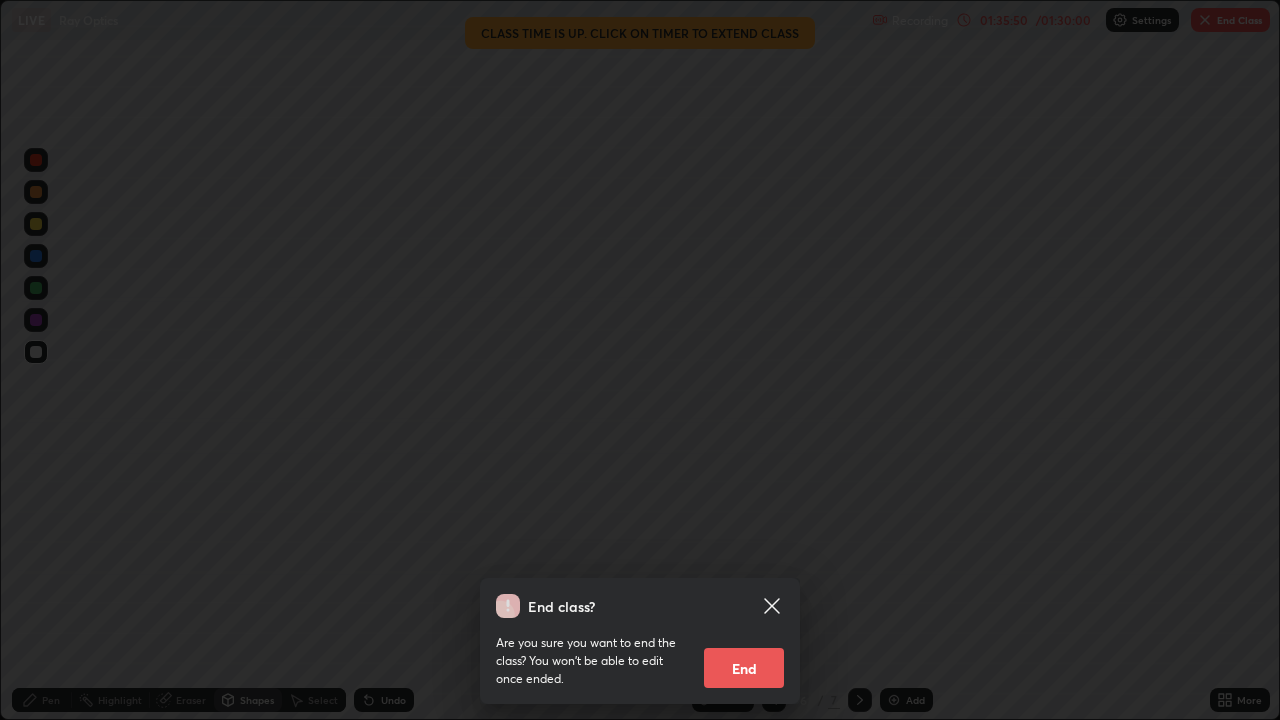 click on "End" at bounding box center (744, 668) 